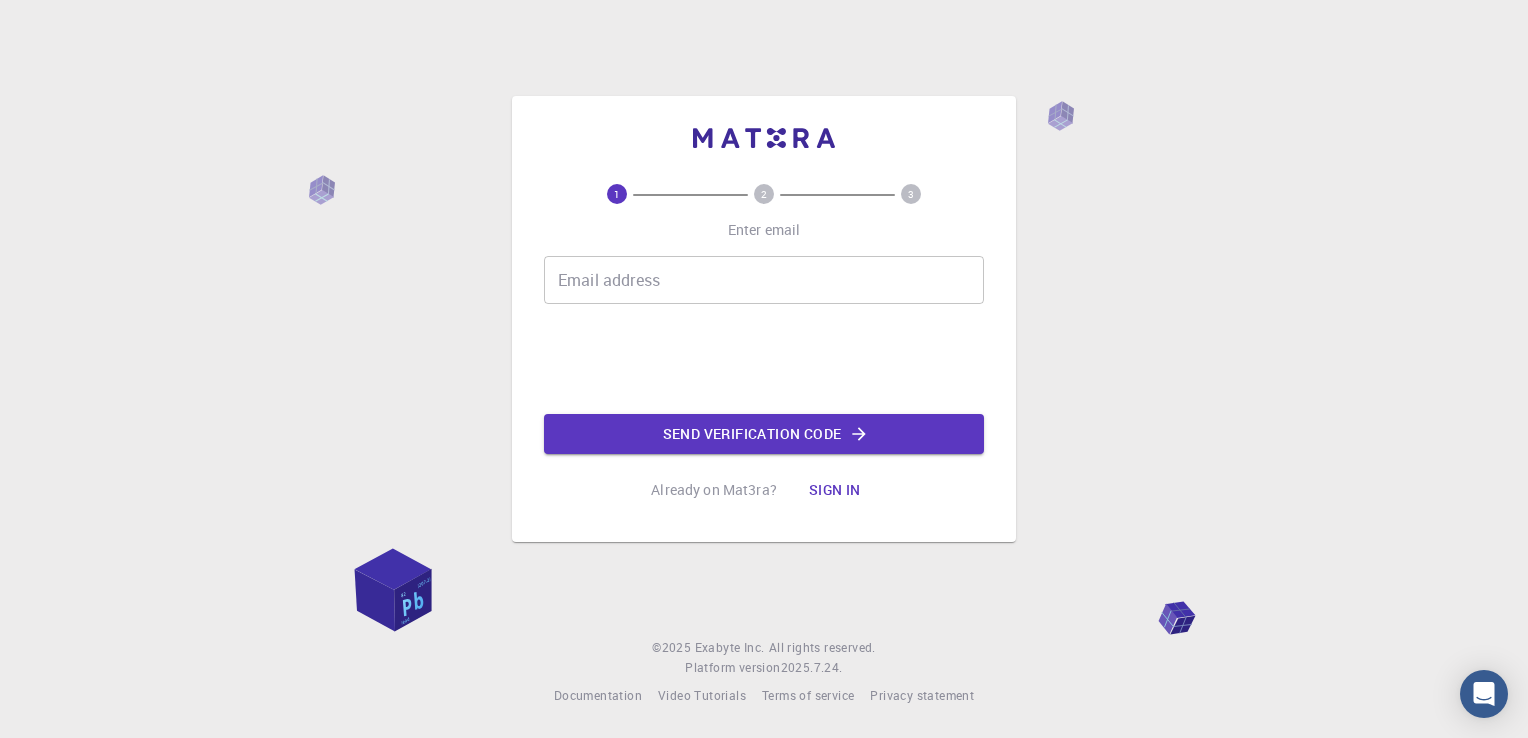 scroll, scrollTop: 0, scrollLeft: 0, axis: both 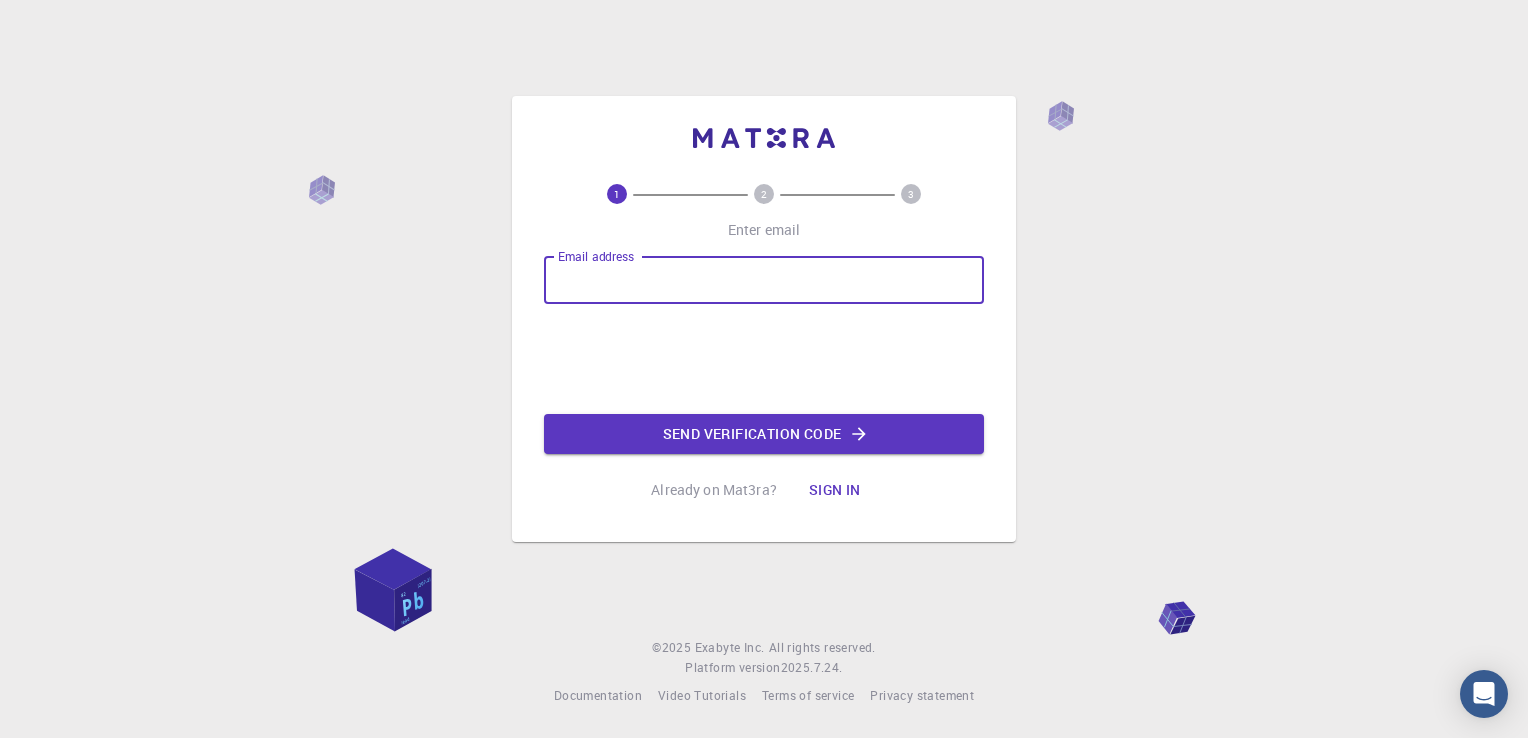 click on "Email address" at bounding box center (764, 280) 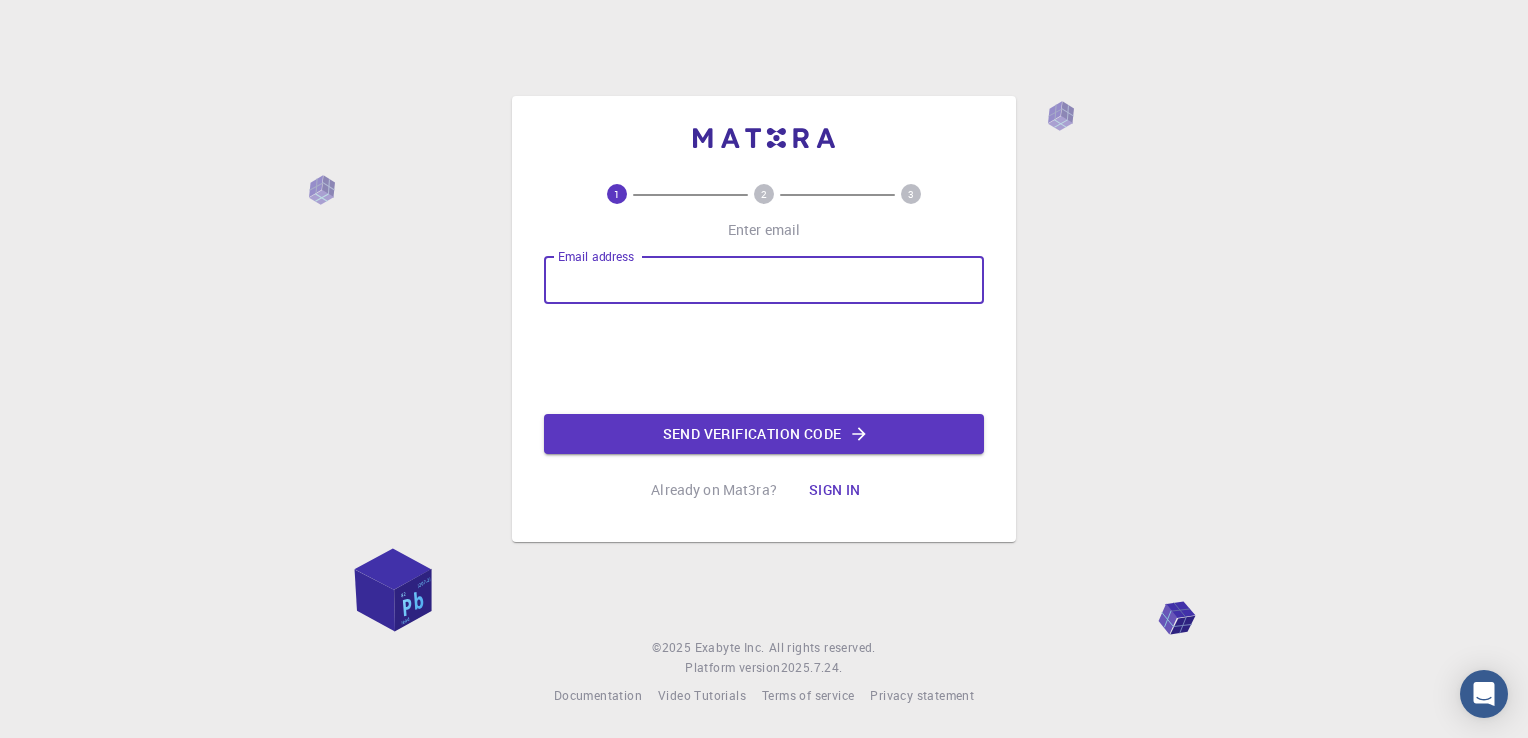 type on "[EMAIL]" 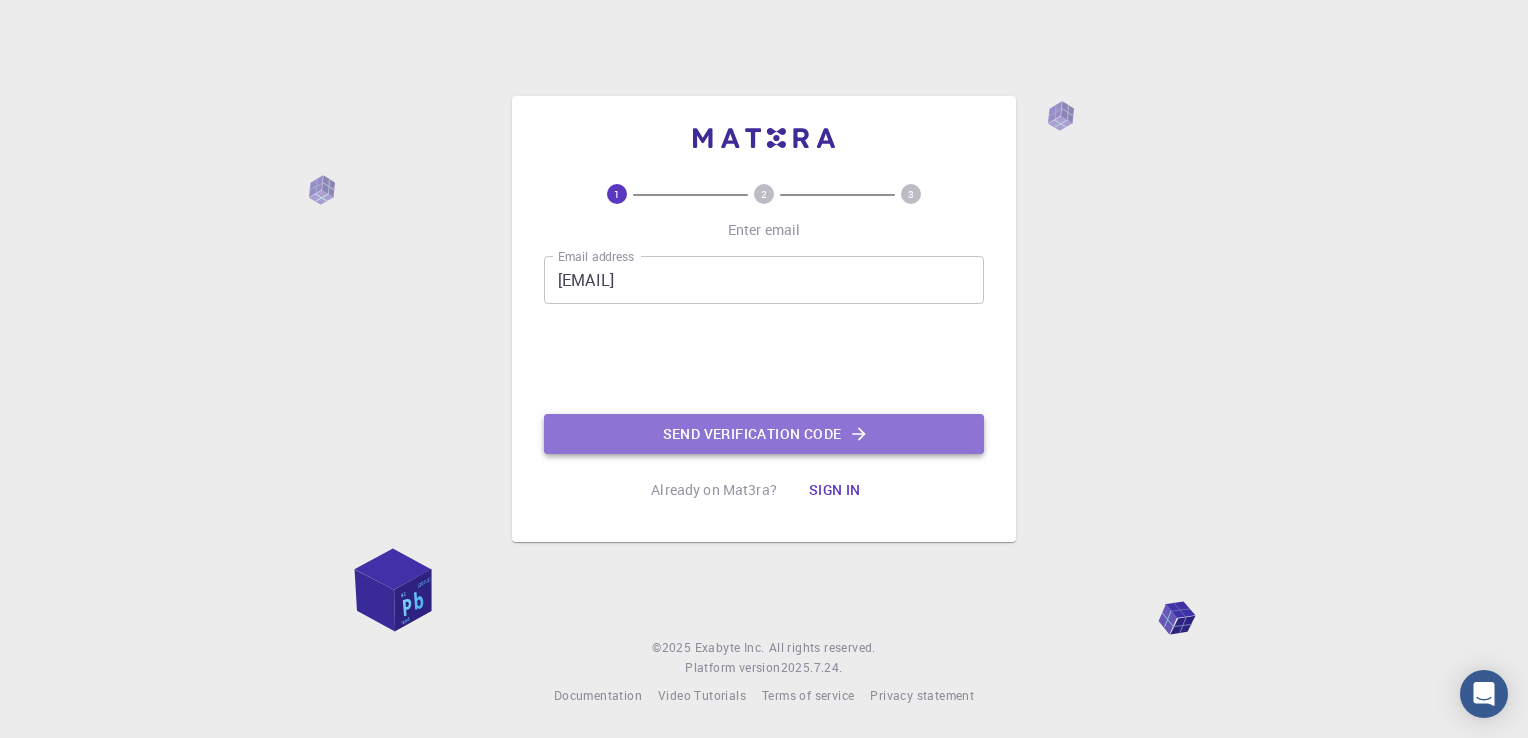 click on "Send verification code" 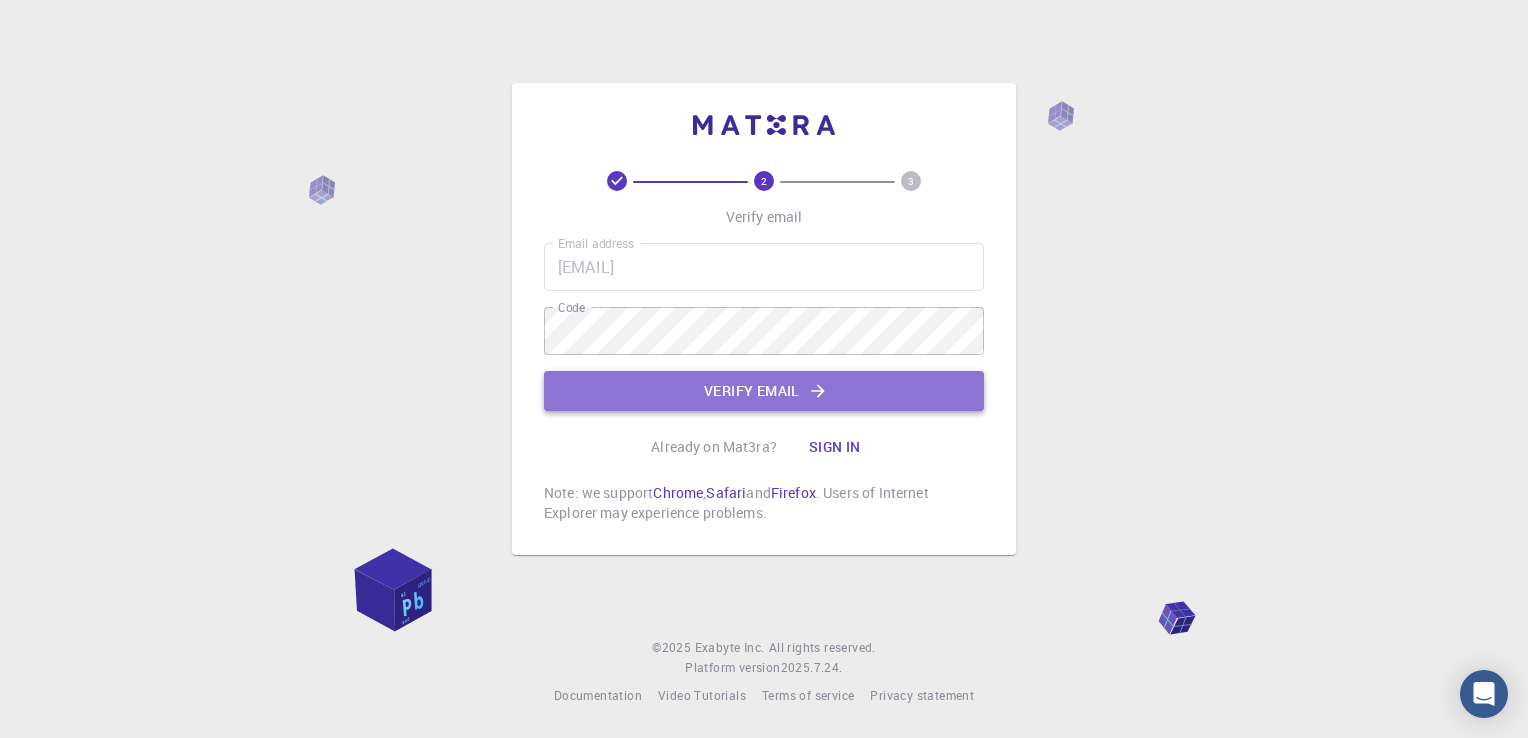 click on "Verify email" 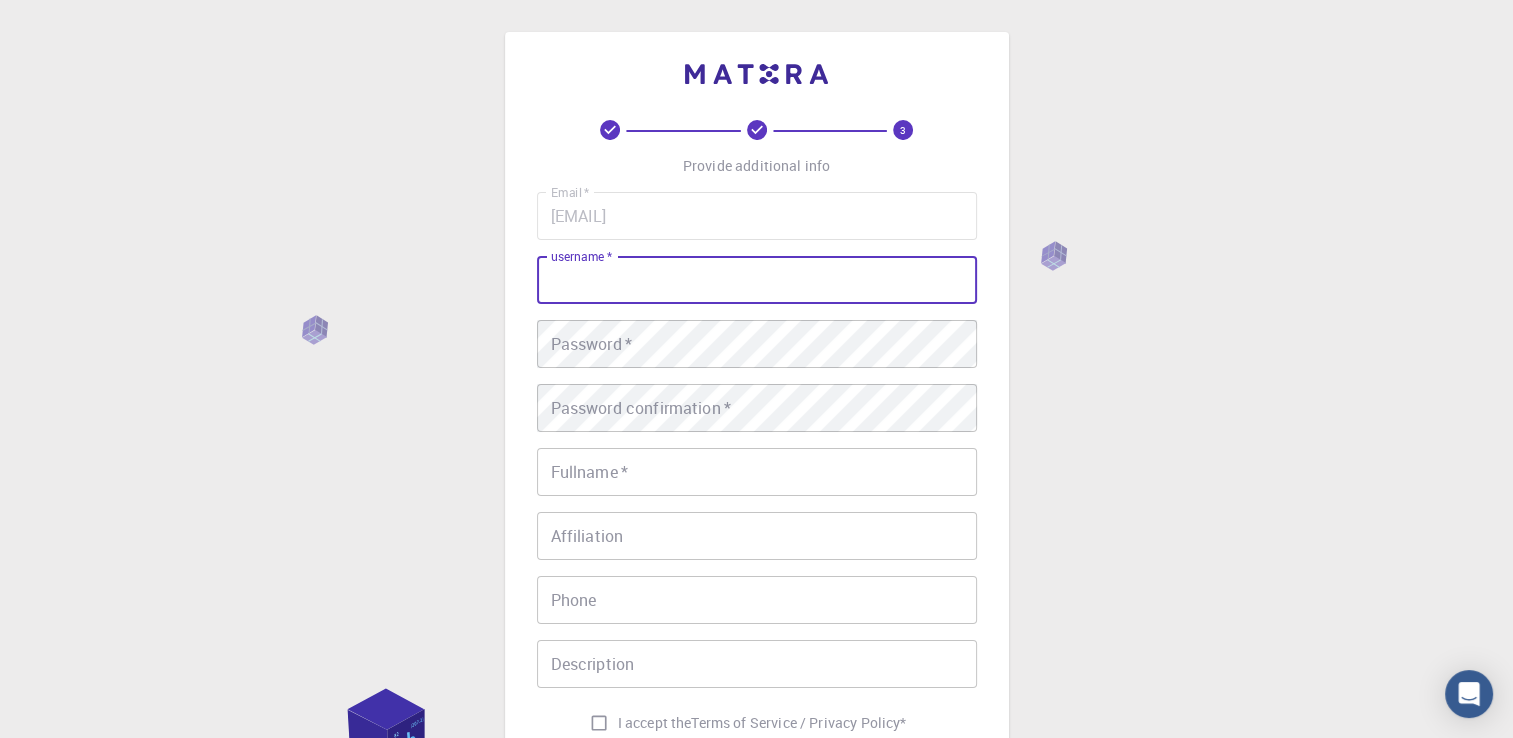 click on "username   *" at bounding box center [757, 280] 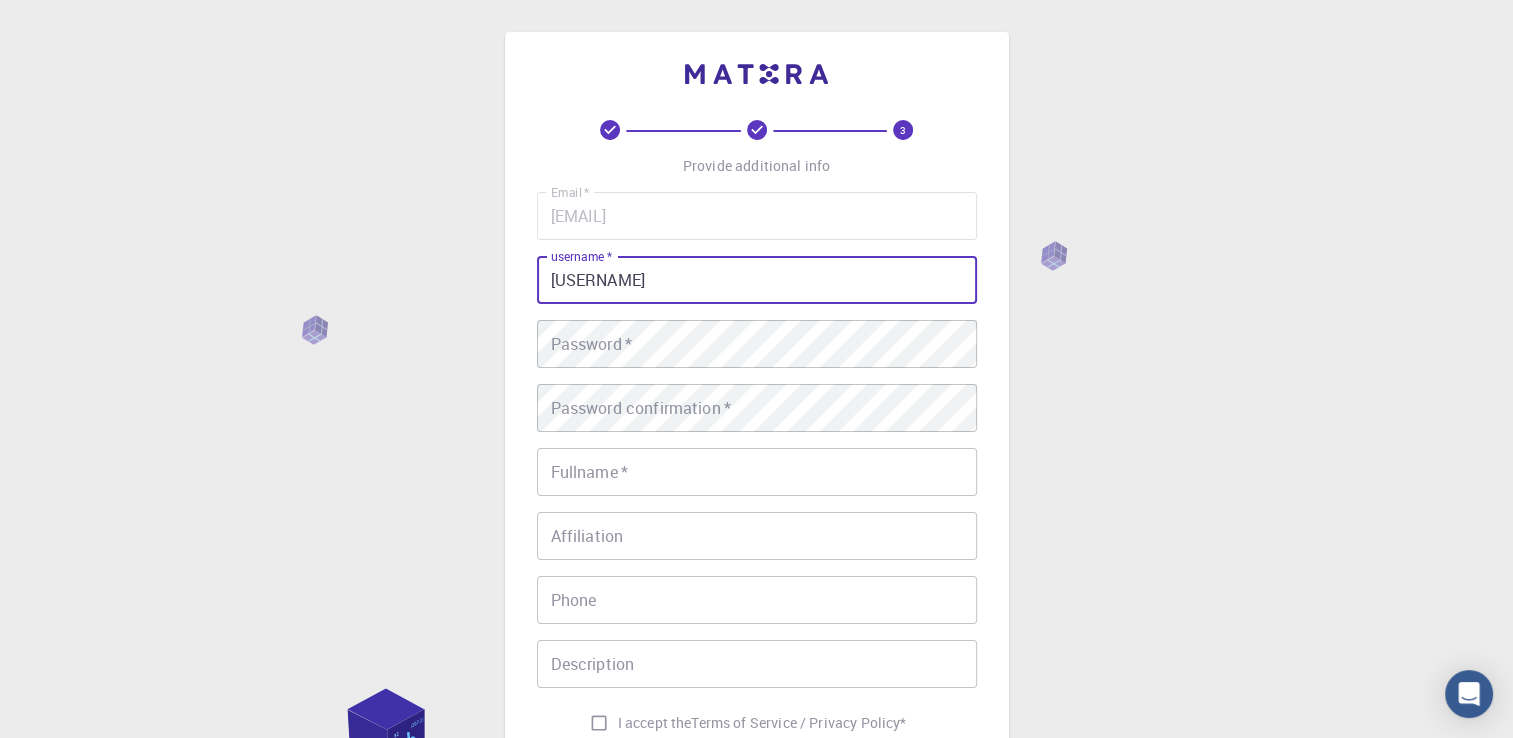 type on "[USERNAME]" 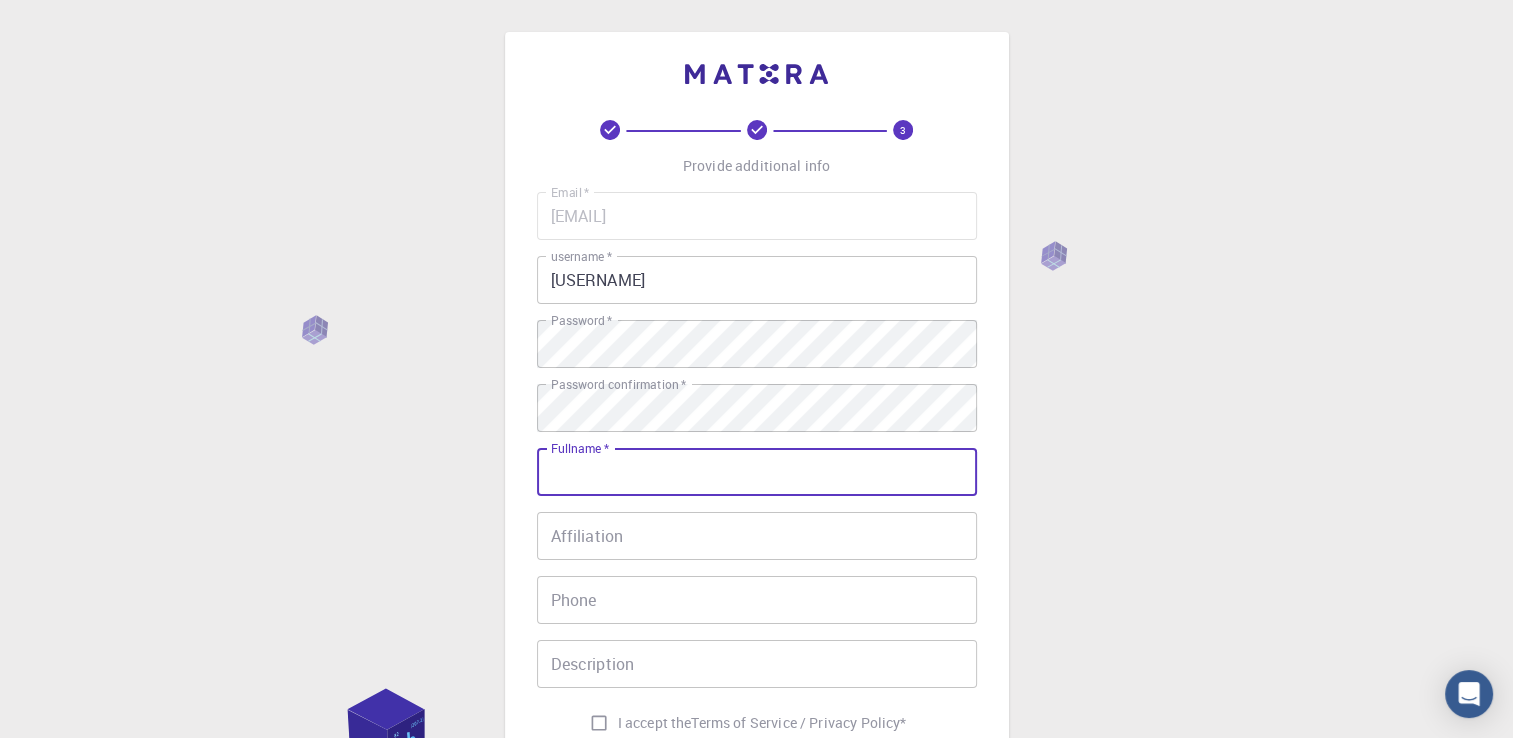 click on "Fullname   *" at bounding box center (757, 472) 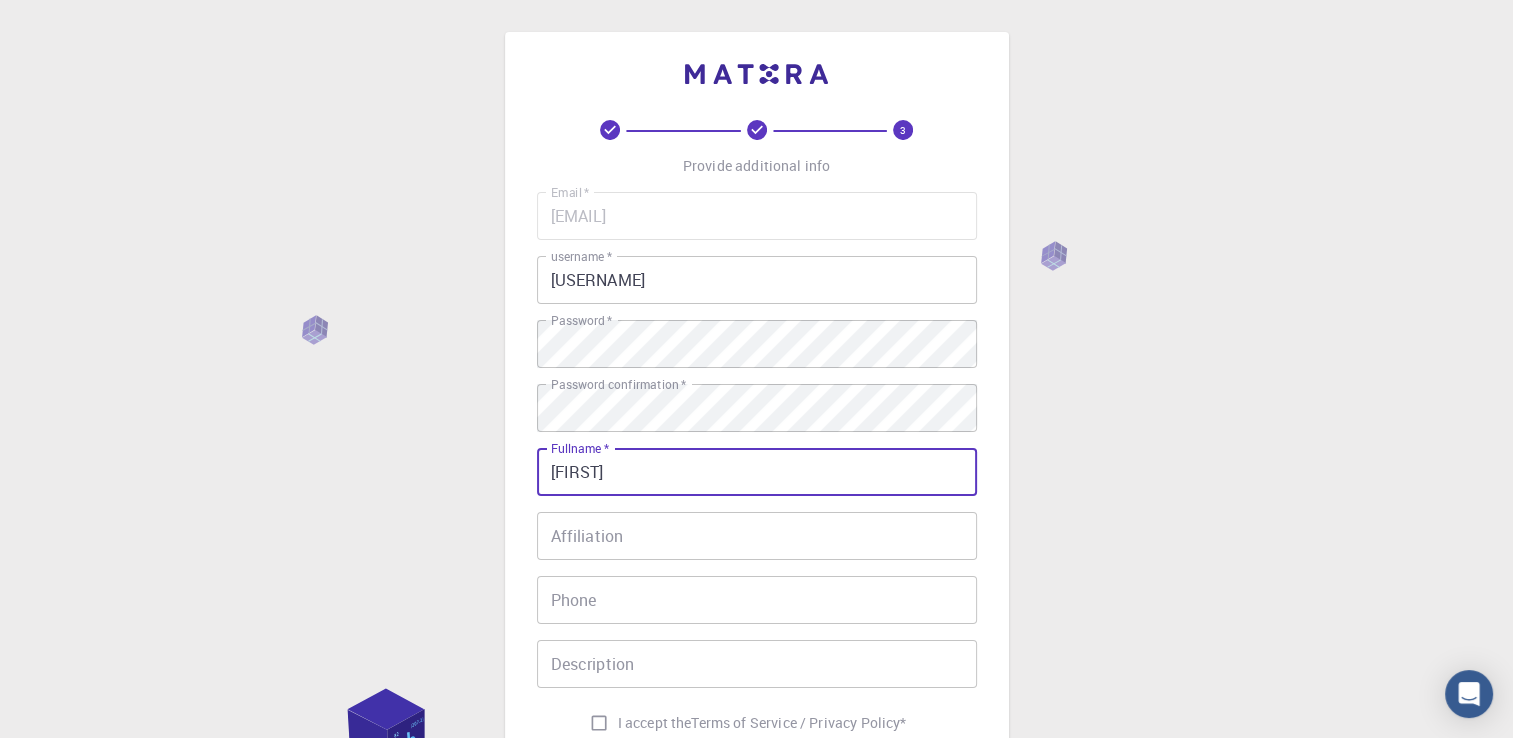 type on "[FIRST] [LAST]" 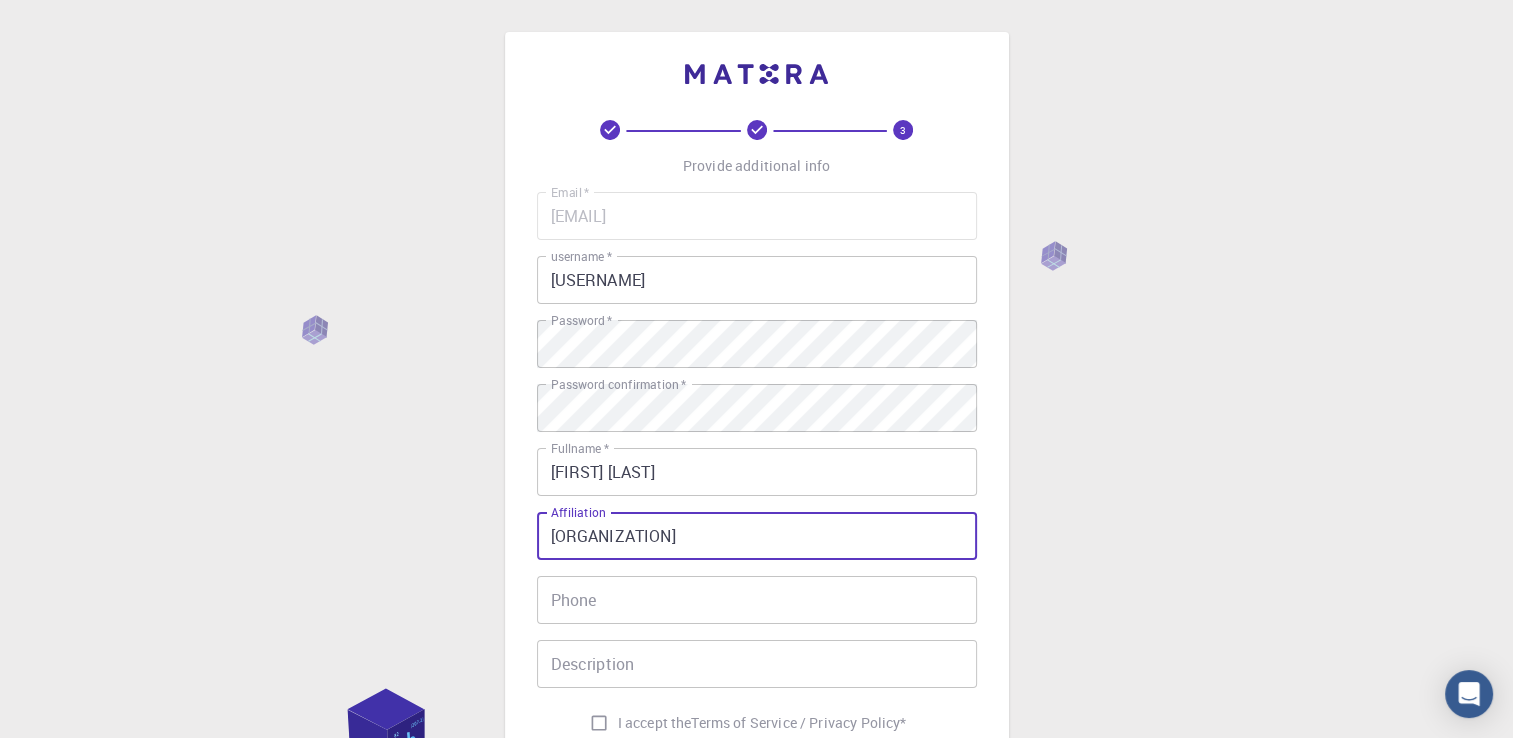 type on "[ORGANIZATION]" 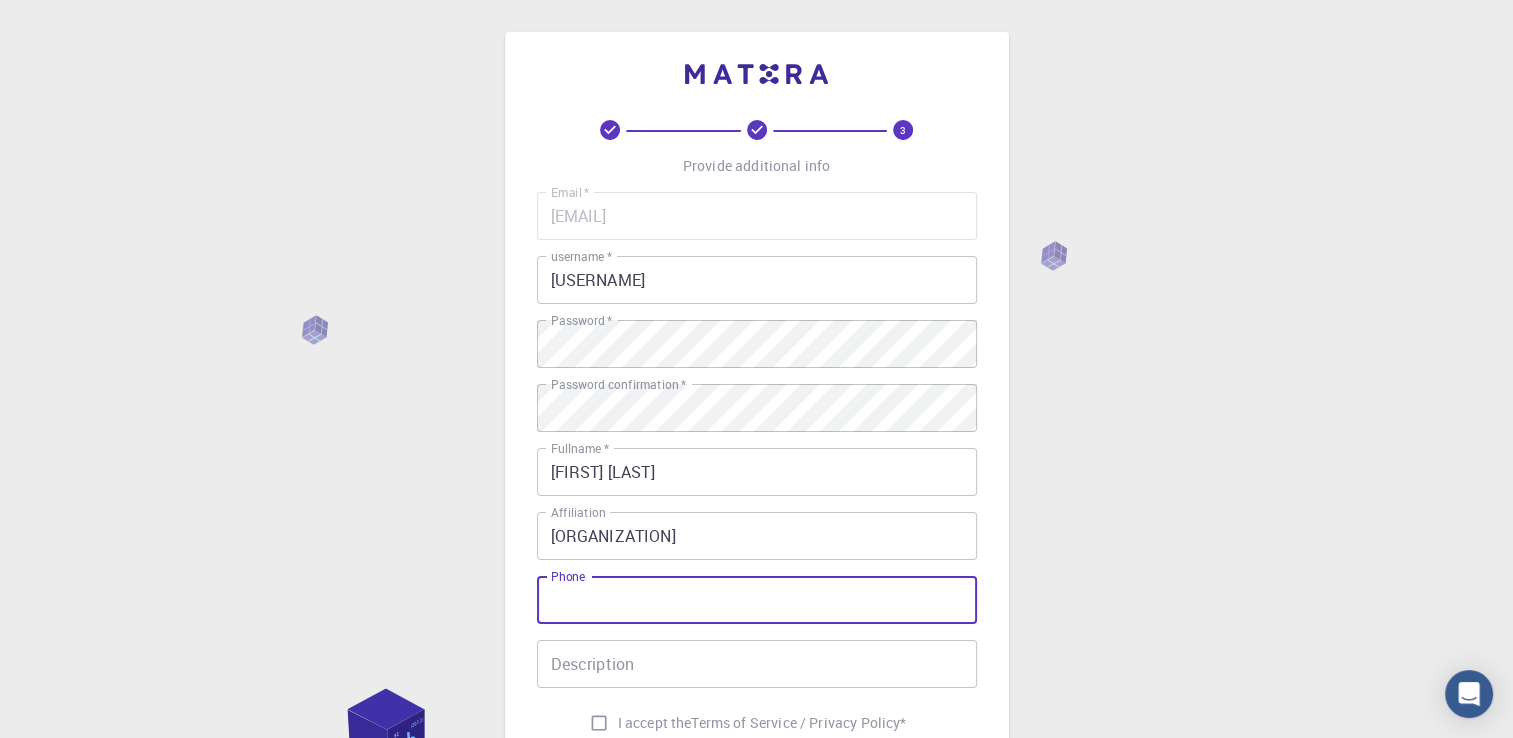 click on "Phone" at bounding box center (757, 600) 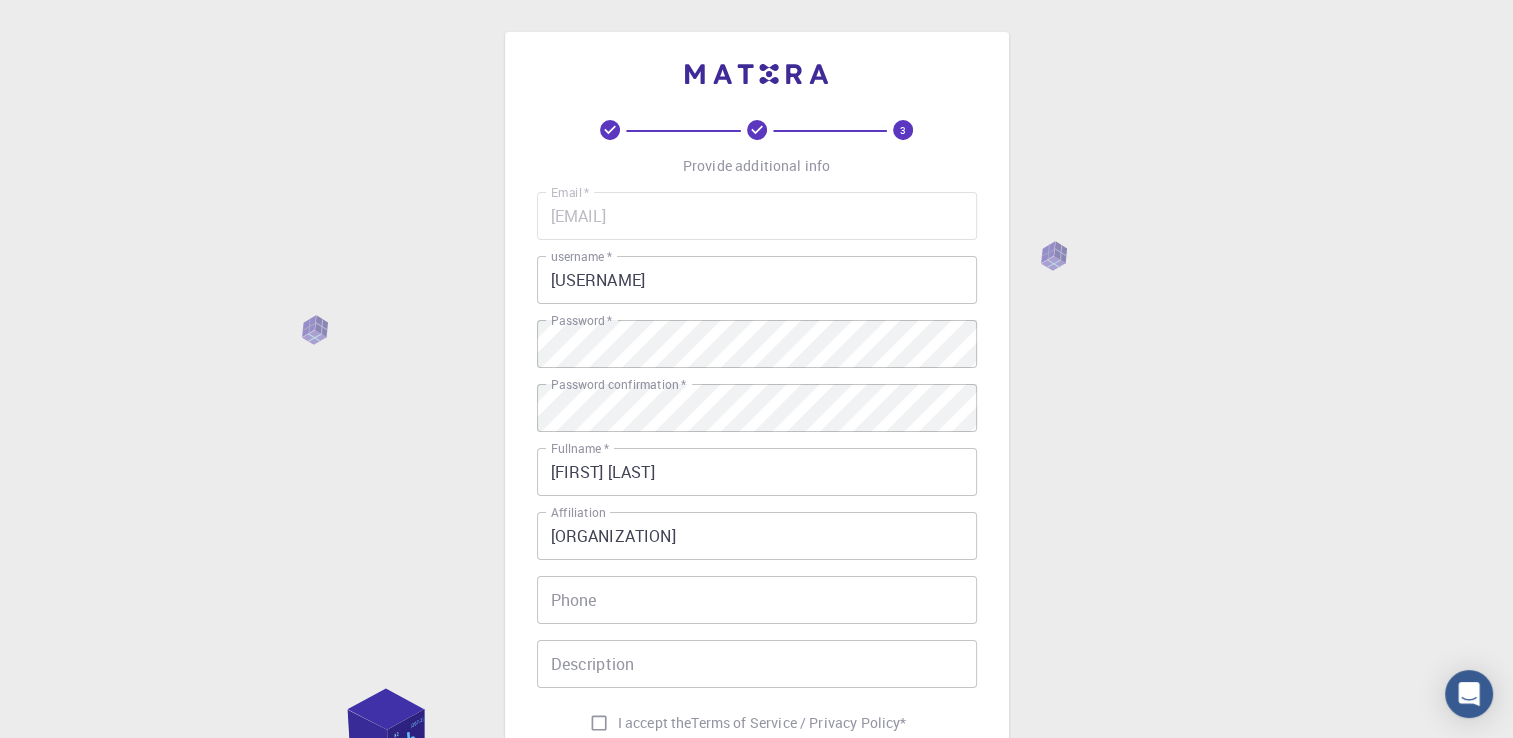 click on "3 Provide additional info Email   * [EMAIL] Email   * username   * [USERNAME] username   * Password   * Password   * Password confirmation   * Password confirmation   * Fullname   * [FIRST] [LAST] Fullname   * Affiliation [ORGANIZATION] Affiliation Phone Phone Description Description I accept the  Terms of Service / Privacy Policy  * REGISTER Already on Mat3ra? Sign in ©  2025   Exabyte Inc.   All rights reserved. Platform version  2025.7.24 . Documentation Video Tutorials Terms of service Privacy statement" at bounding box center (756, 509) 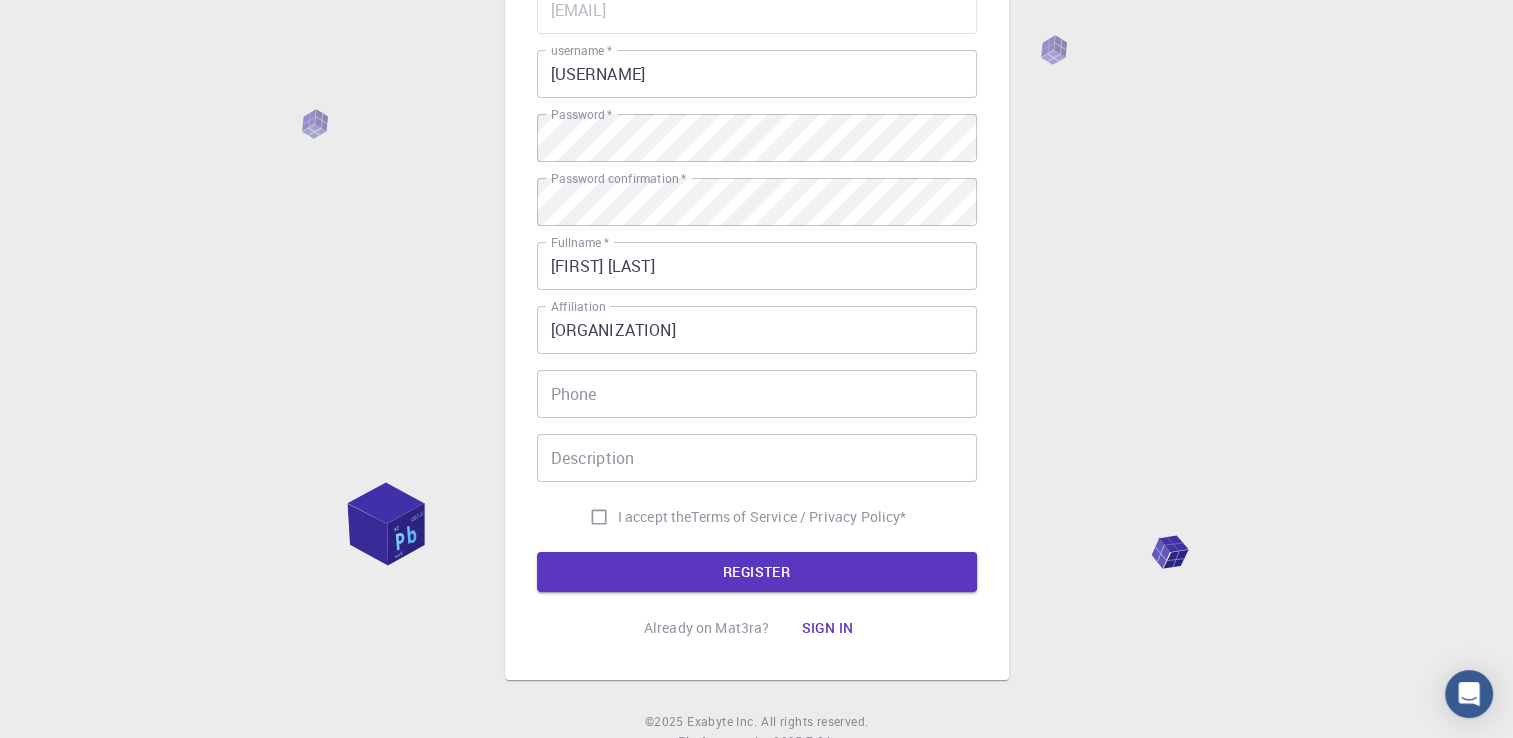 scroll, scrollTop: 223, scrollLeft: 0, axis: vertical 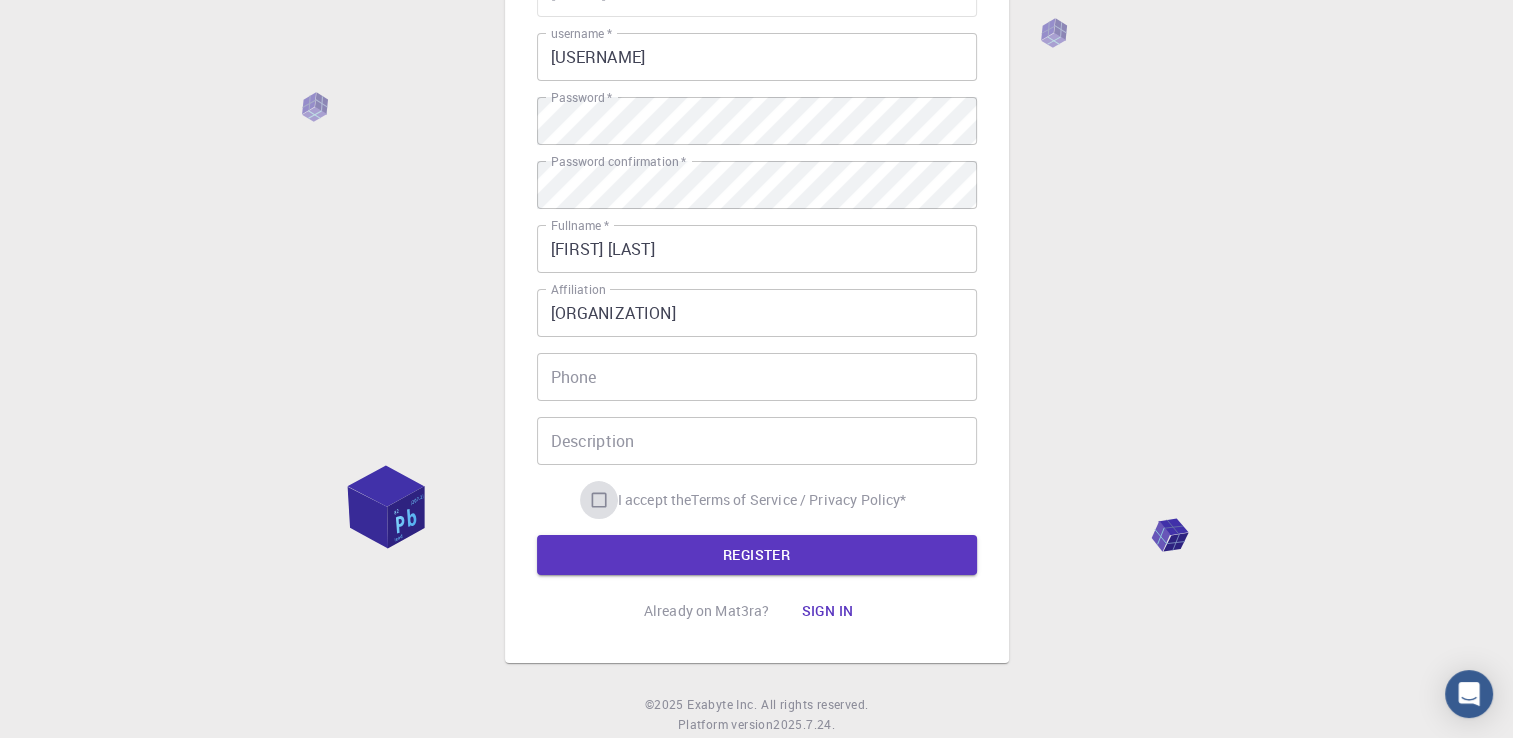 click on "I accept the  Terms of Service / Privacy Policy  *" at bounding box center [599, 500] 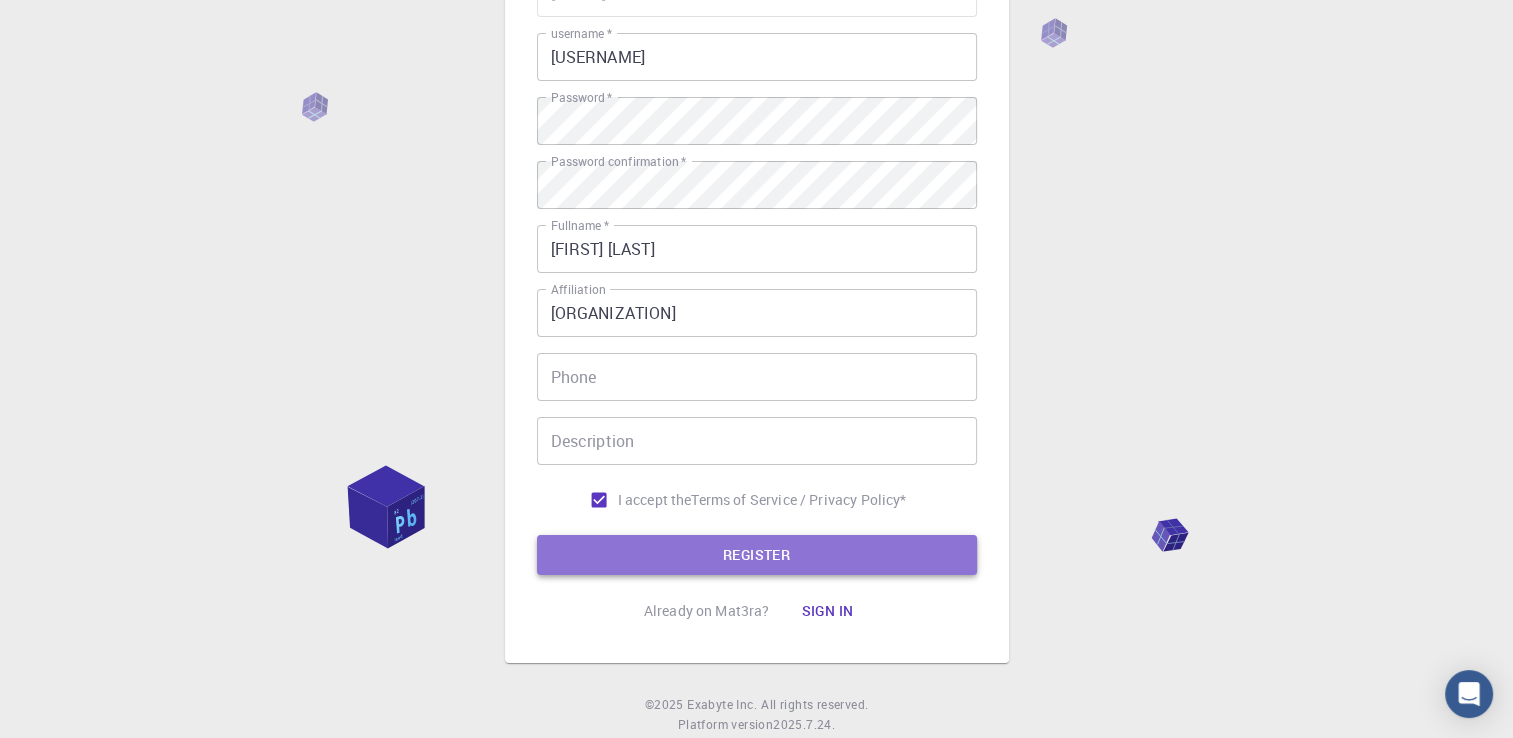 click on "REGISTER" at bounding box center (757, 555) 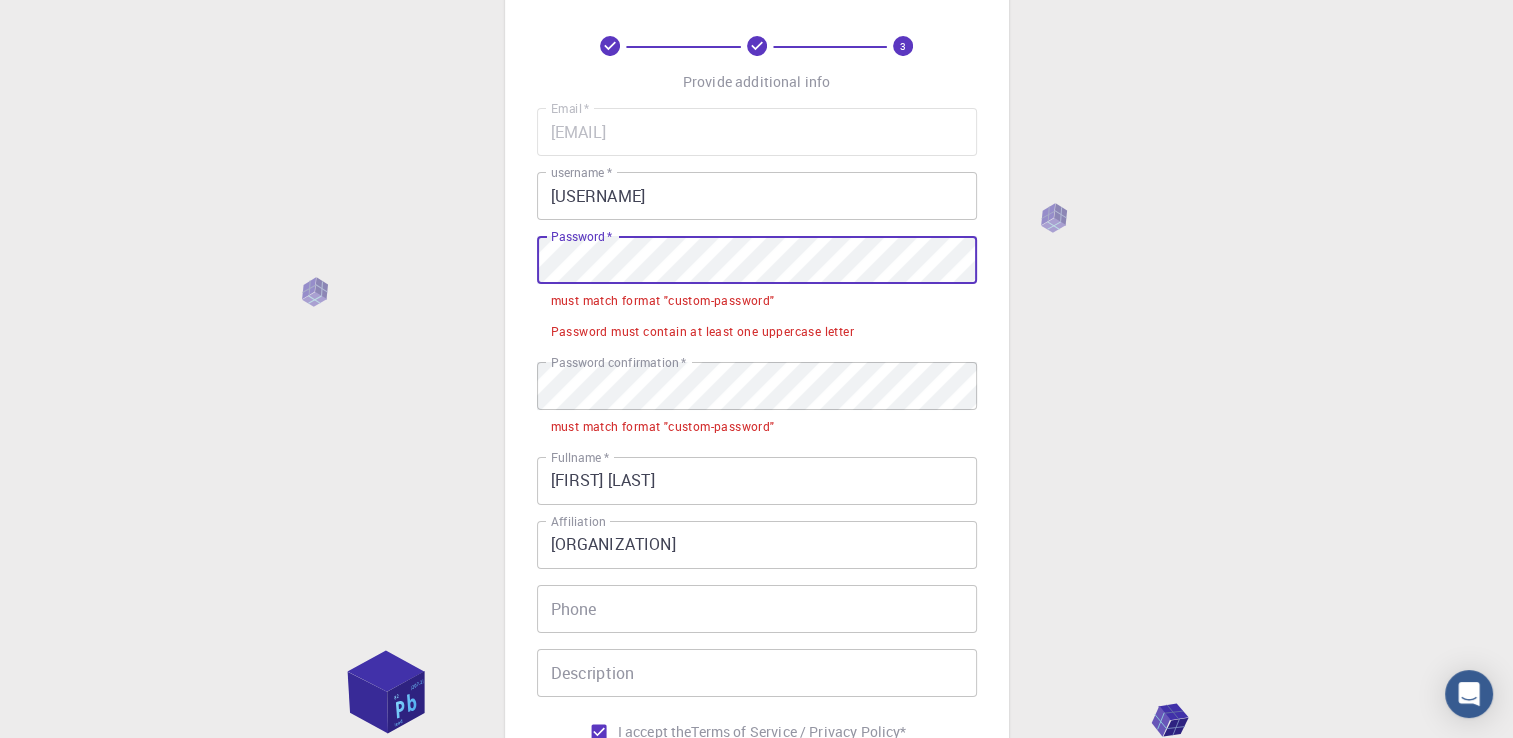 scroll, scrollTop: 83, scrollLeft: 0, axis: vertical 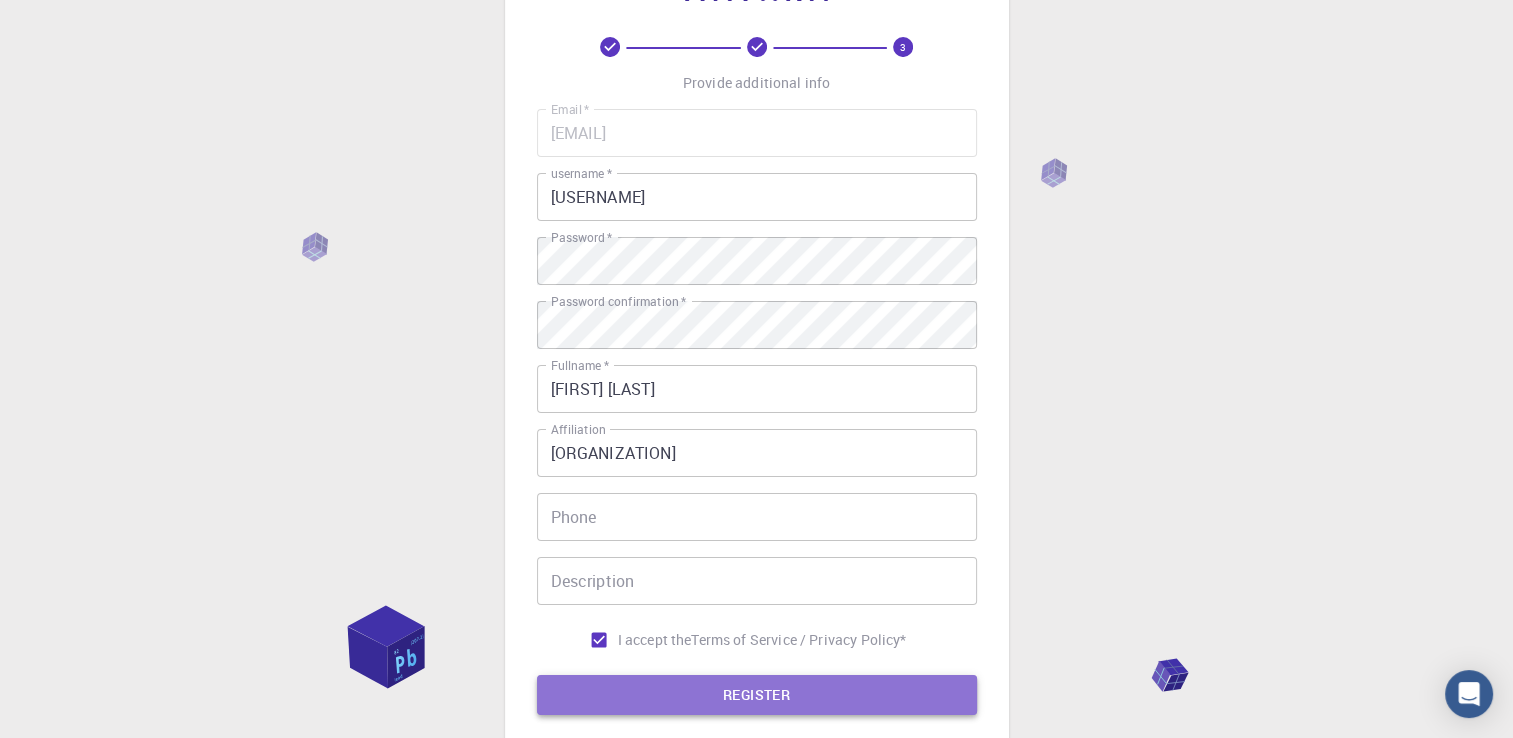 click on "REGISTER" at bounding box center (757, 695) 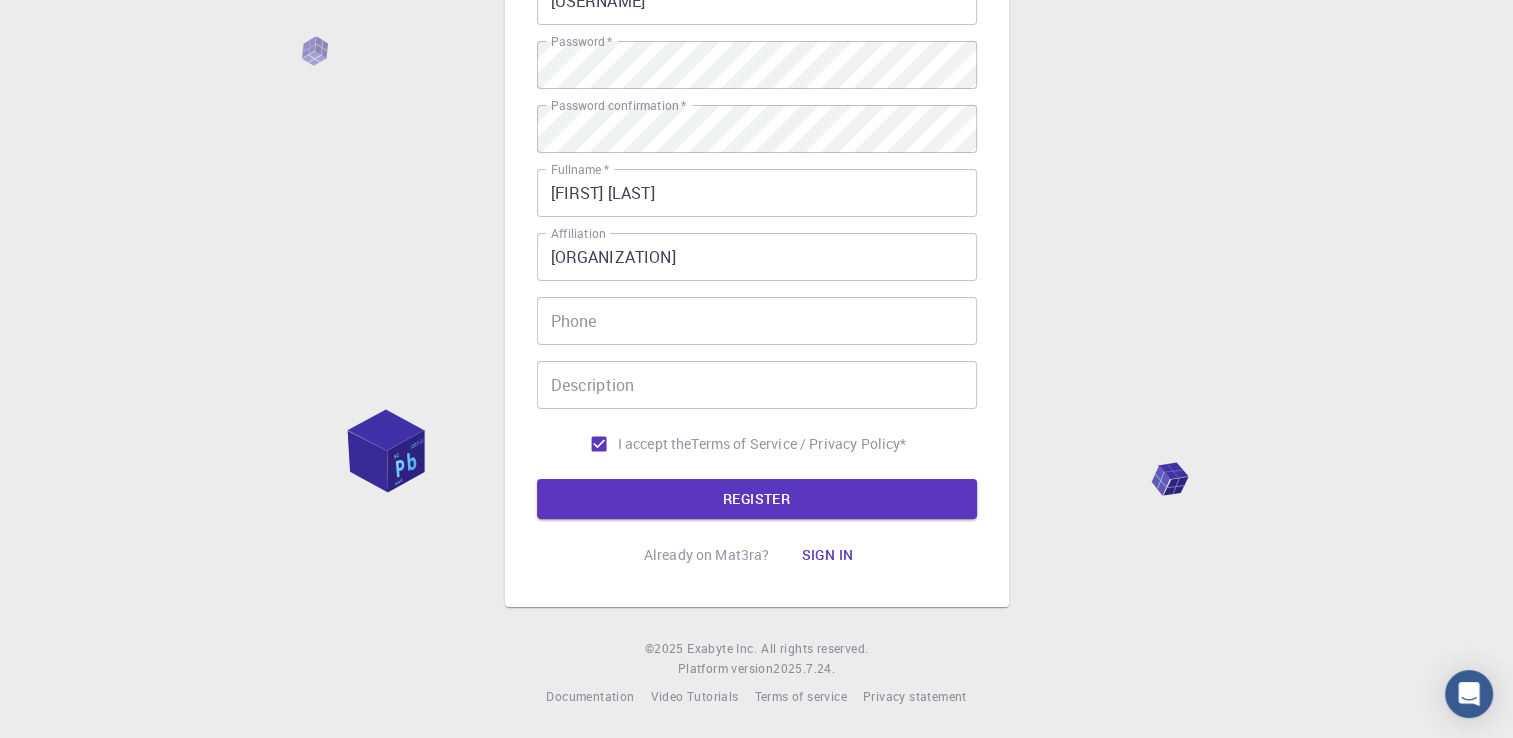 scroll, scrollTop: 0, scrollLeft: 0, axis: both 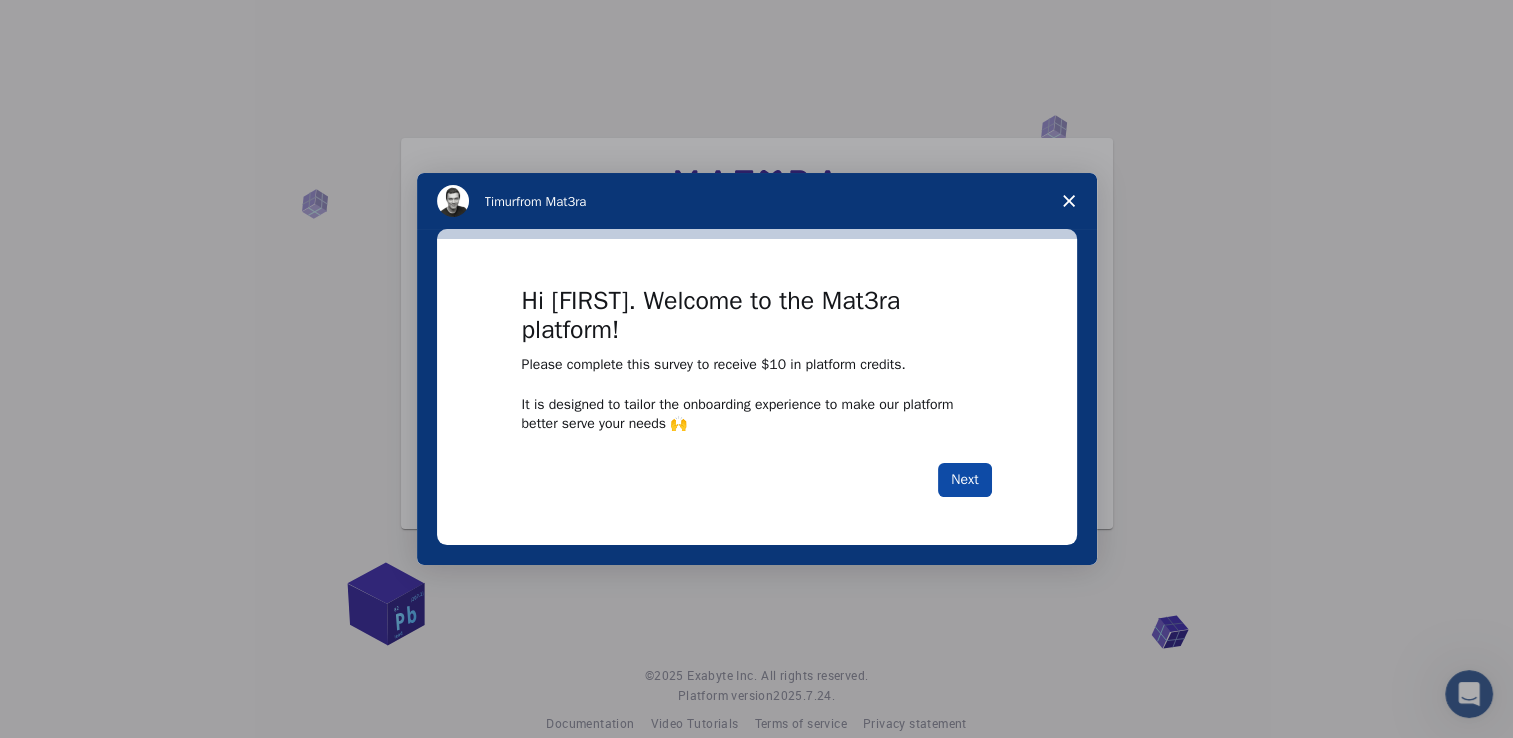 click on "Next" at bounding box center [964, 480] 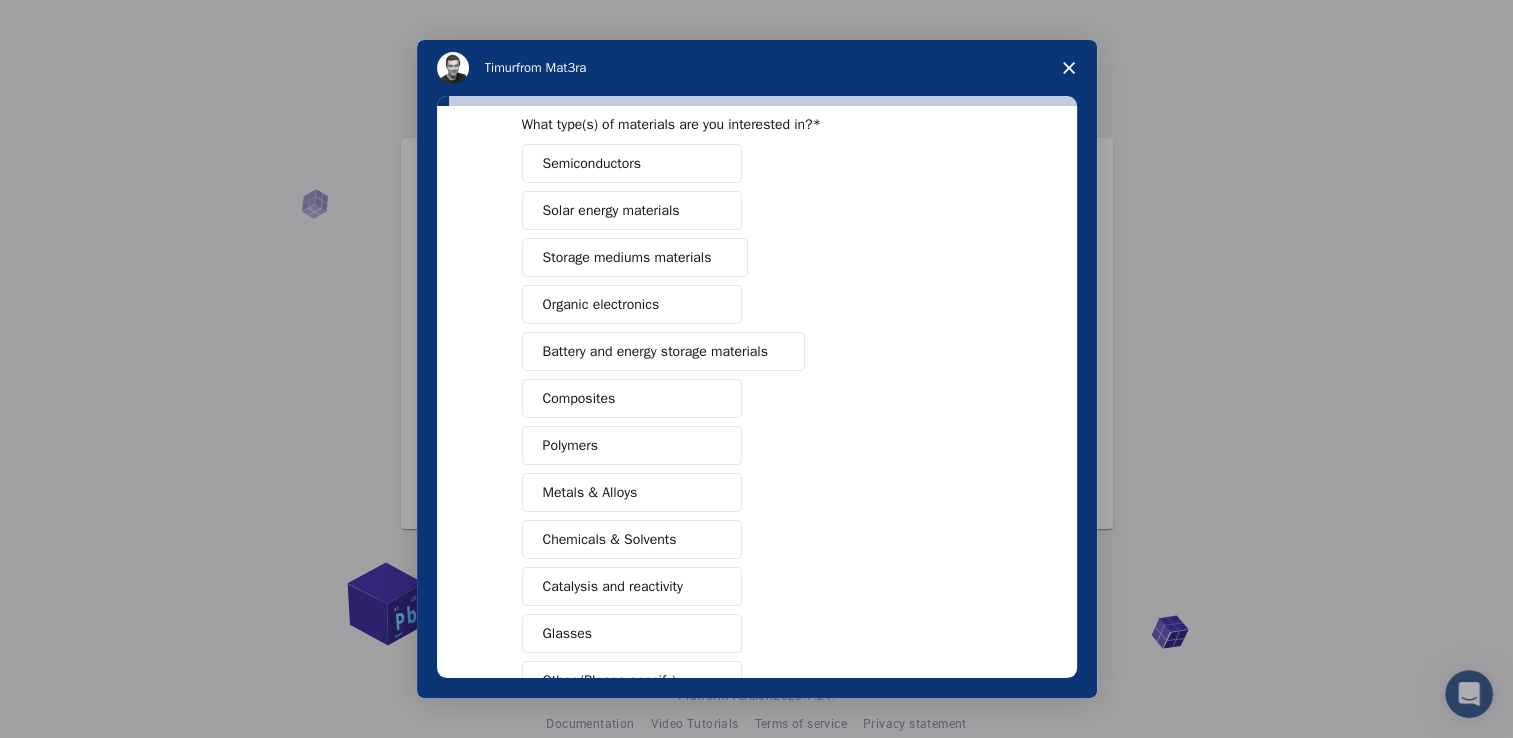 scroll, scrollTop: 90, scrollLeft: 0, axis: vertical 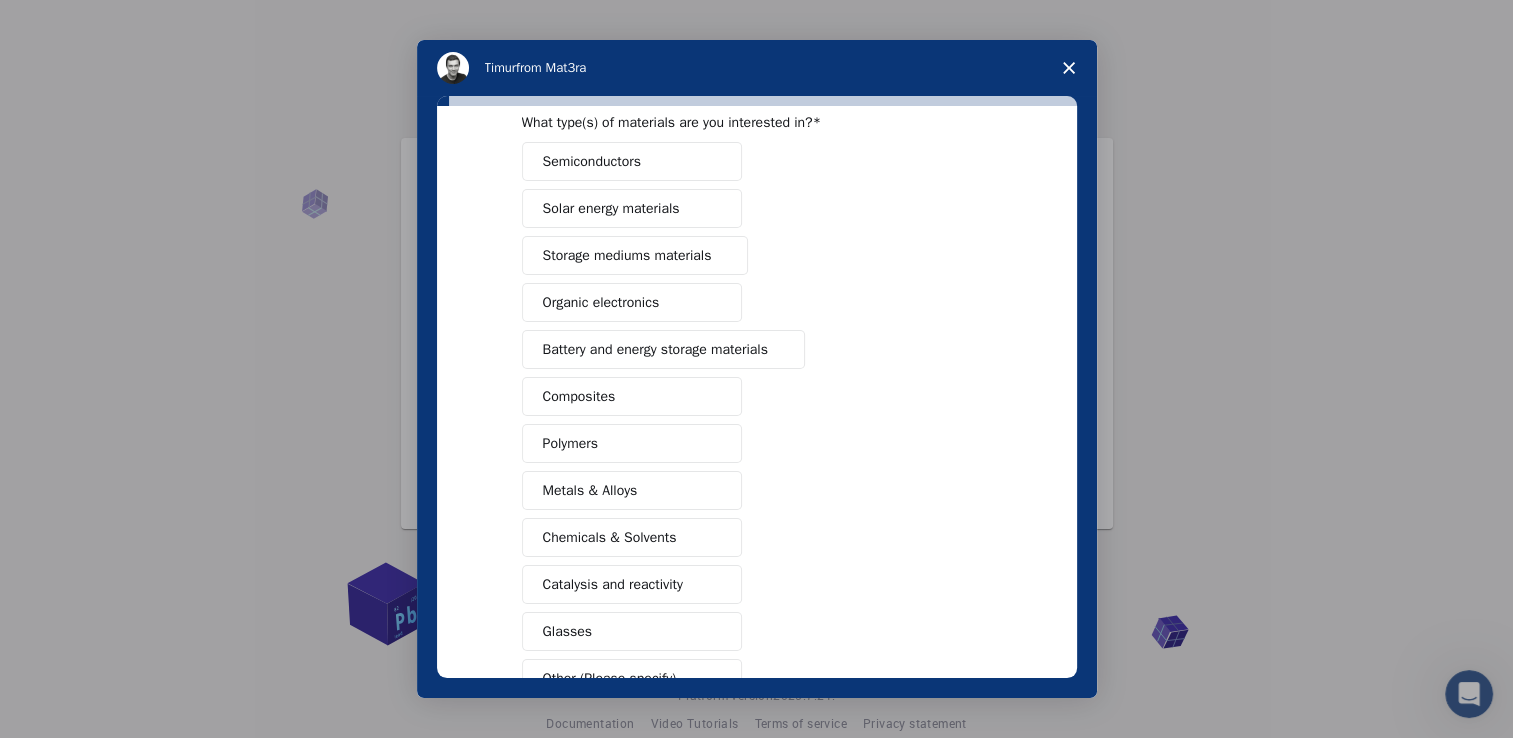 click on "Polymers" at bounding box center [632, 443] 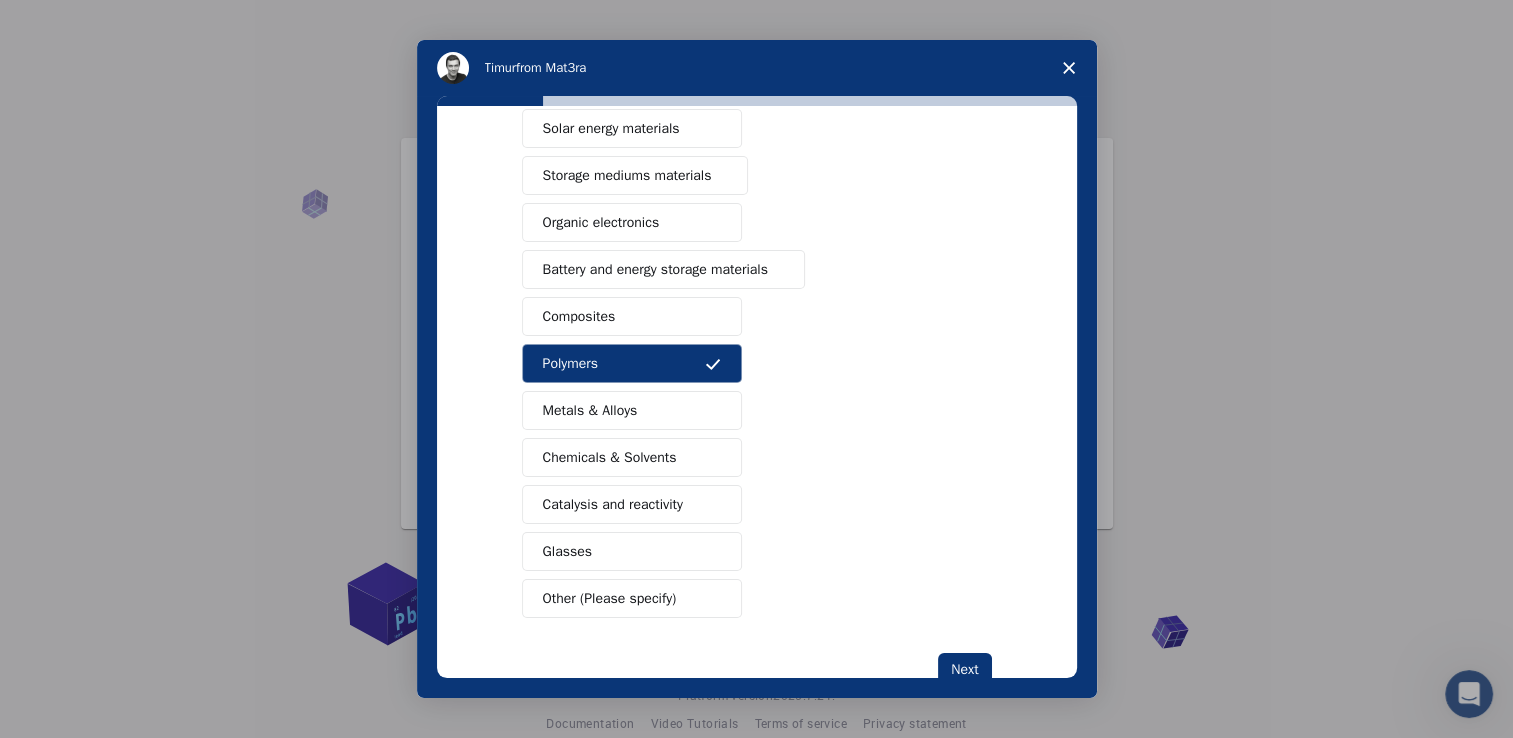 scroll, scrollTop: 221, scrollLeft: 0, axis: vertical 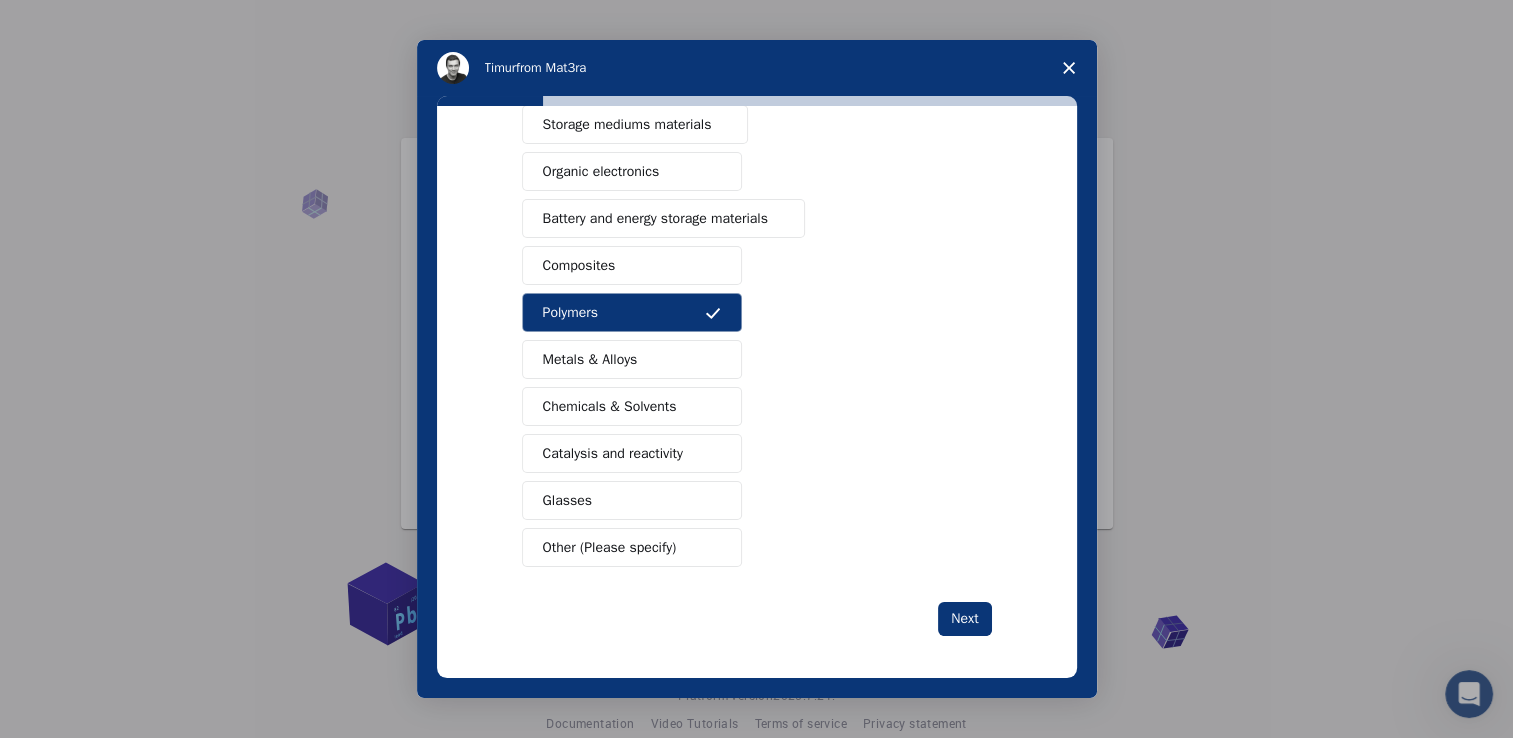 click on "Catalysis and reactivity" at bounding box center (613, 453) 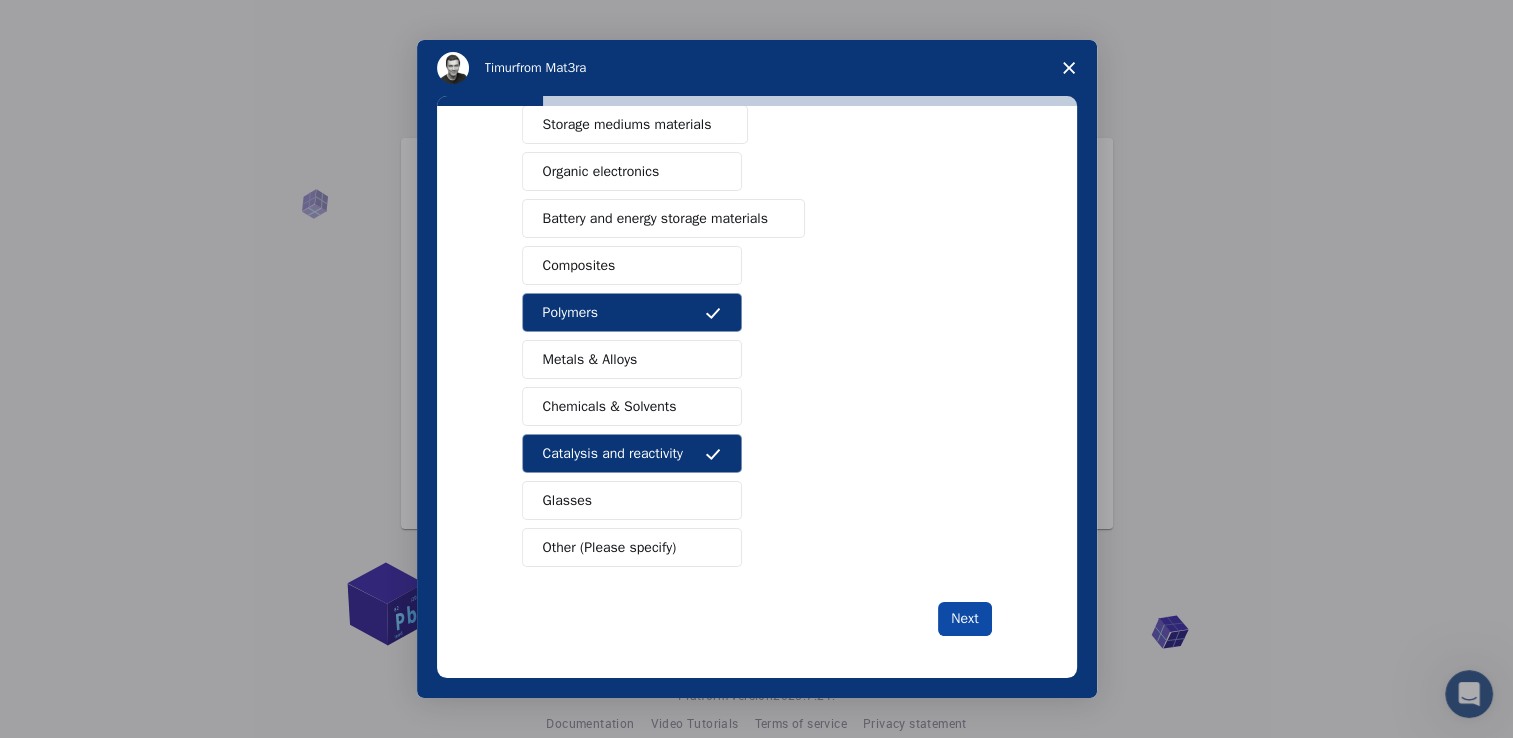 click on "Next" at bounding box center [964, 619] 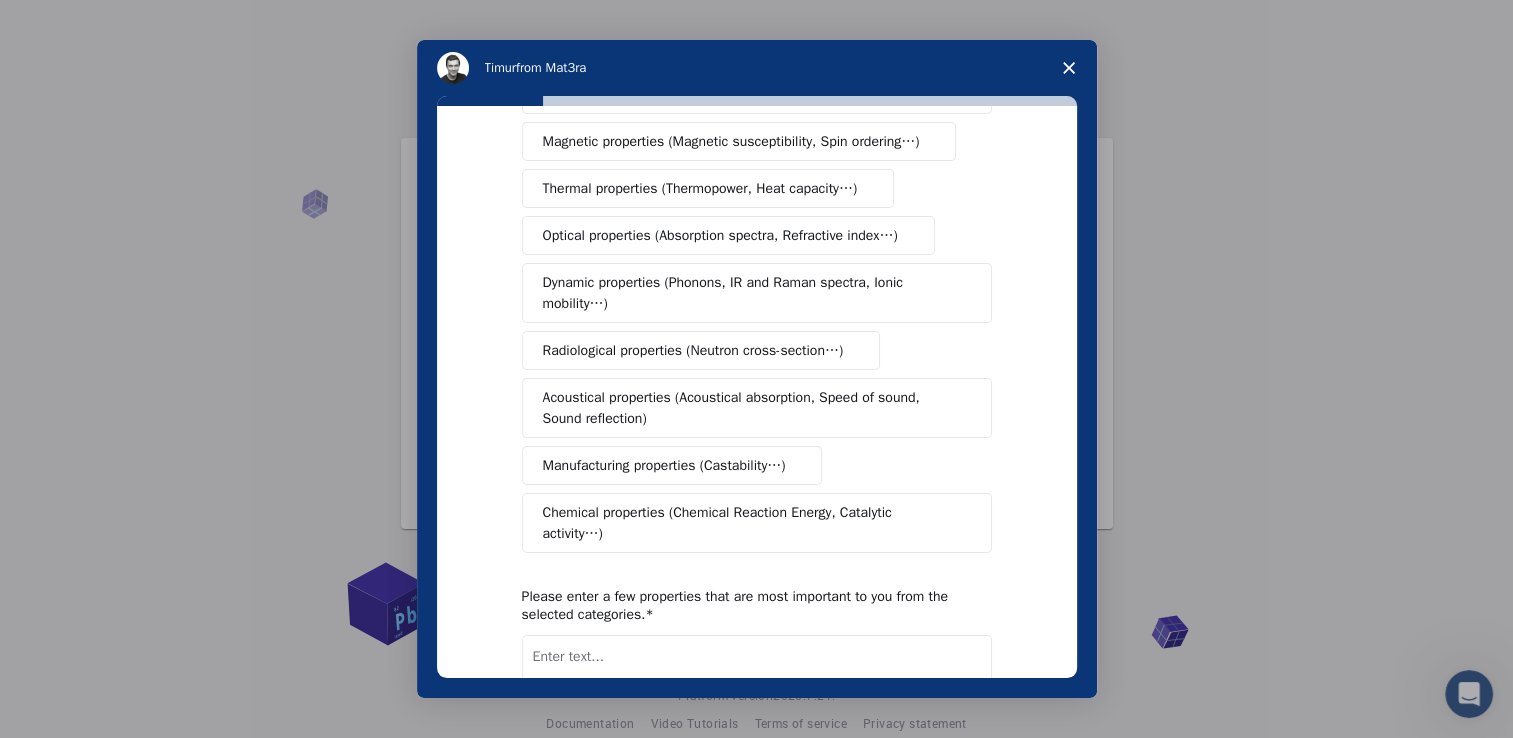 scroll, scrollTop: 196, scrollLeft: 0, axis: vertical 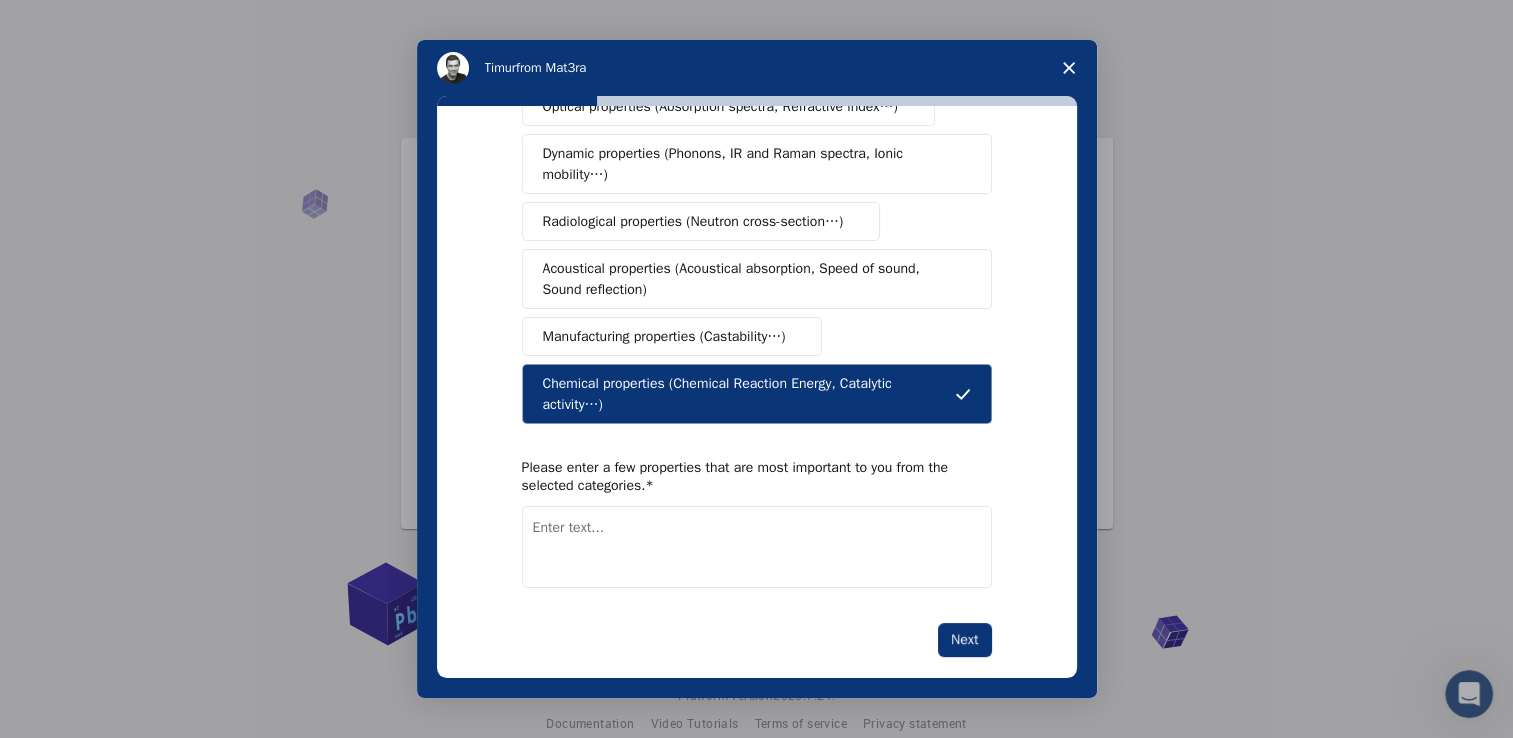click at bounding box center (757, 547) 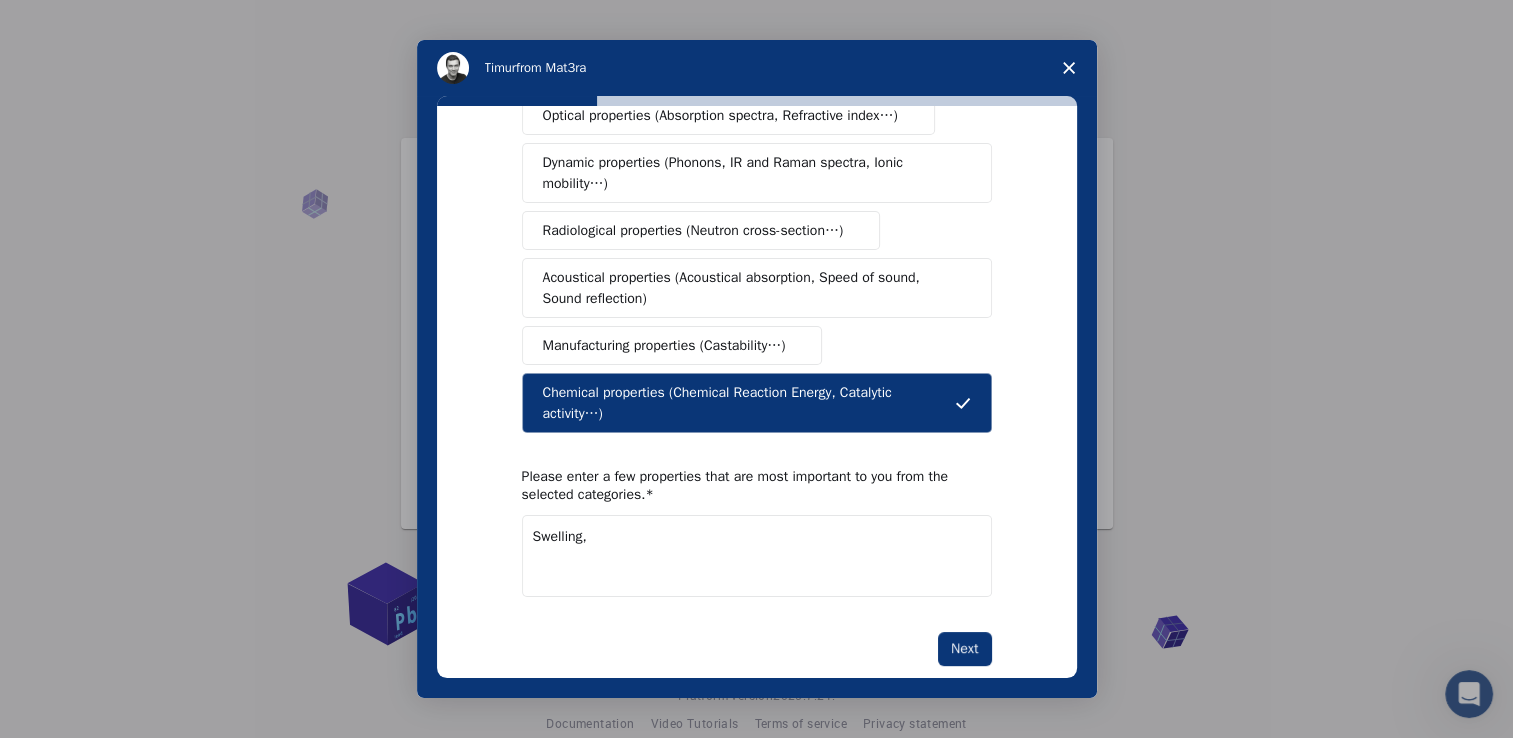 scroll, scrollTop: 317, scrollLeft: 0, axis: vertical 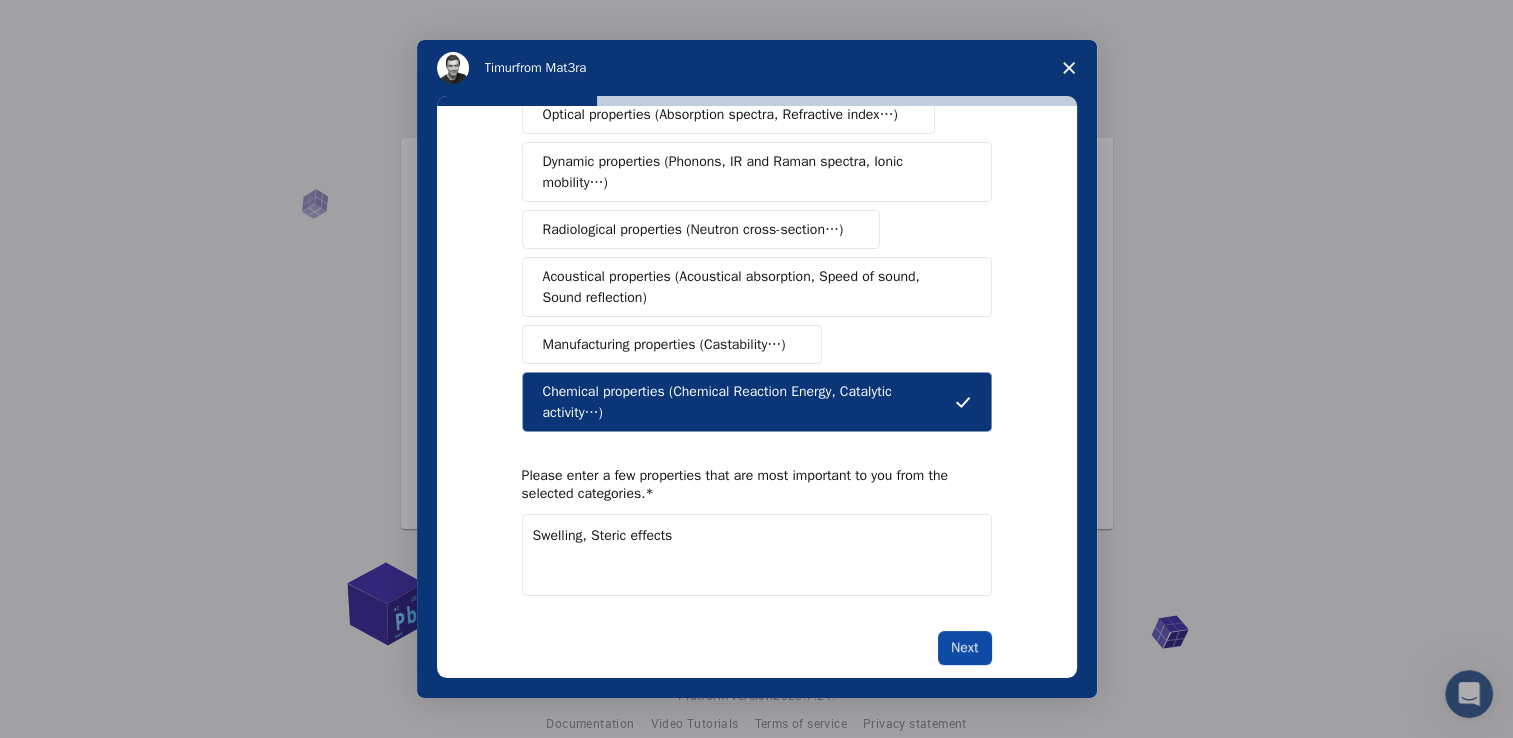 type on "Swelling, Steric effects" 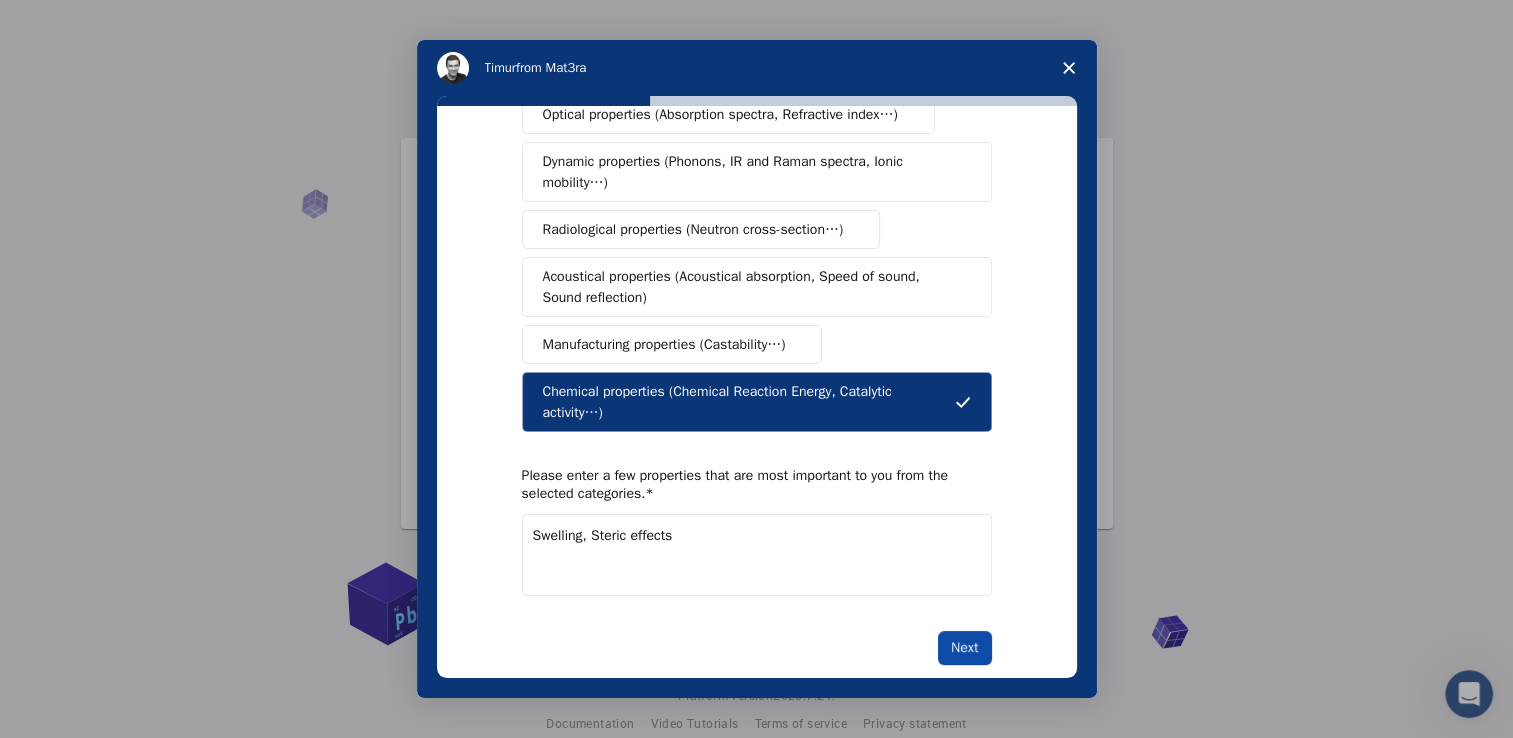 click on "Next" at bounding box center (964, 648) 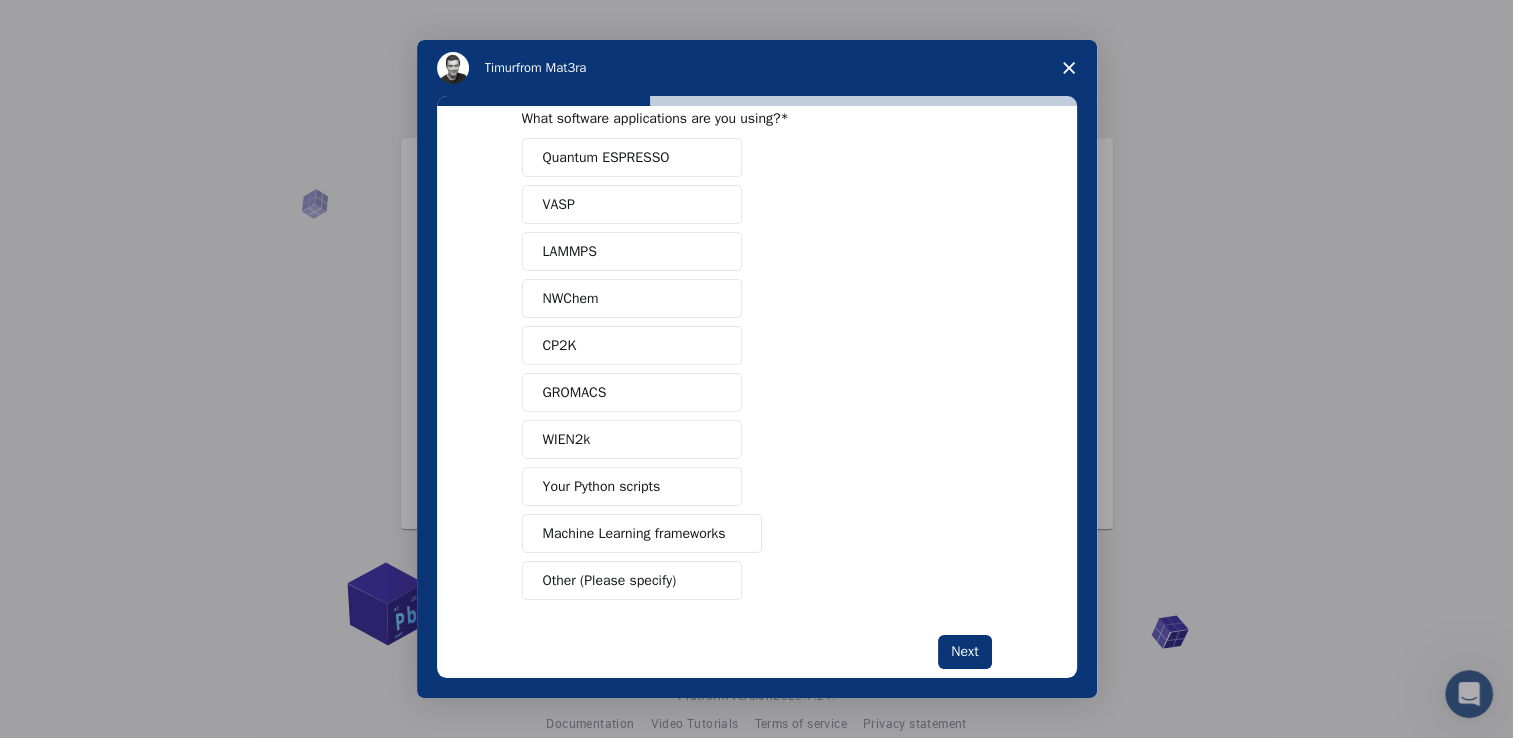 scroll, scrollTop: 78, scrollLeft: 0, axis: vertical 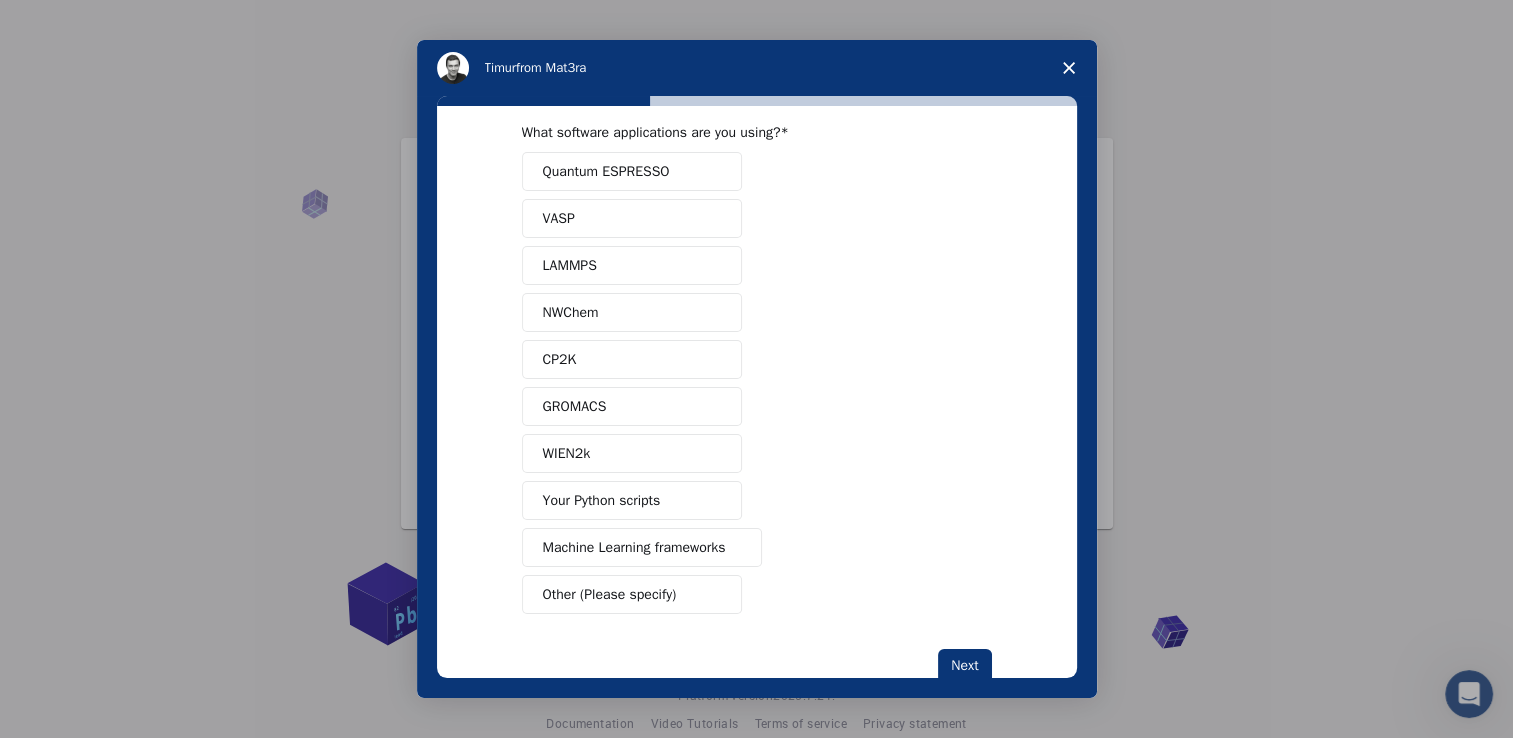 click on "Other (Please specify)" at bounding box center [632, 594] 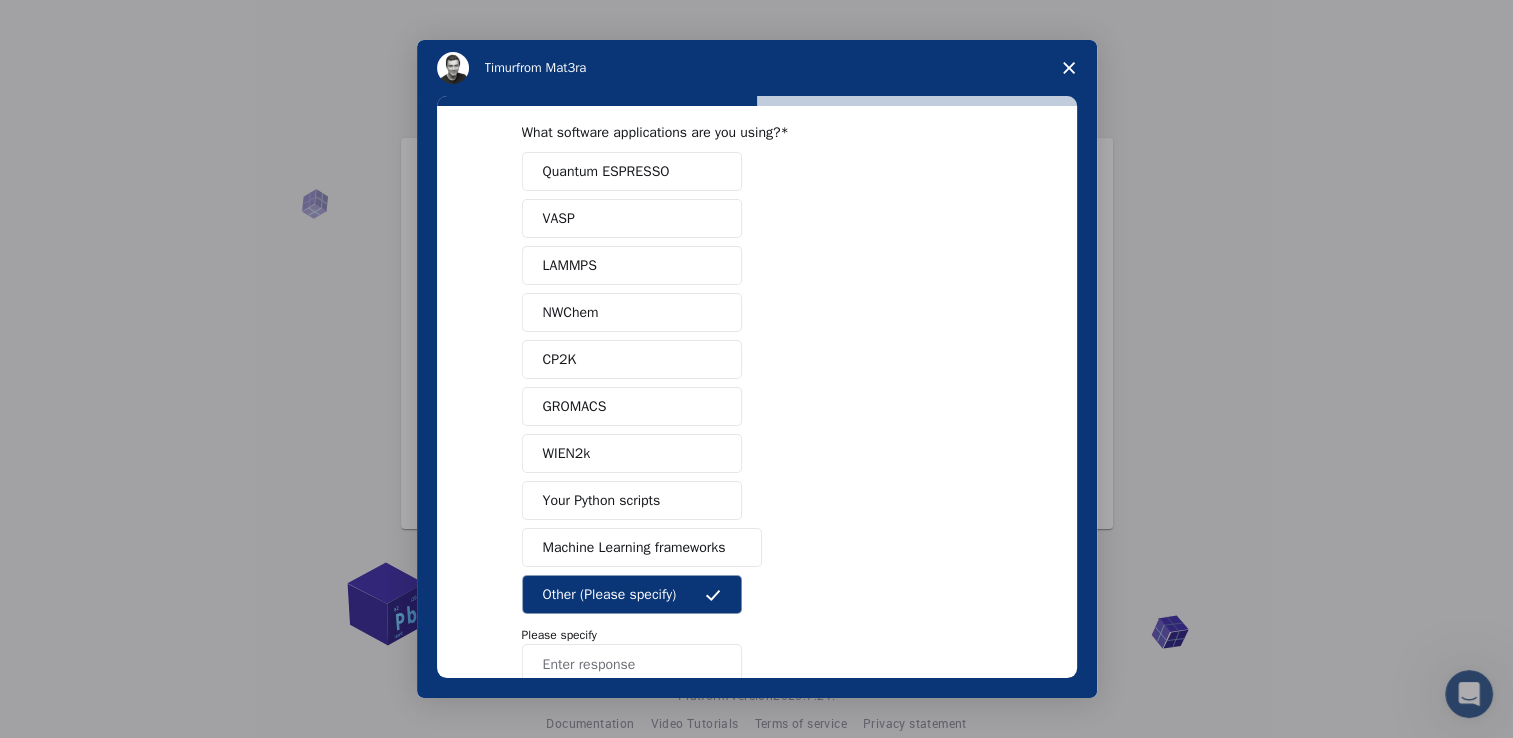 scroll, scrollTop: 148, scrollLeft: 0, axis: vertical 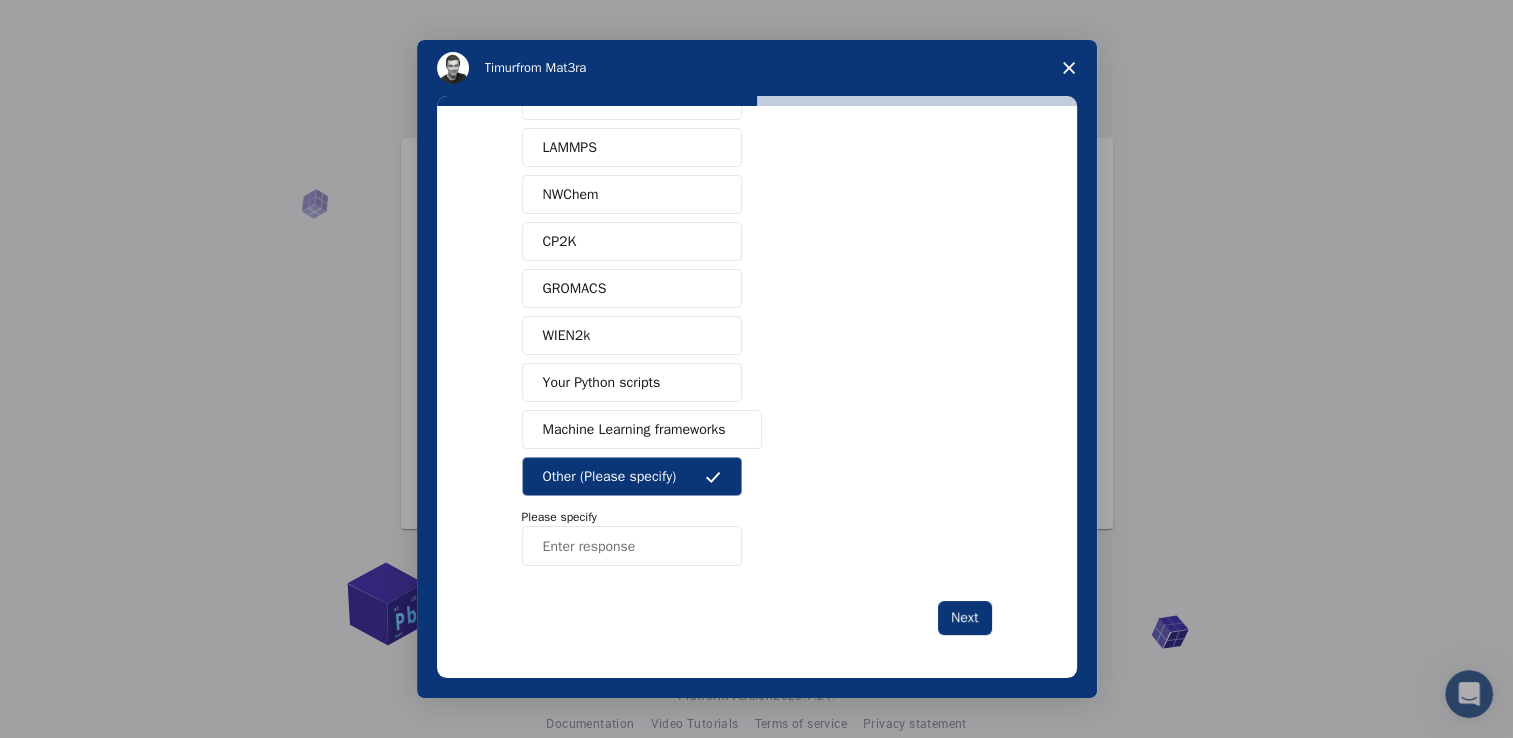 click at bounding box center (632, 546) 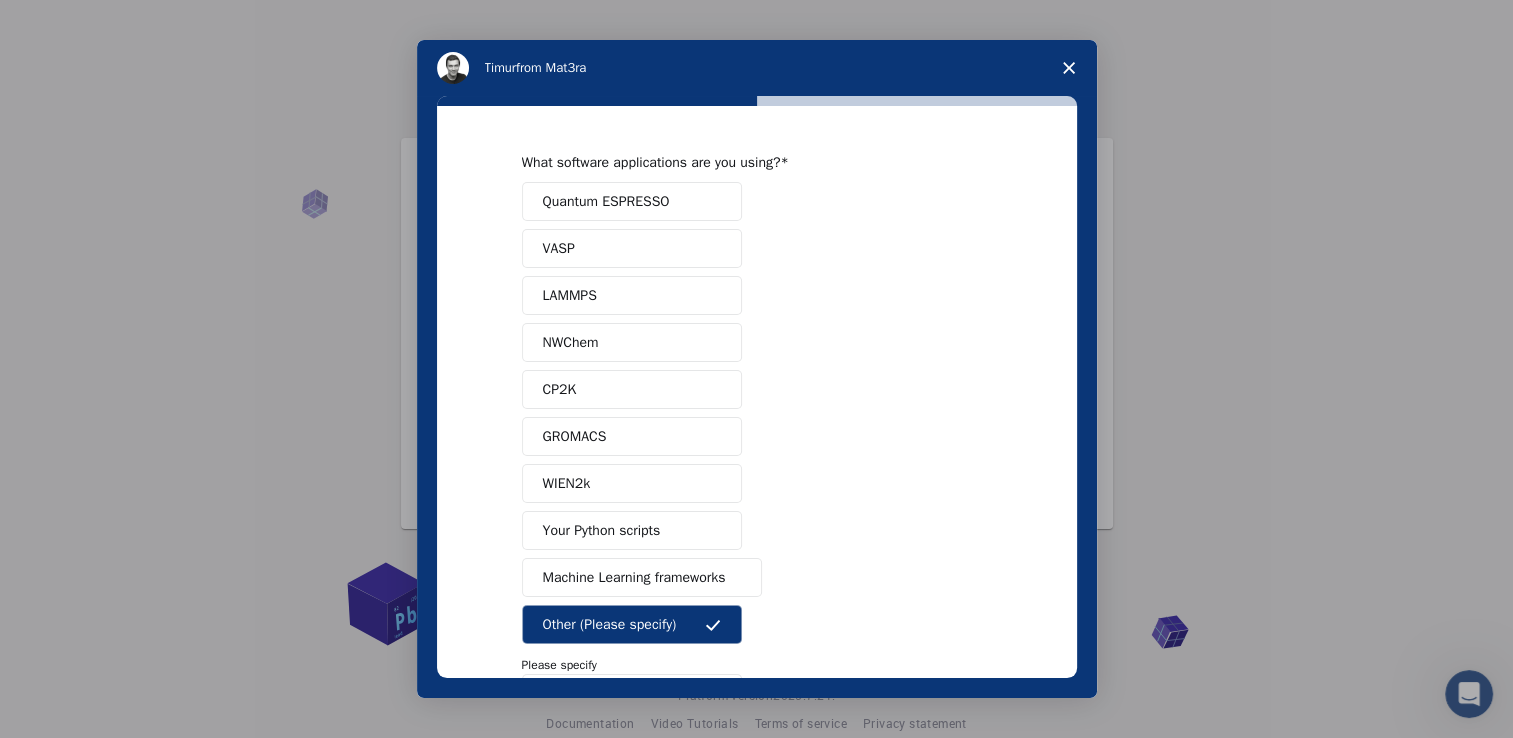 scroll, scrollTop: 148, scrollLeft: 0, axis: vertical 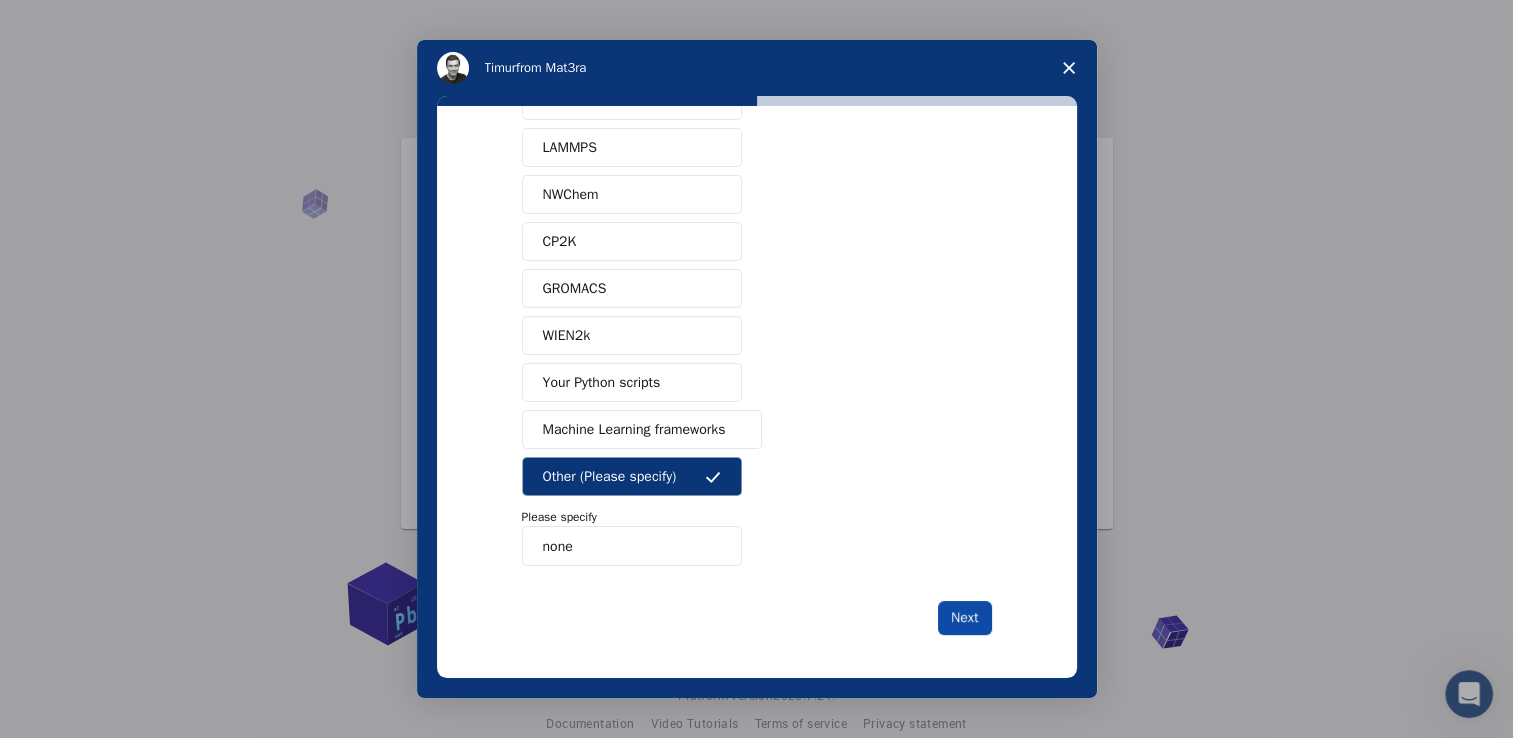 type on "none" 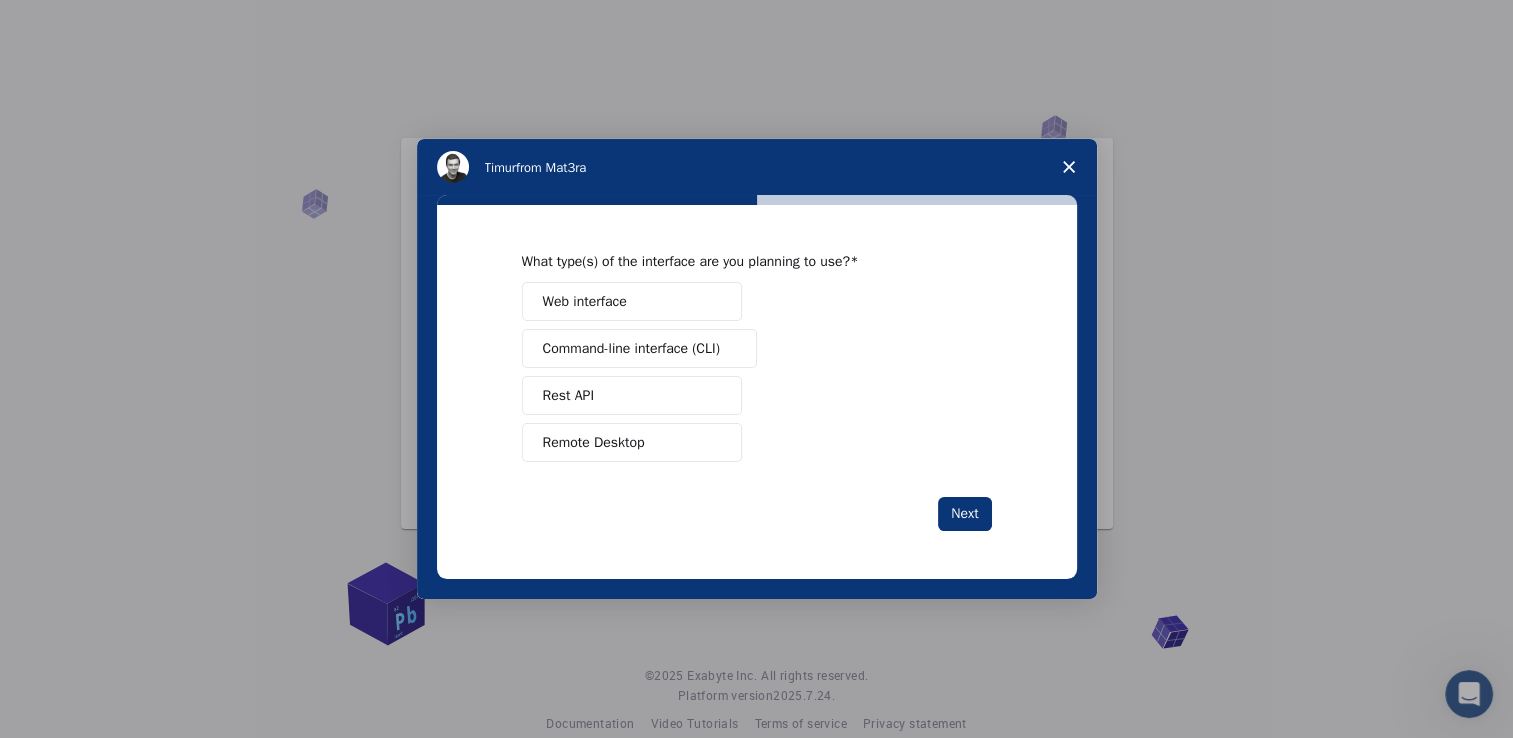 scroll, scrollTop: 0, scrollLeft: 0, axis: both 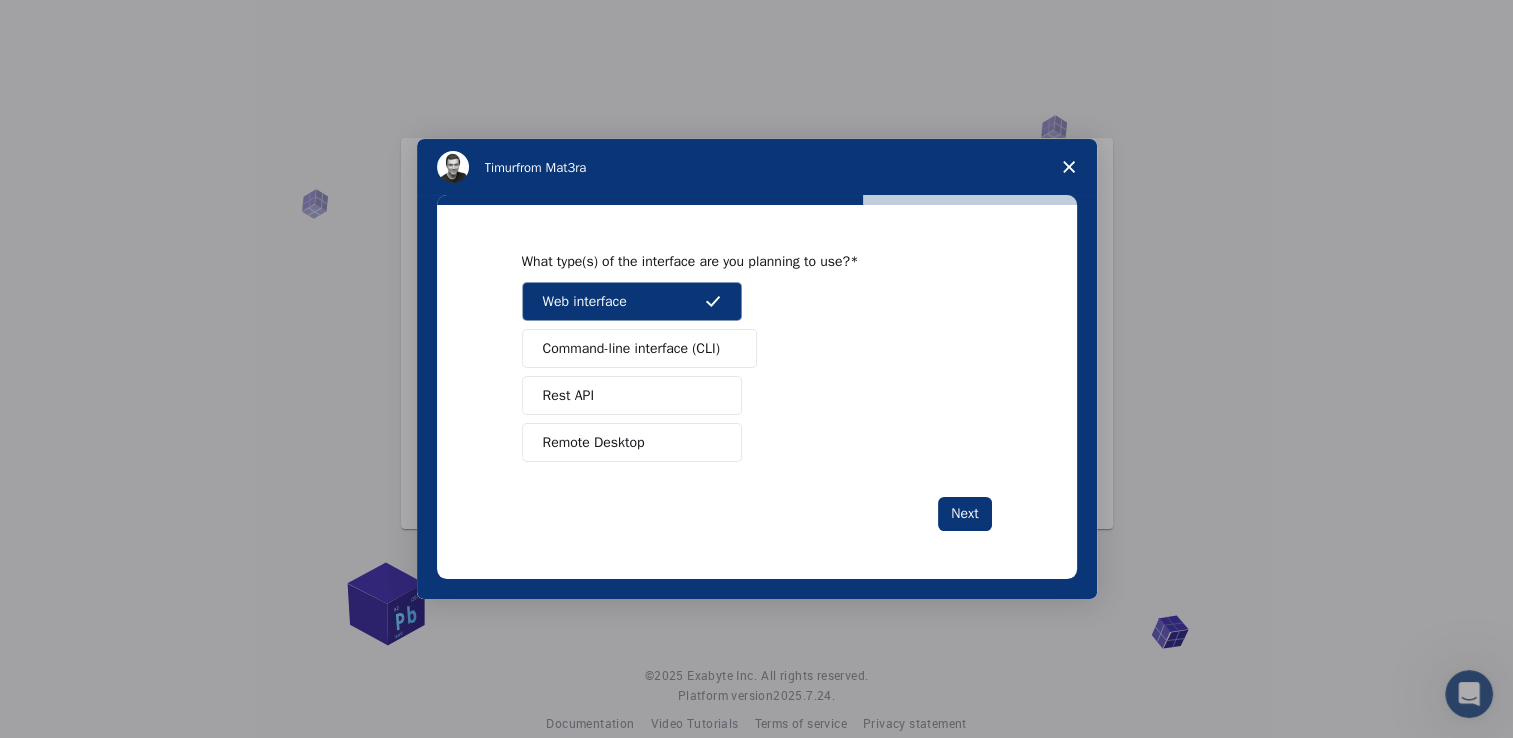 click on "Remote Desktop" at bounding box center [632, 442] 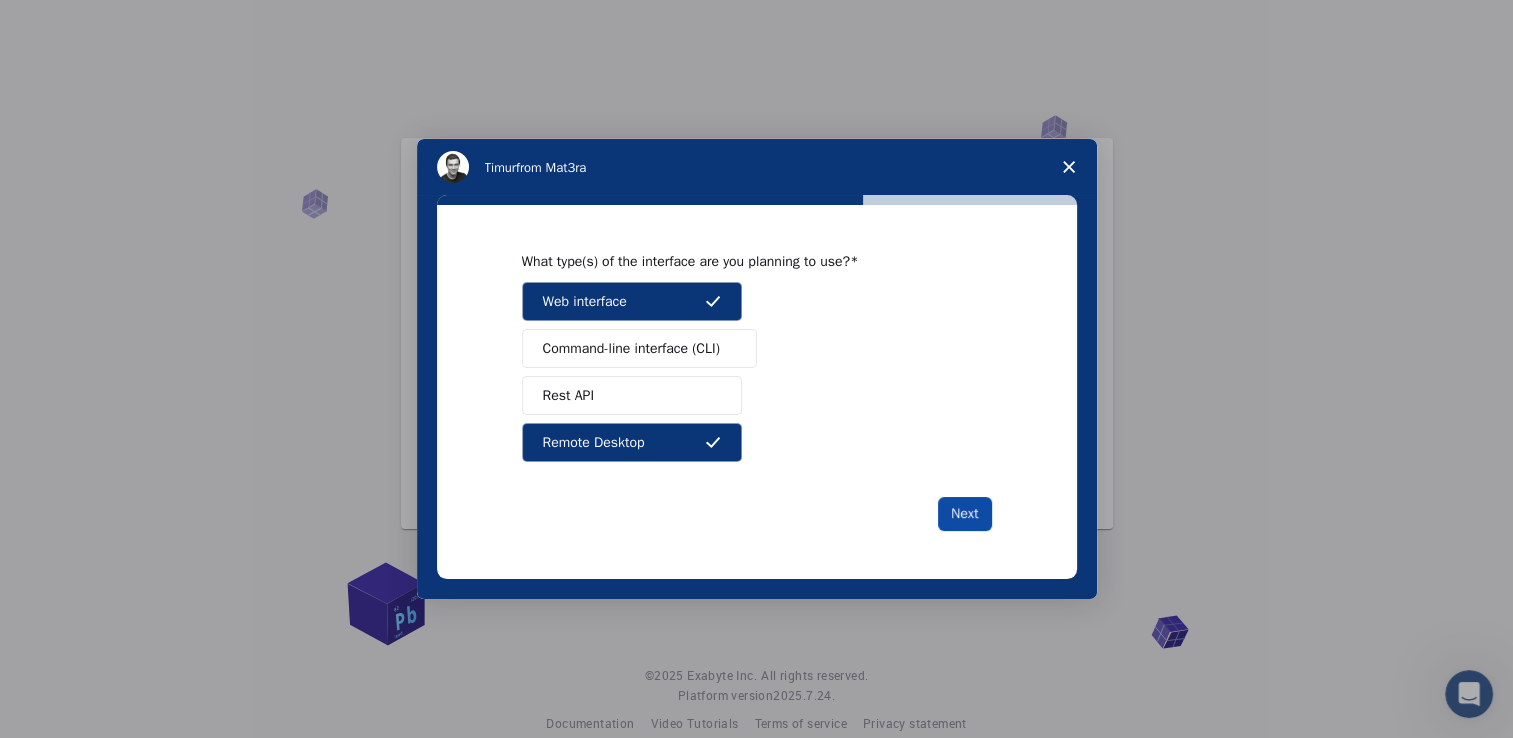 click on "Next" at bounding box center (964, 514) 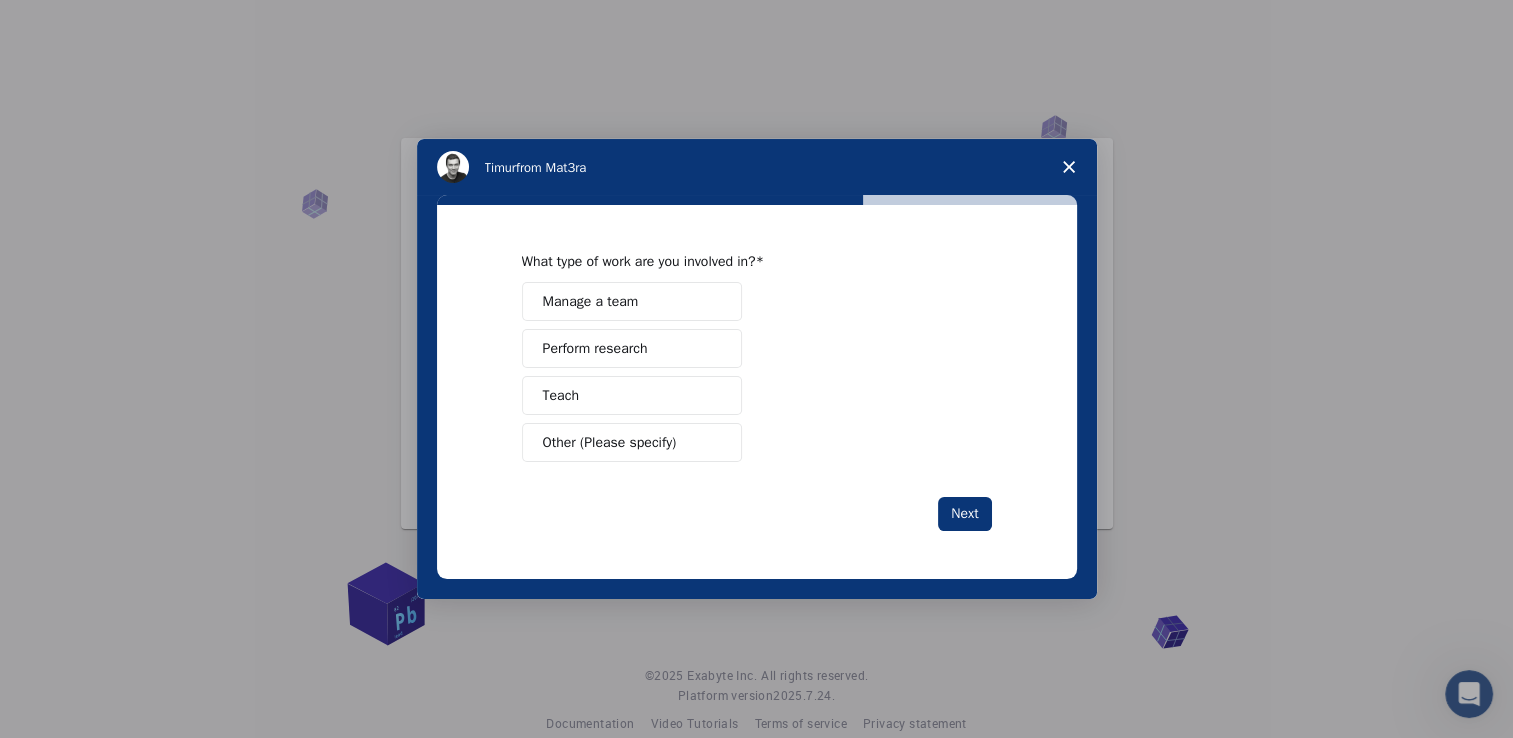 click on "Perform research" at bounding box center (632, 348) 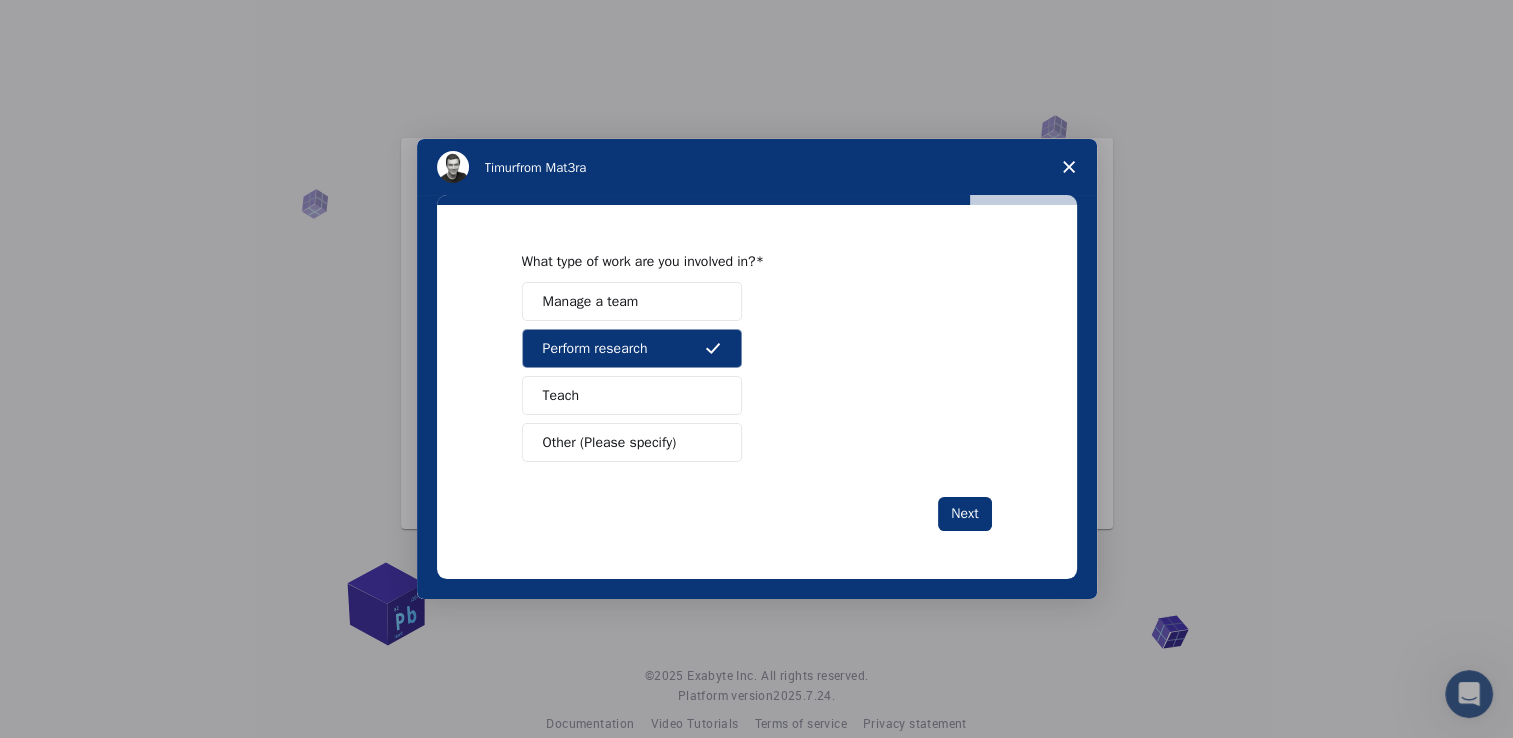 click on "Teach" at bounding box center [632, 395] 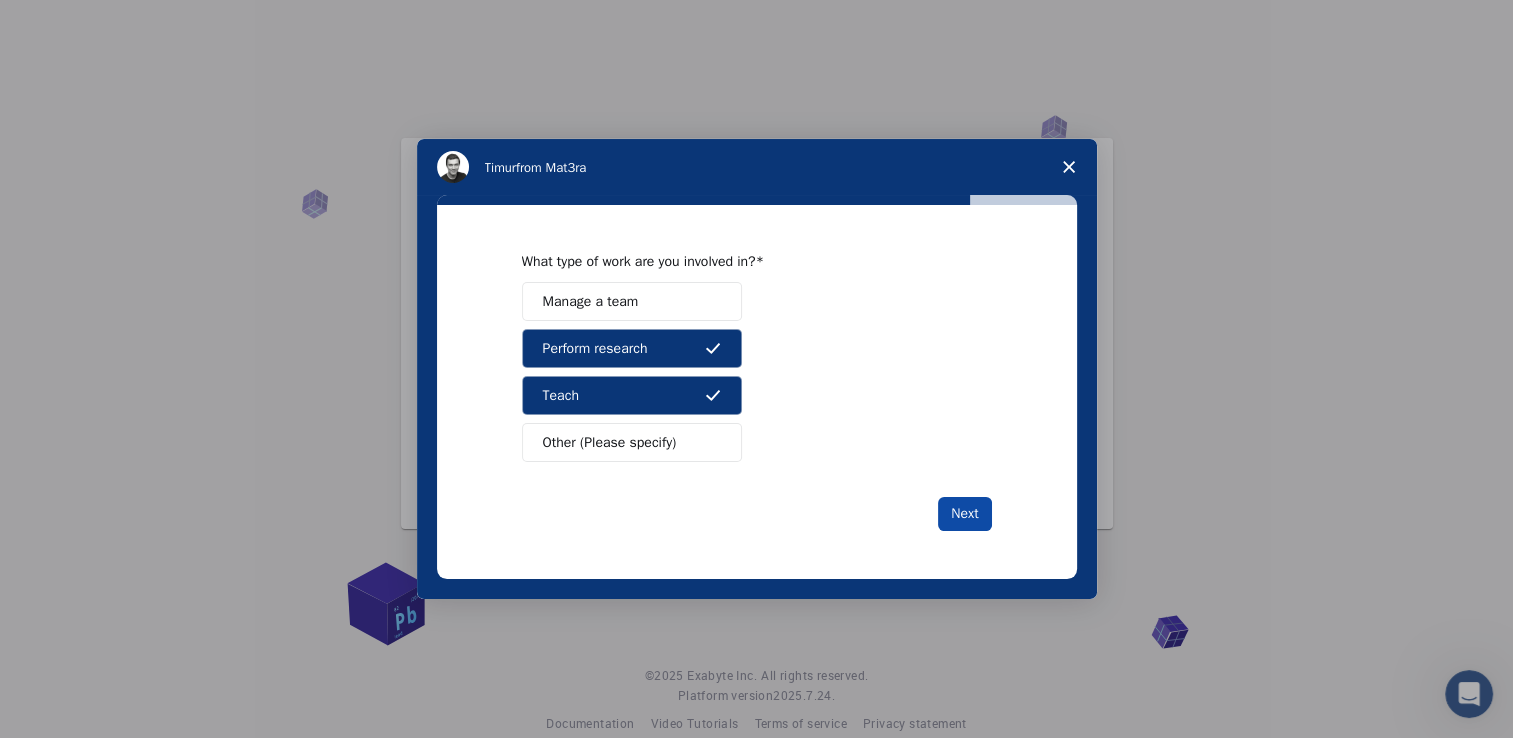 click on "Next" at bounding box center [964, 514] 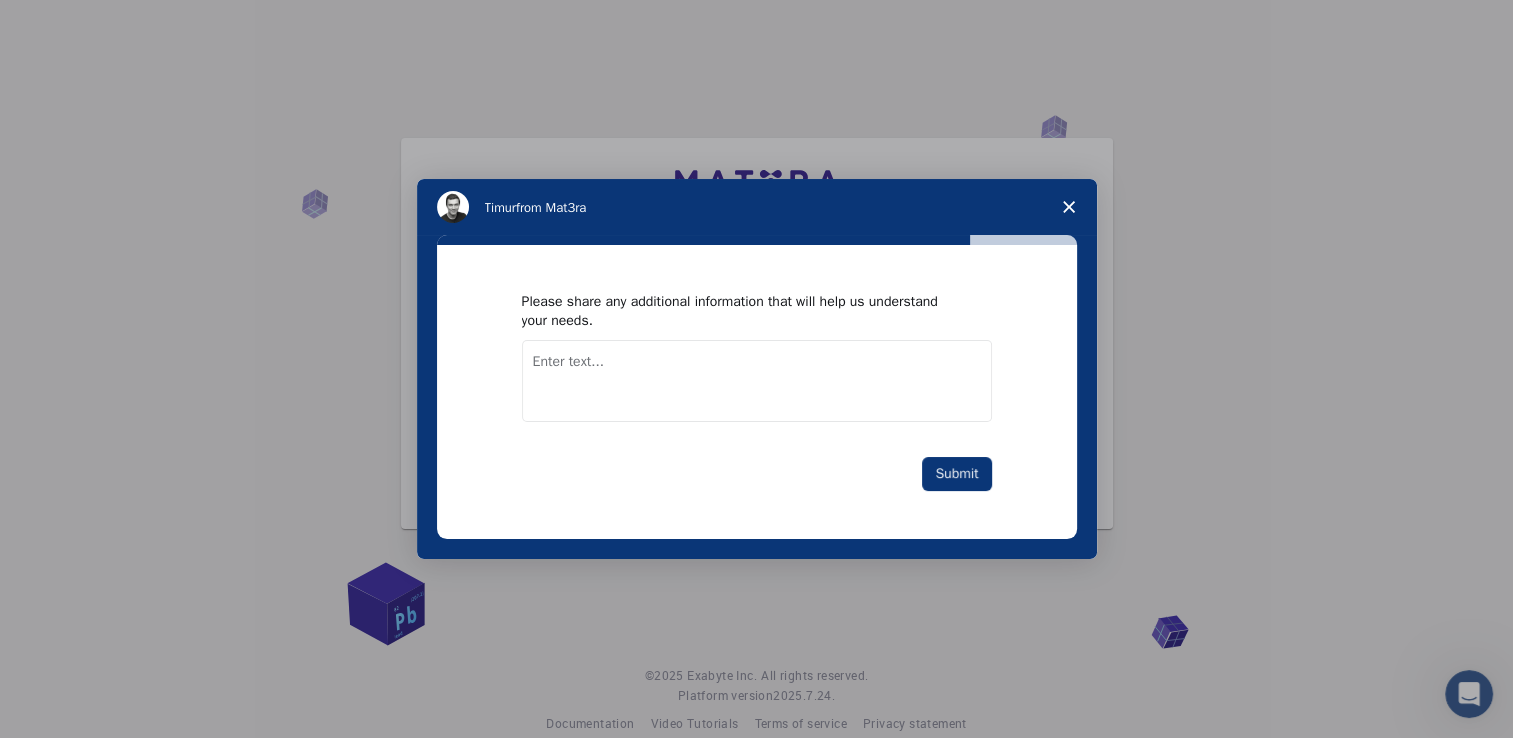 click at bounding box center [757, 381] 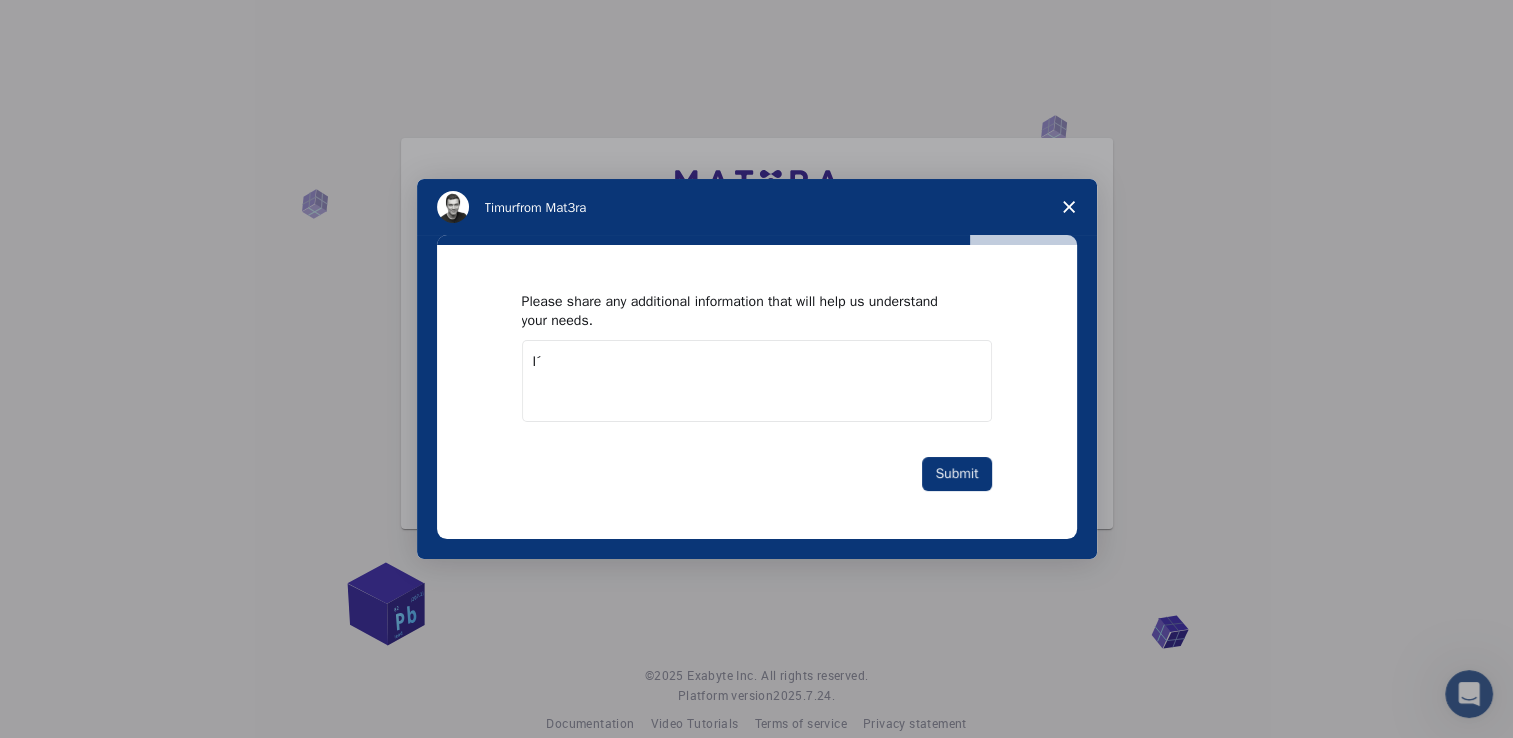type on "I" 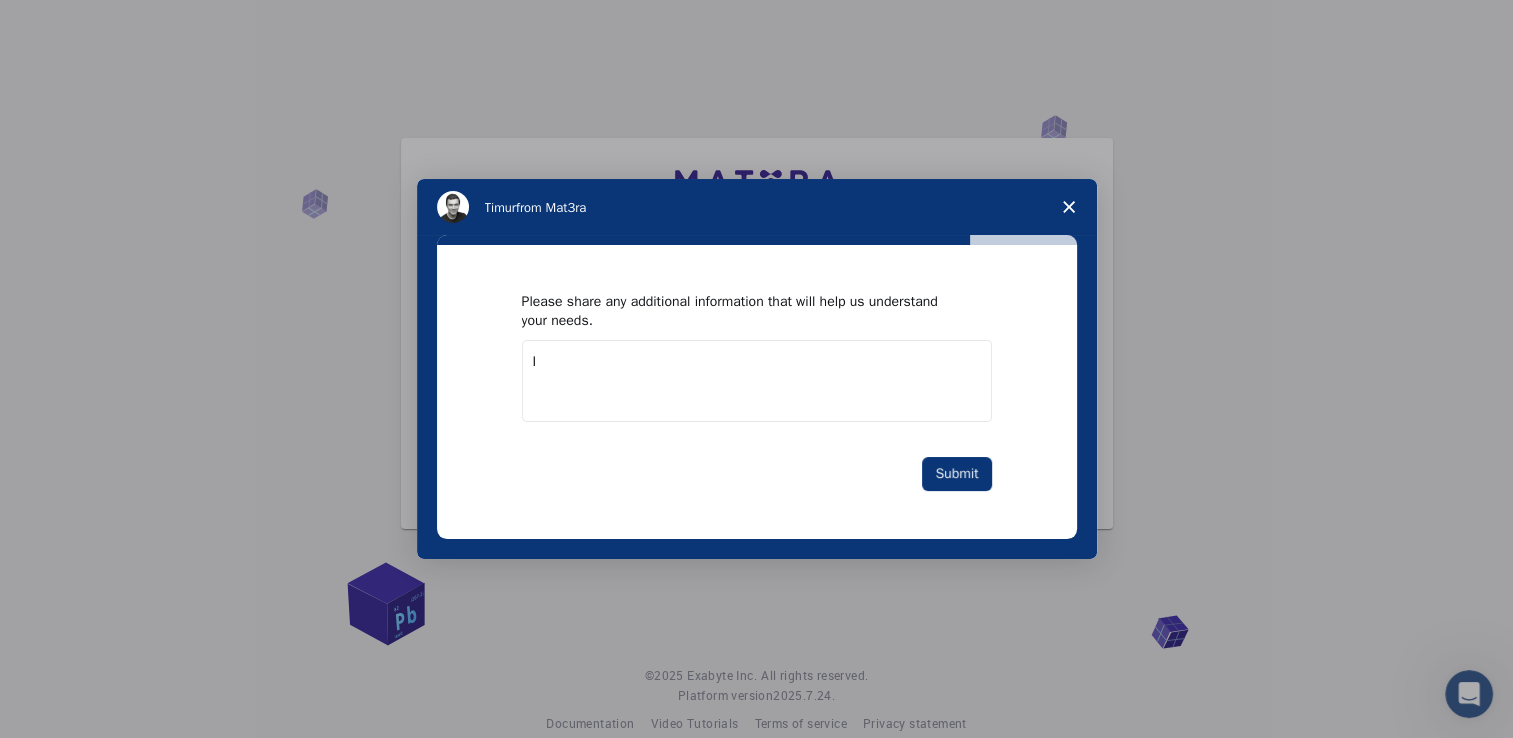 type 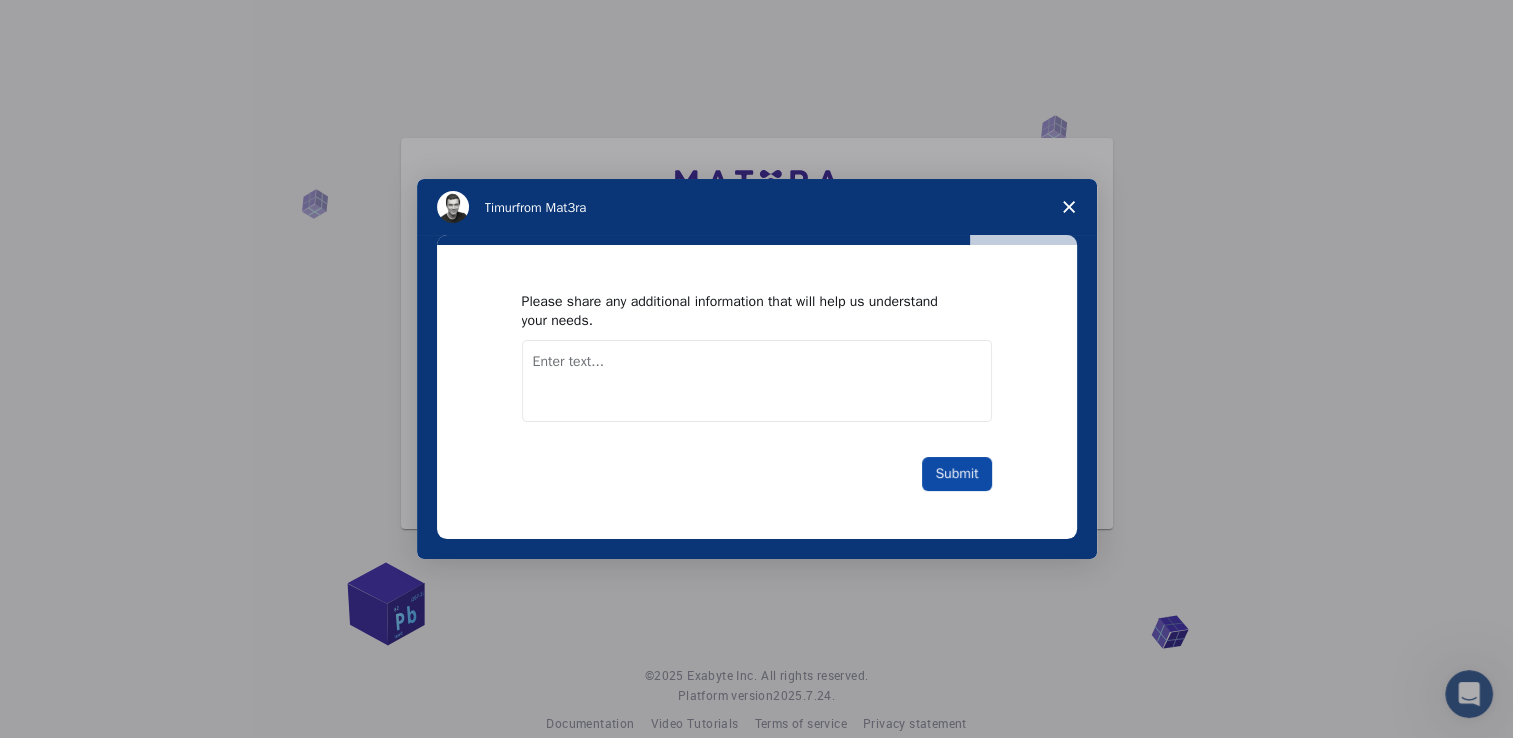 click on "Submit" at bounding box center (956, 474) 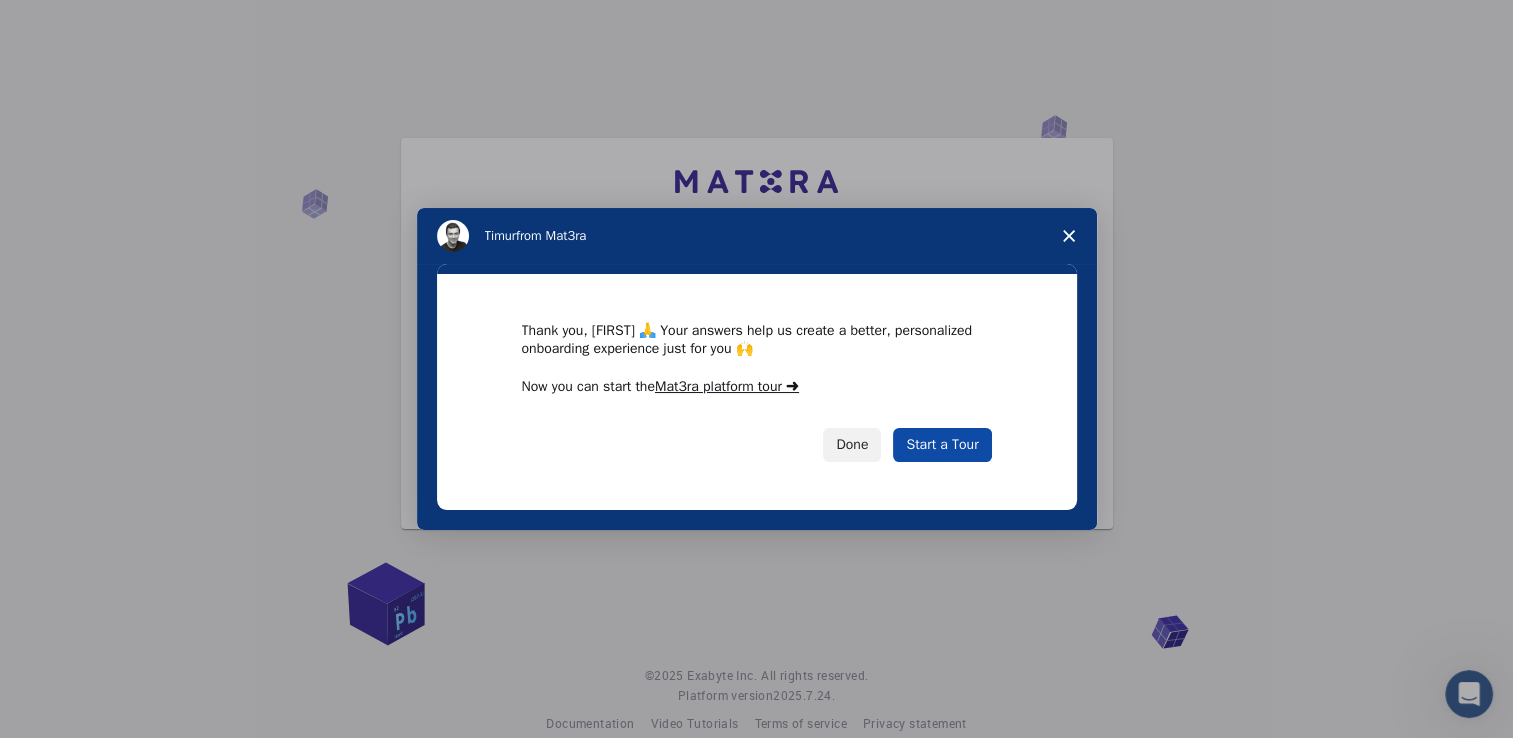click on "Start a Tour" at bounding box center (942, 445) 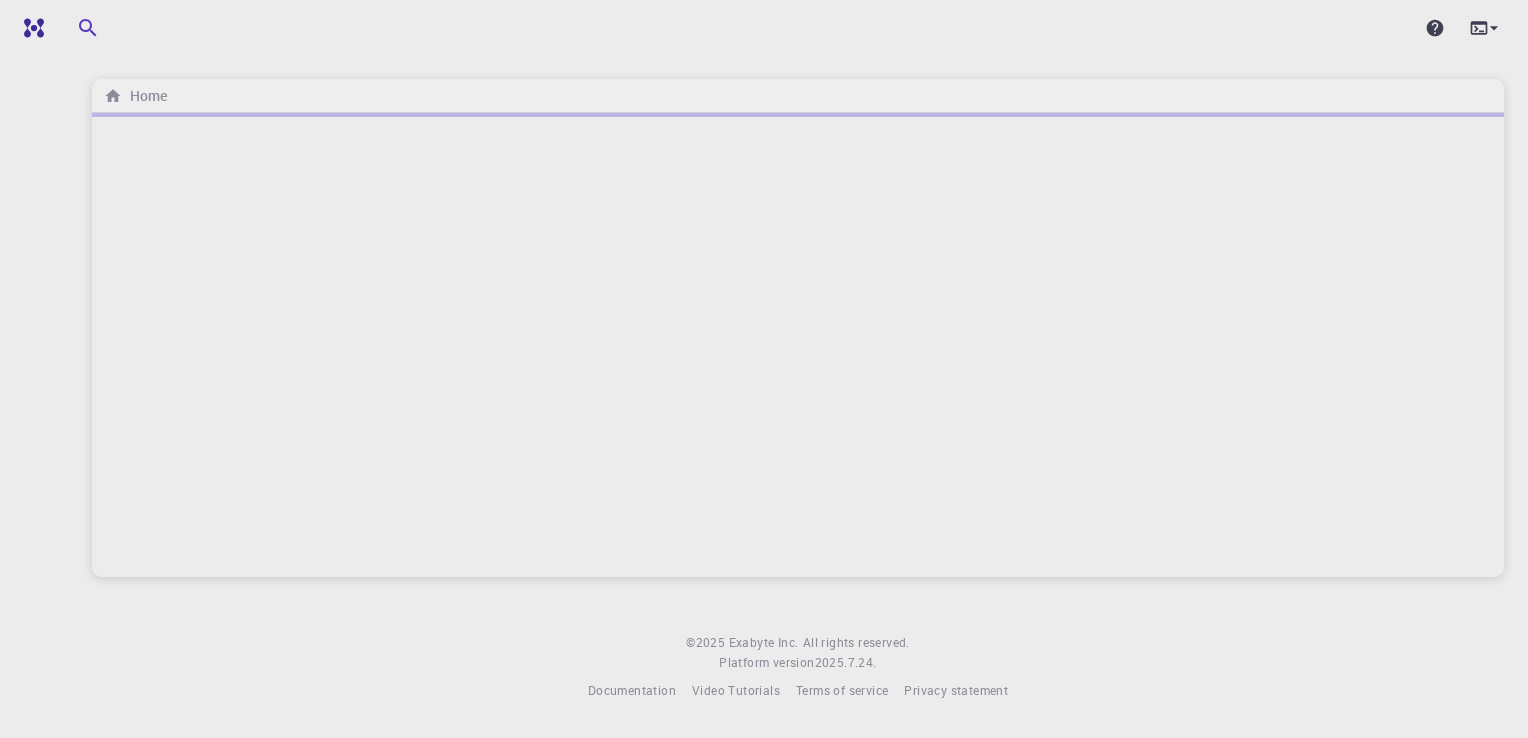 scroll, scrollTop: 0, scrollLeft: 0, axis: both 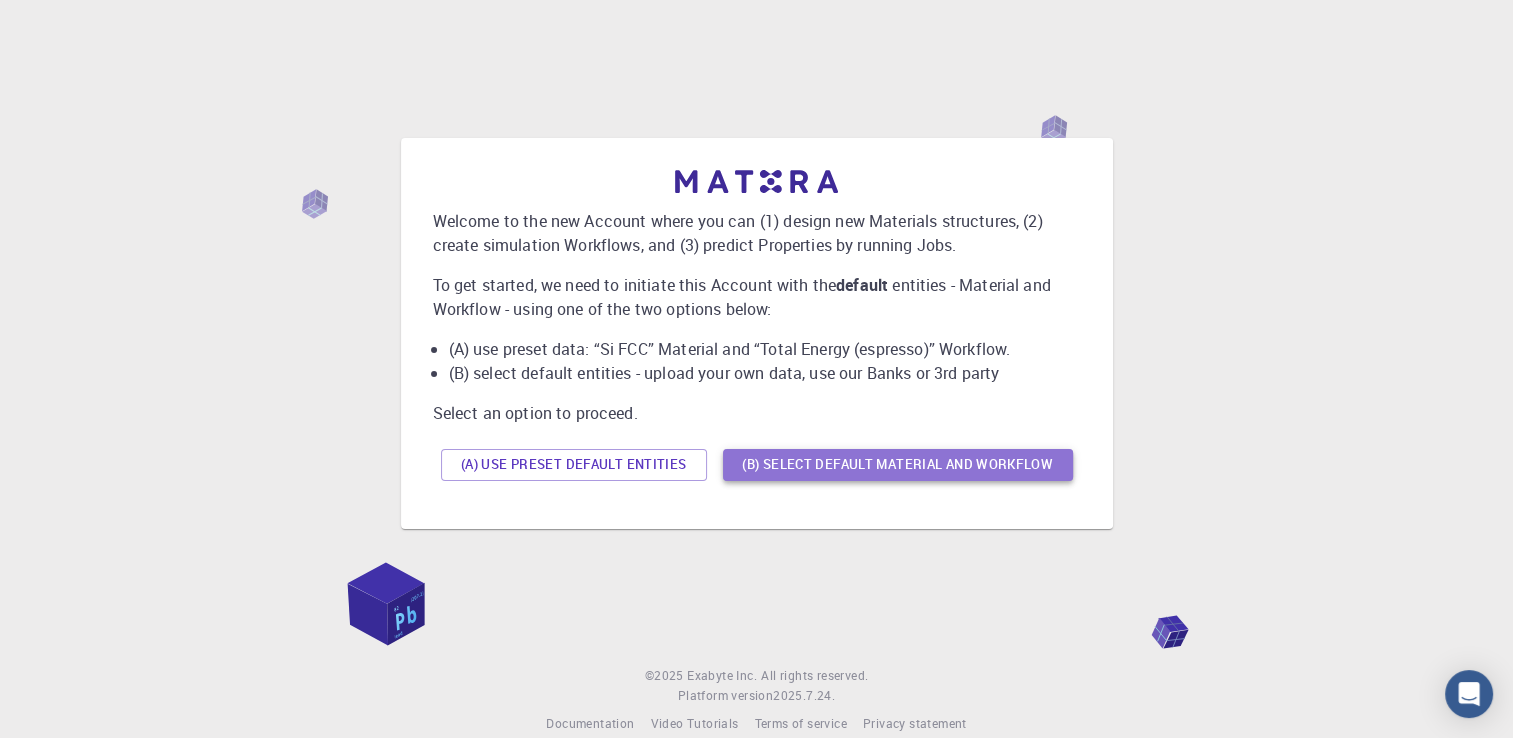 click on "(B) Select default material and workflow" at bounding box center (898, 465) 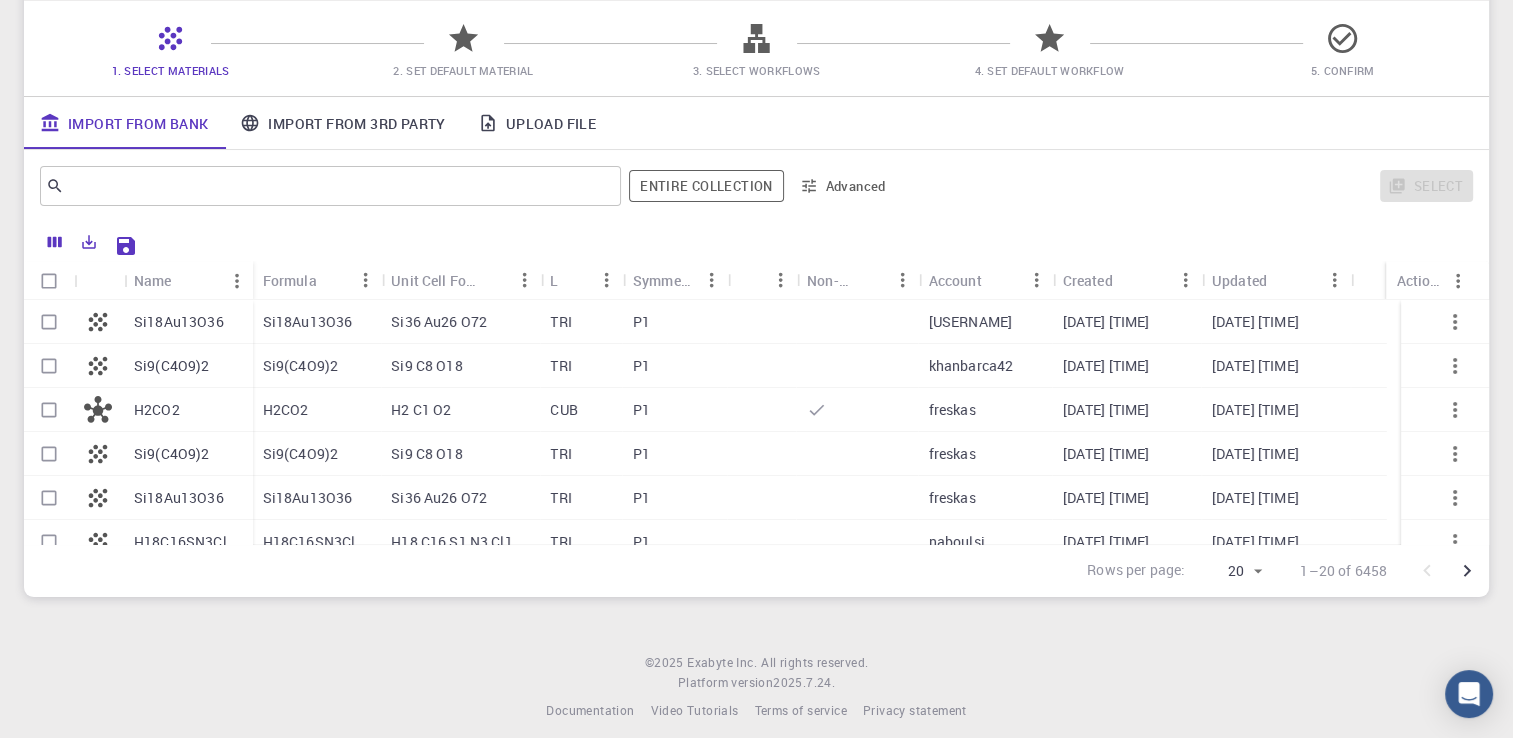 scroll, scrollTop: 169, scrollLeft: 0, axis: vertical 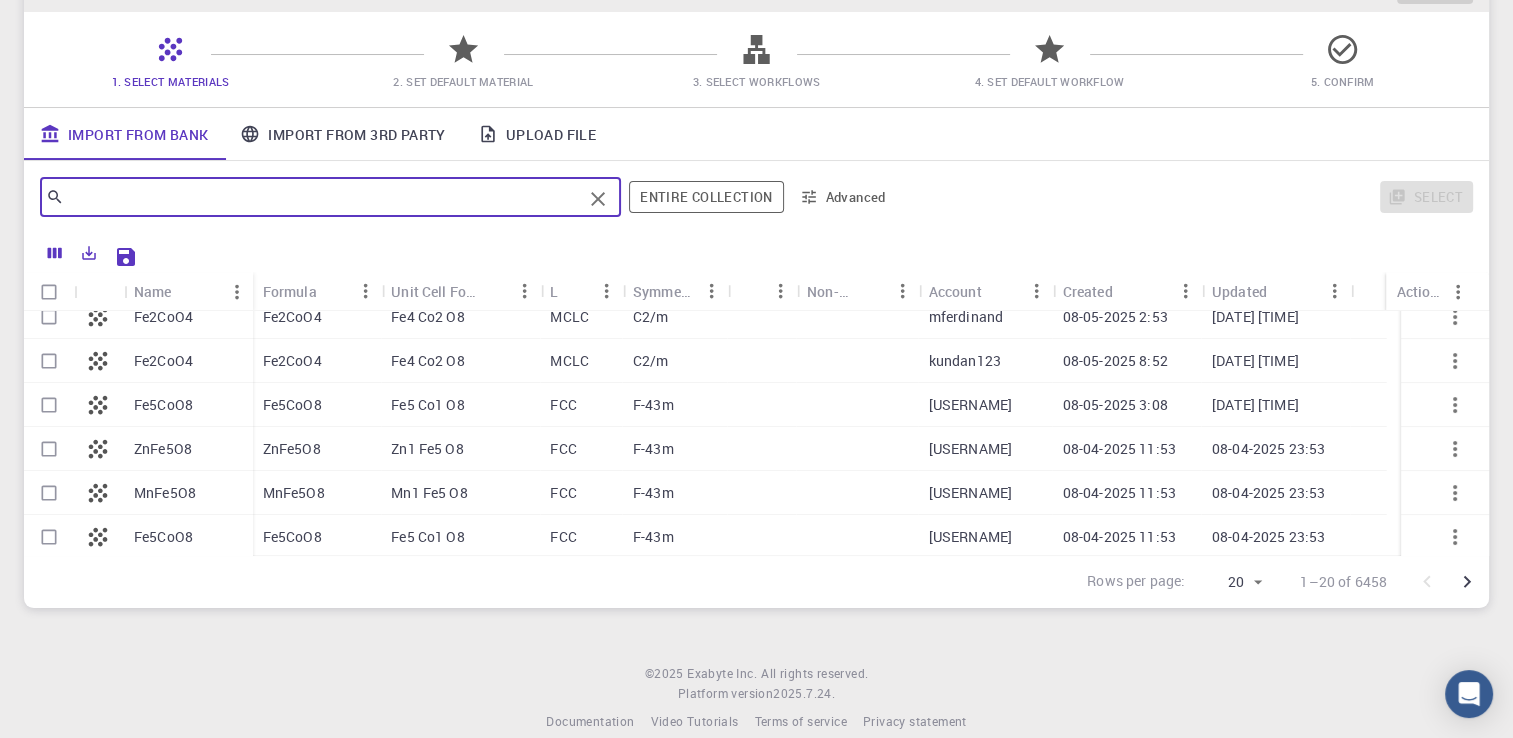 click at bounding box center (323, 197) 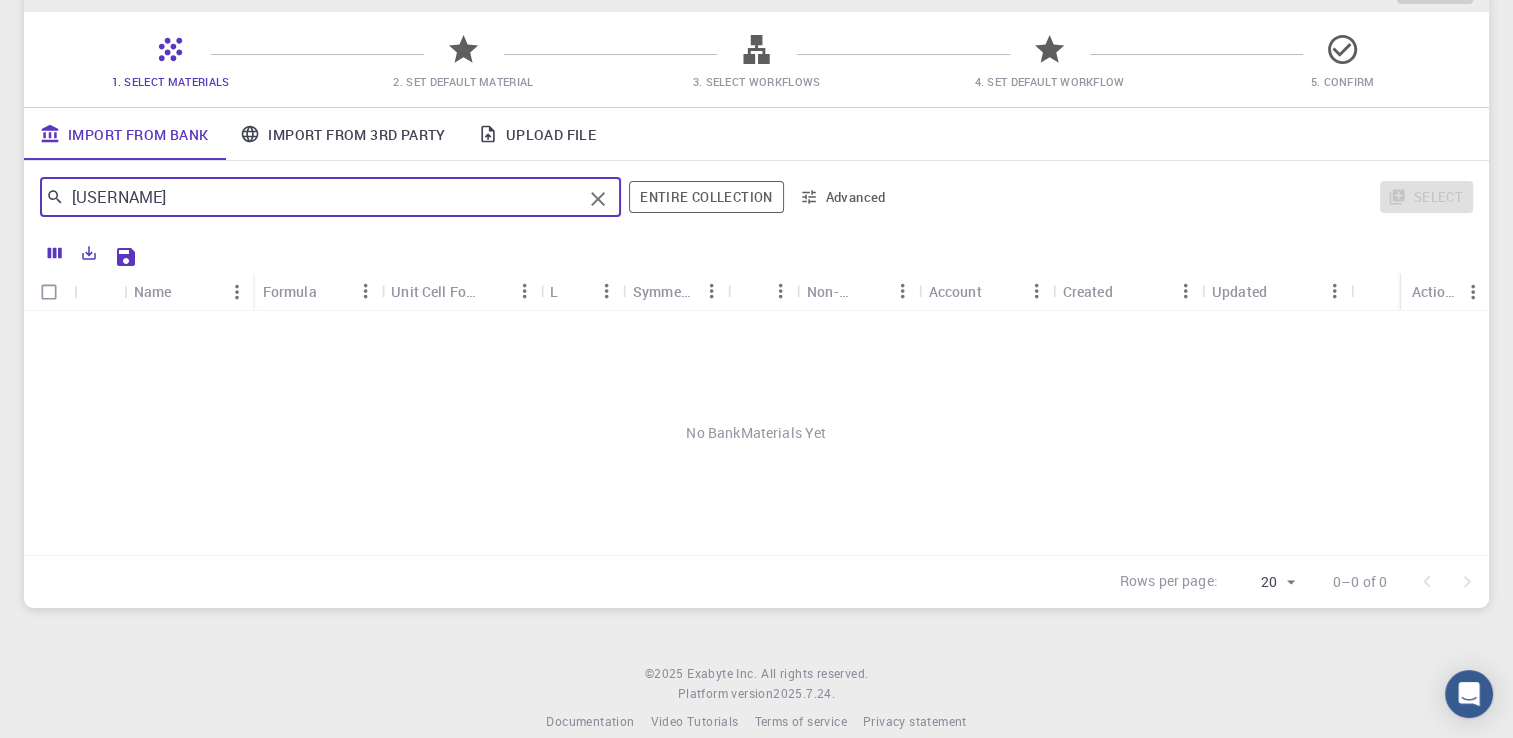 scroll, scrollTop: 0, scrollLeft: 0, axis: both 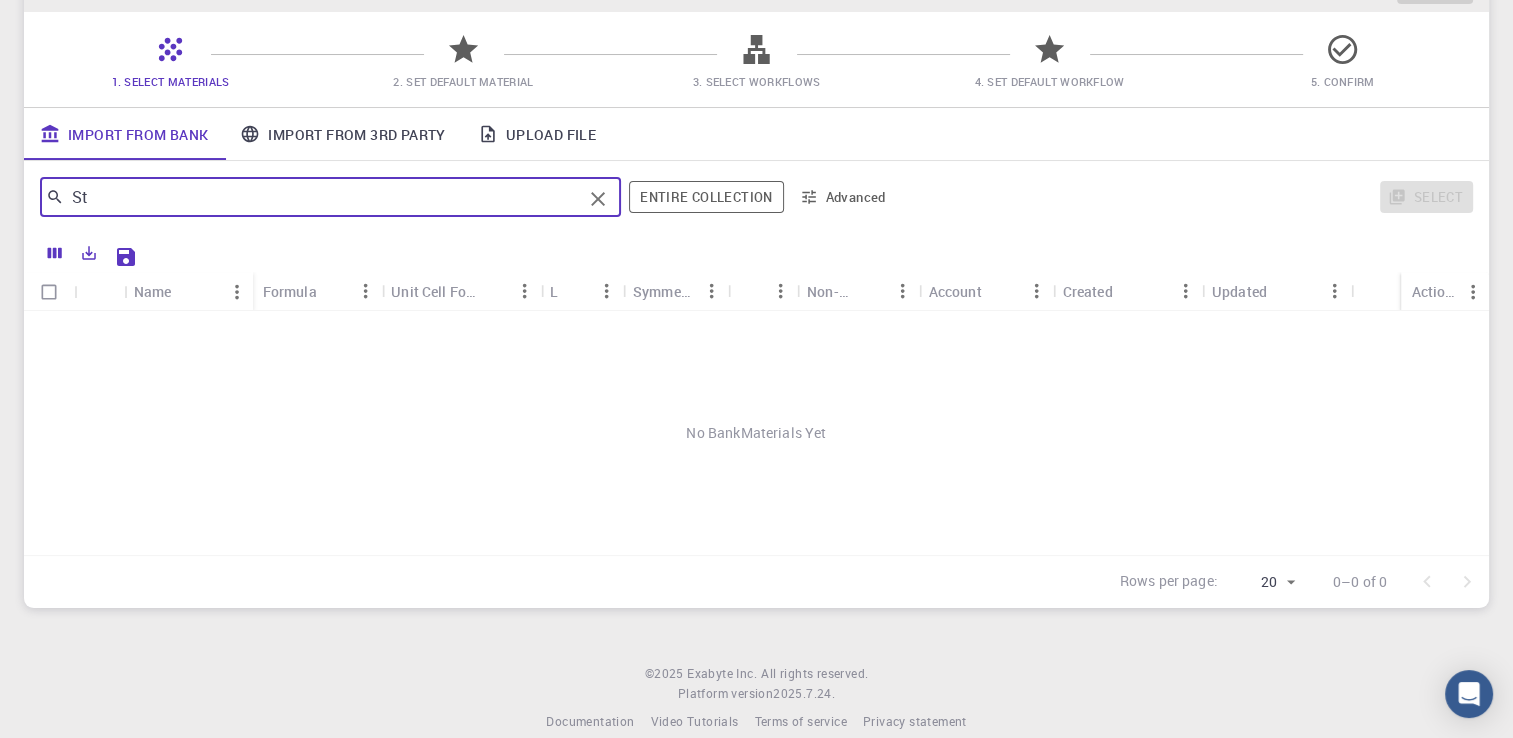 type on "S" 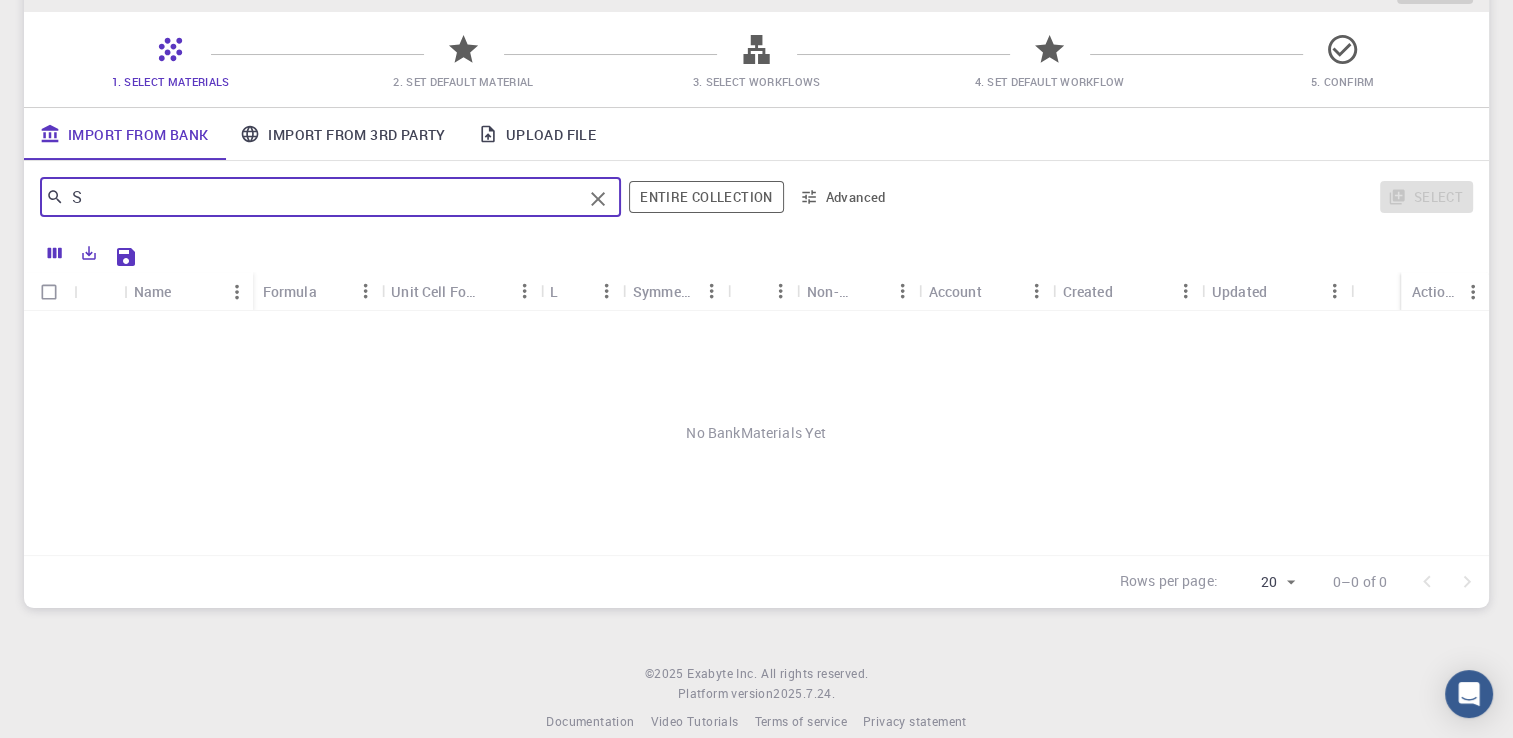 type 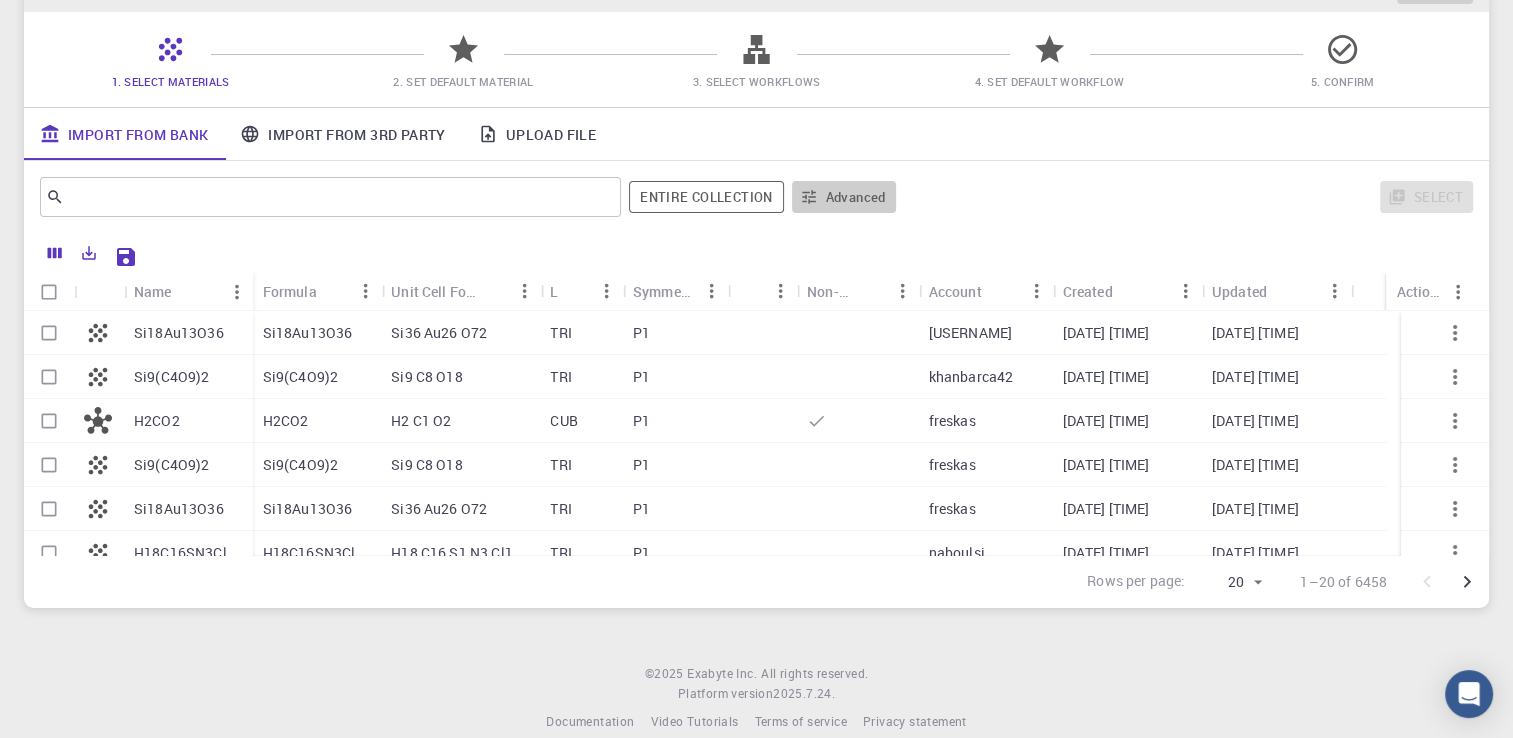 click on "Advanced" at bounding box center (844, 197) 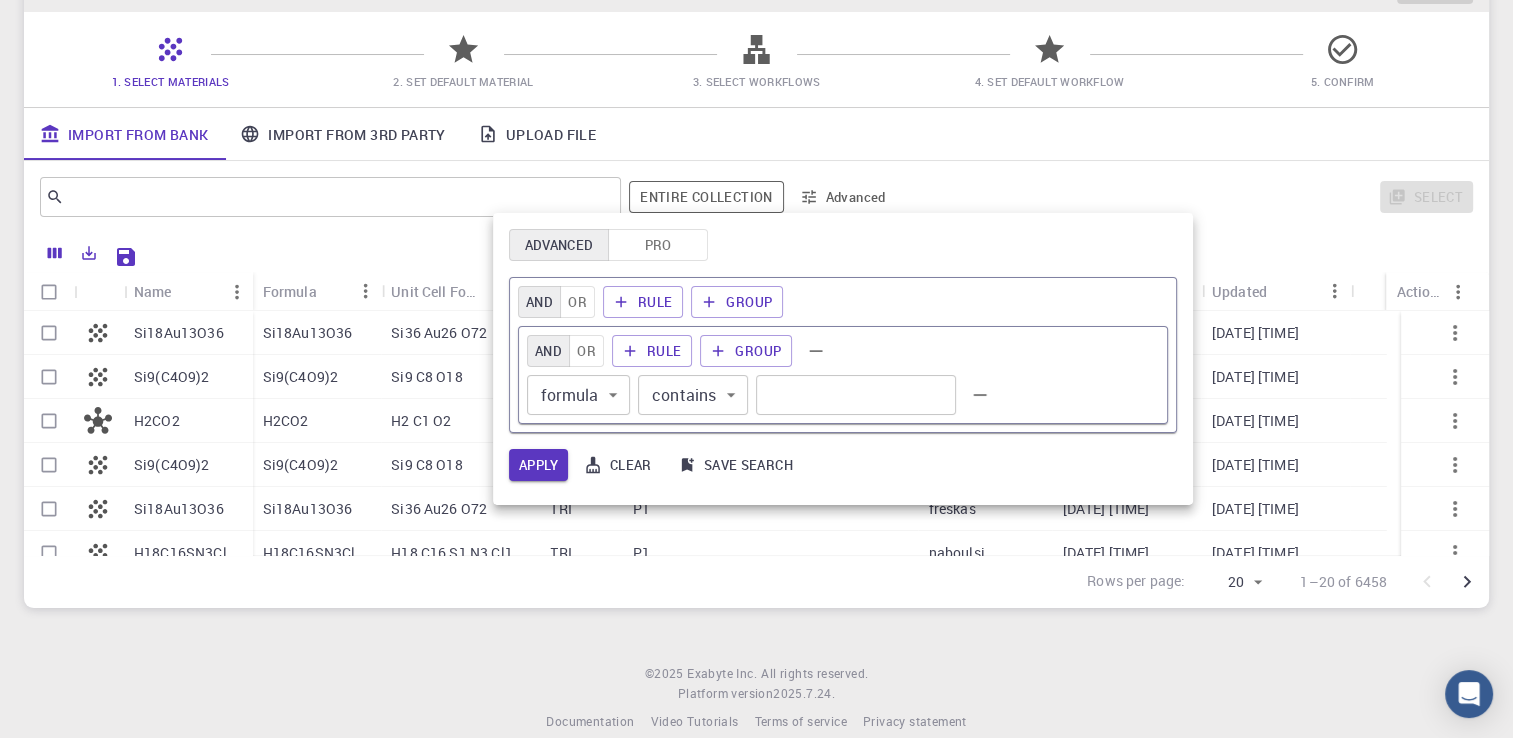 click at bounding box center [756, 369] 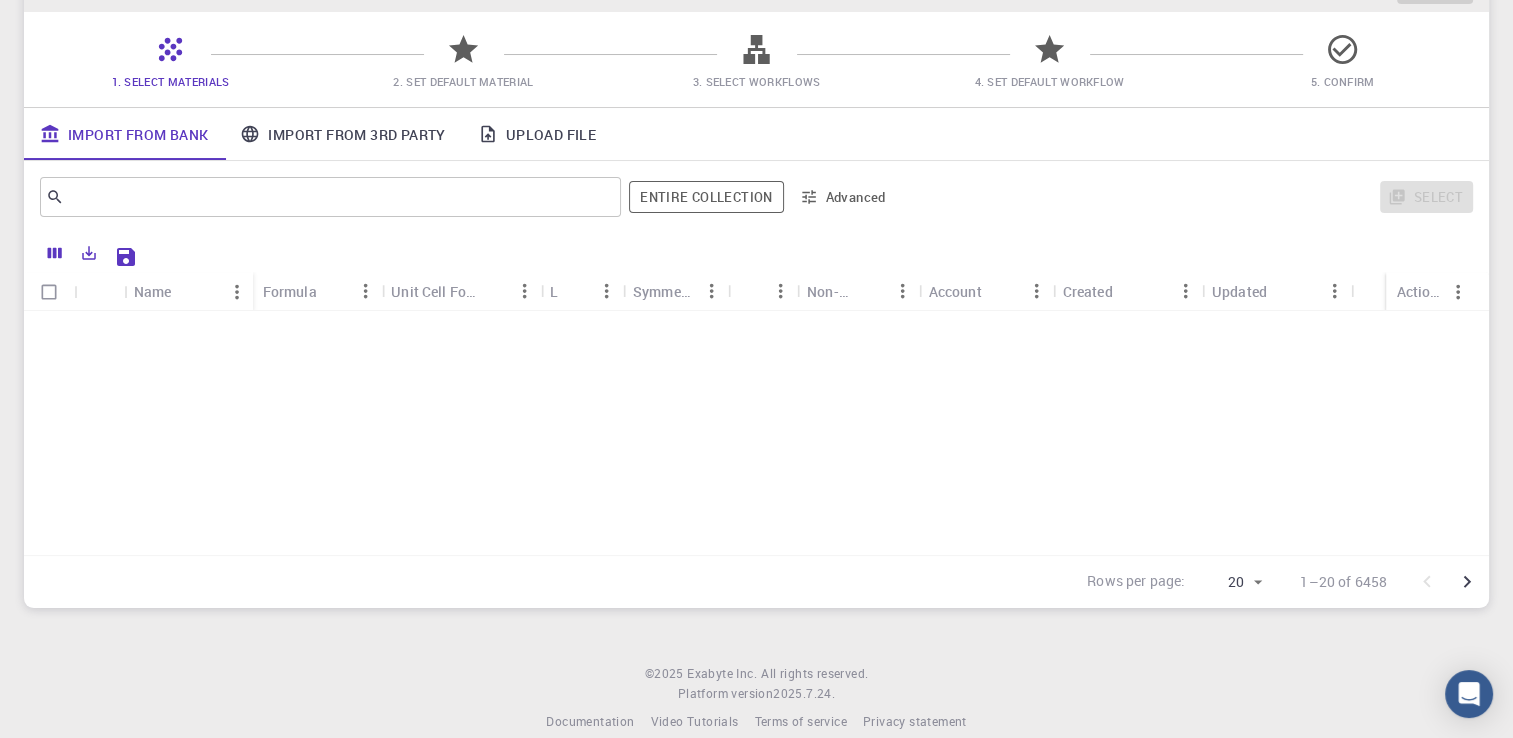 scroll, scrollTop: 0, scrollLeft: 0, axis: both 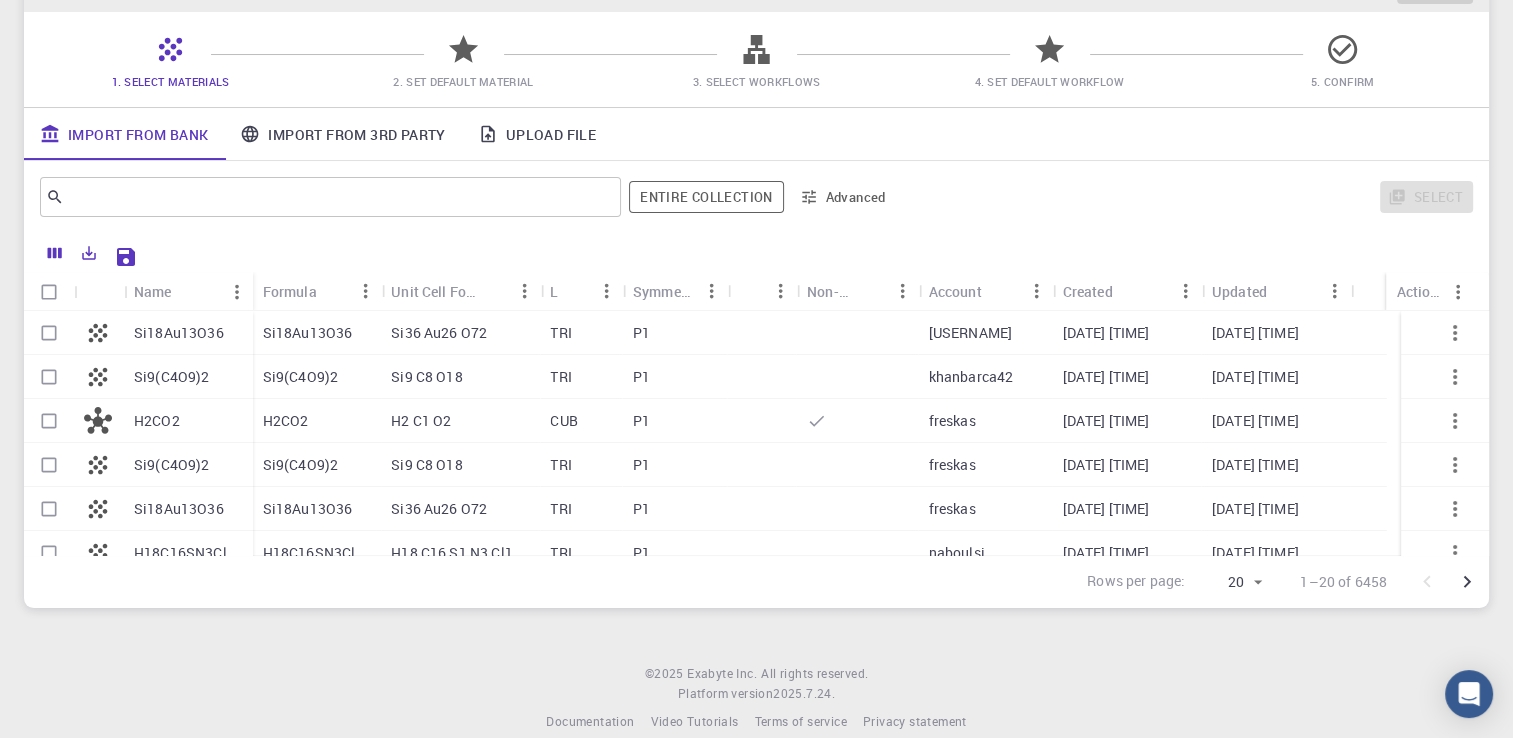 drag, startPoint x: 752, startPoint y: 42, endPoint x: 1088, endPoint y: 90, distance: 339.41125 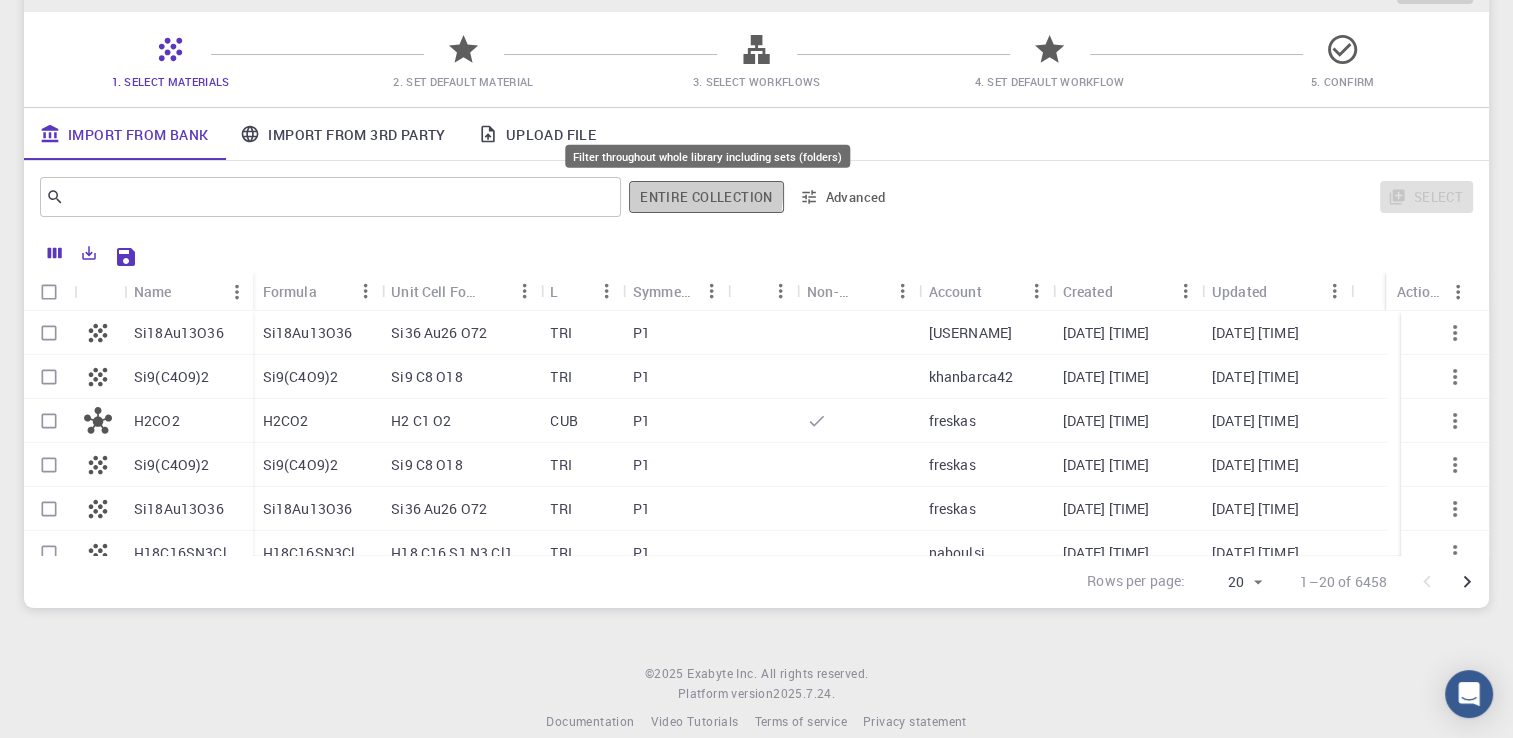 click on "Entire collection" at bounding box center (706, 197) 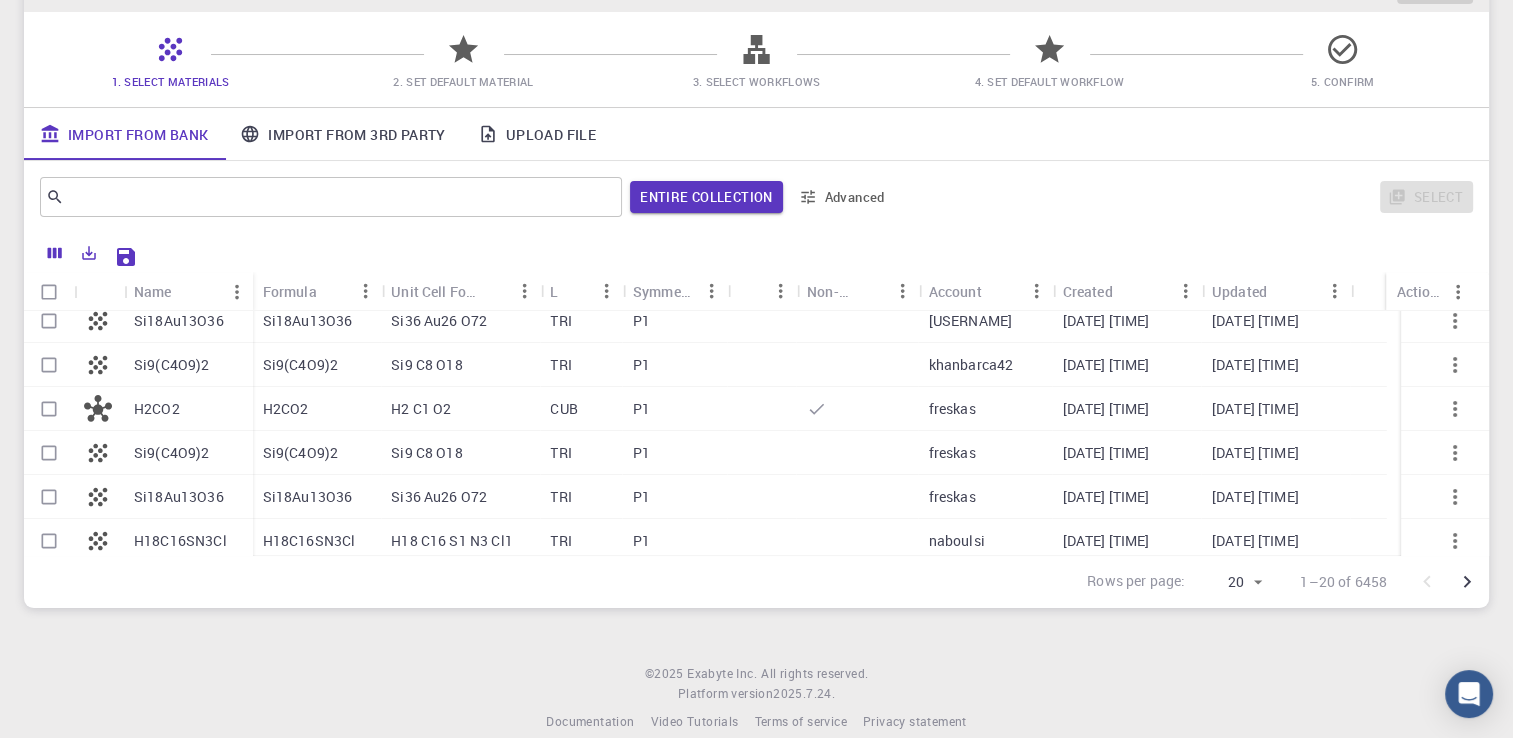 scroll, scrollTop: 0, scrollLeft: 0, axis: both 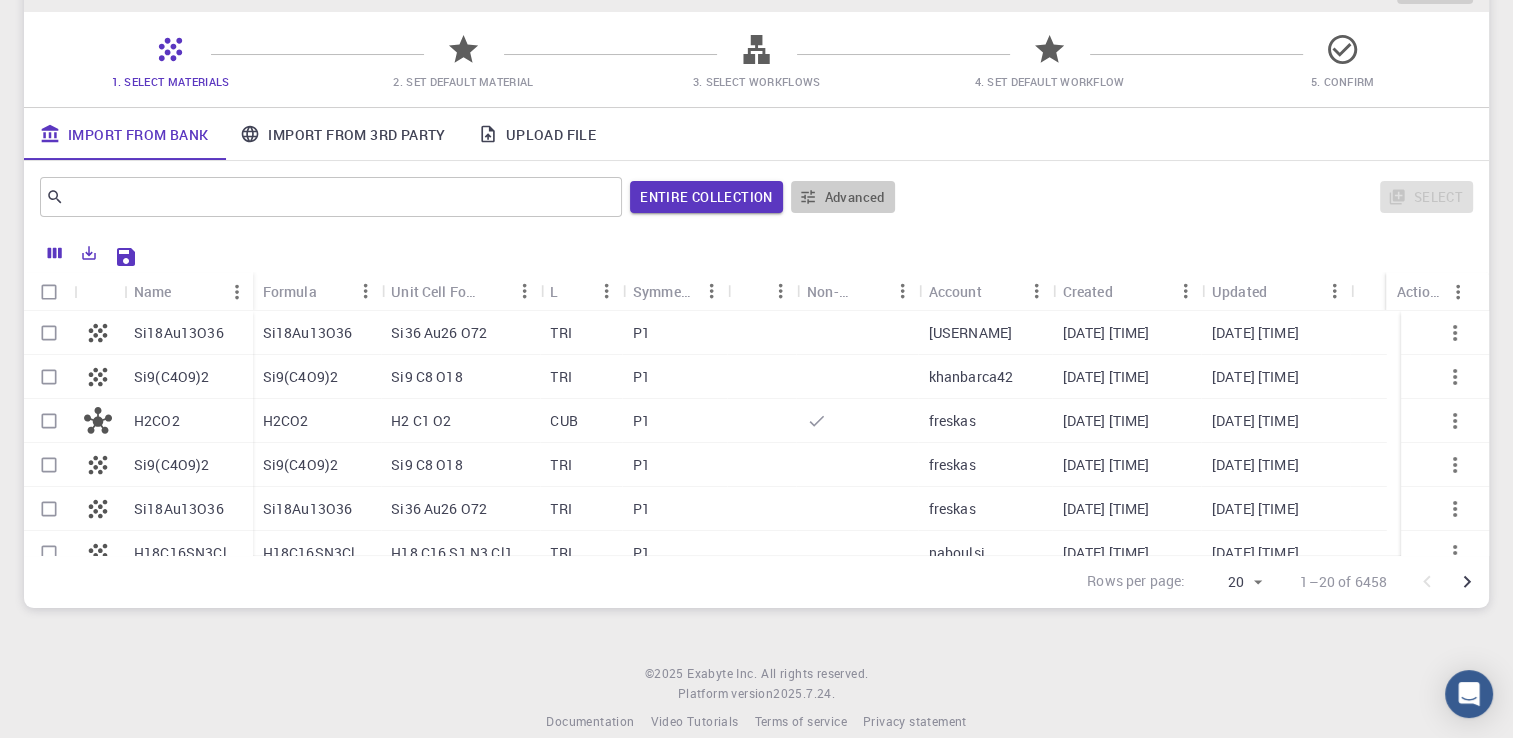 click on "Advanced" at bounding box center [843, 197] 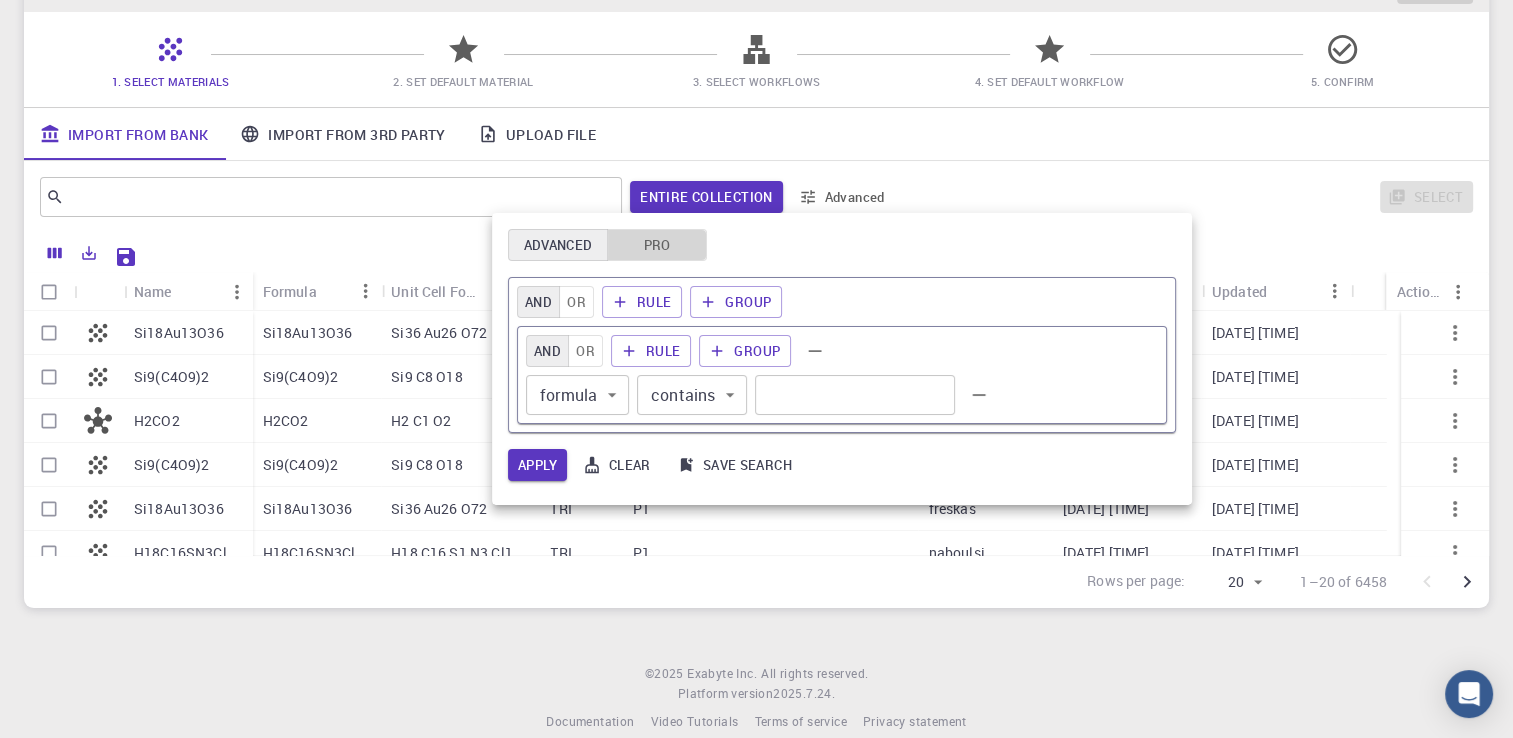 click on "Pro" at bounding box center (657, 245) 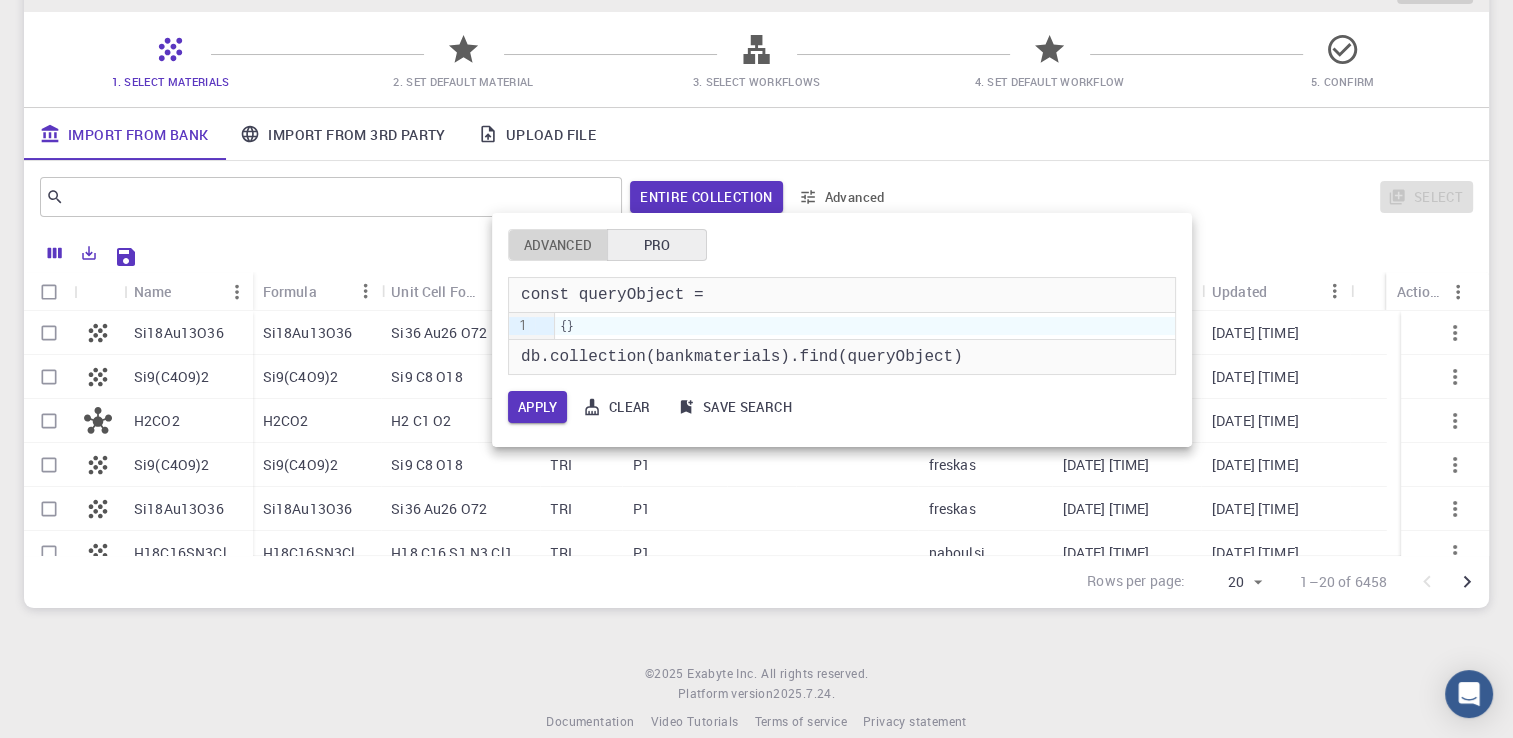 click on "Advanced" at bounding box center [558, 245] 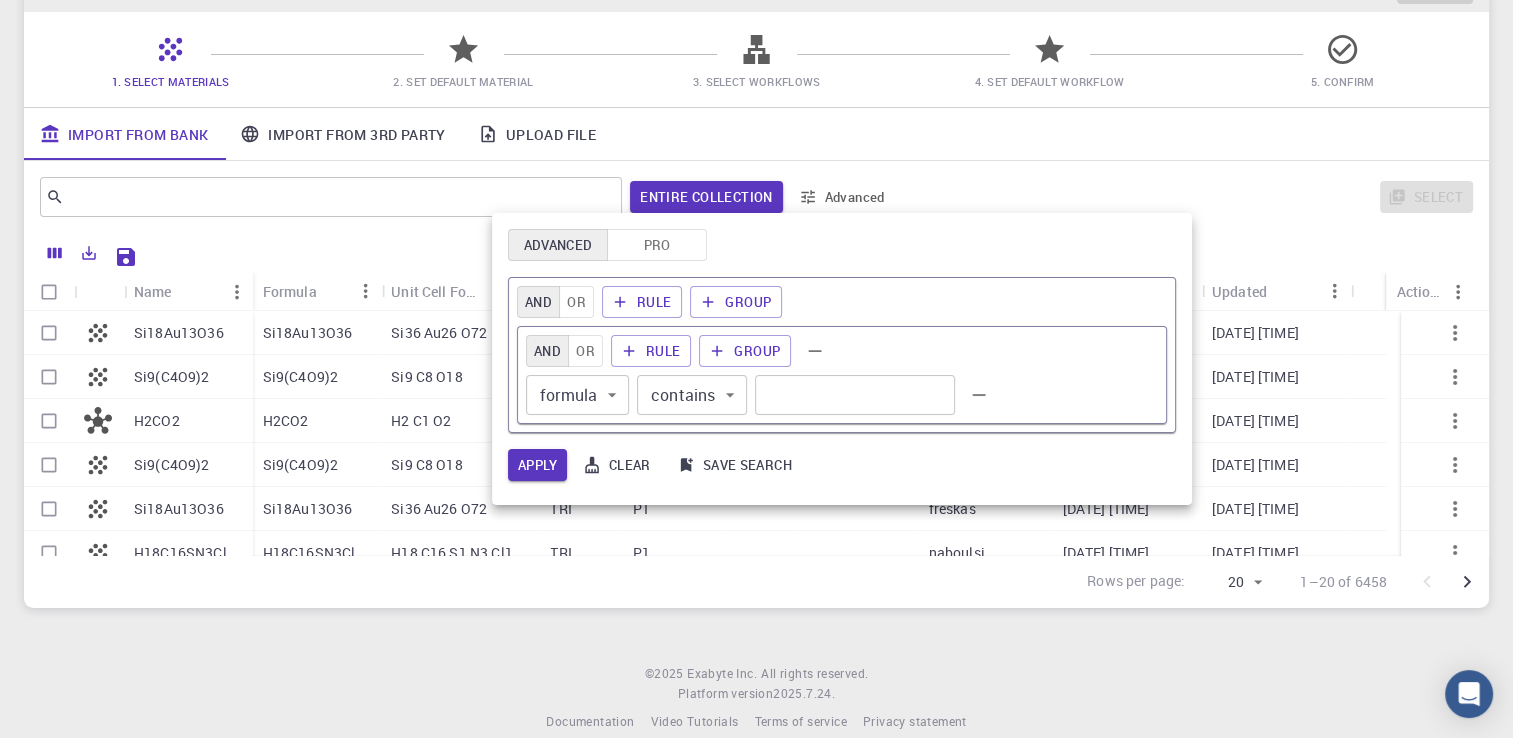 click at bounding box center [756, 369] 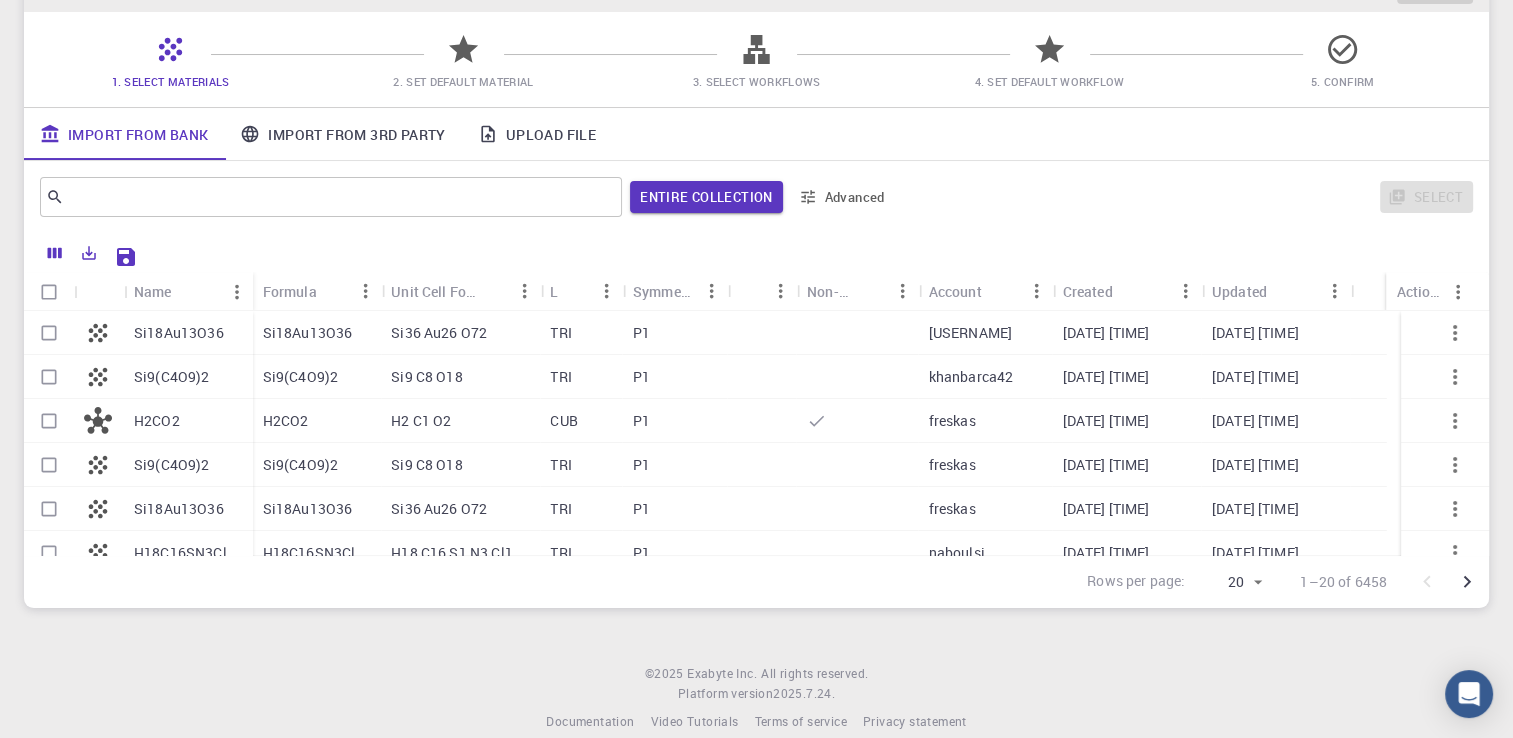 scroll, scrollTop: 169, scrollLeft: 0, axis: vertical 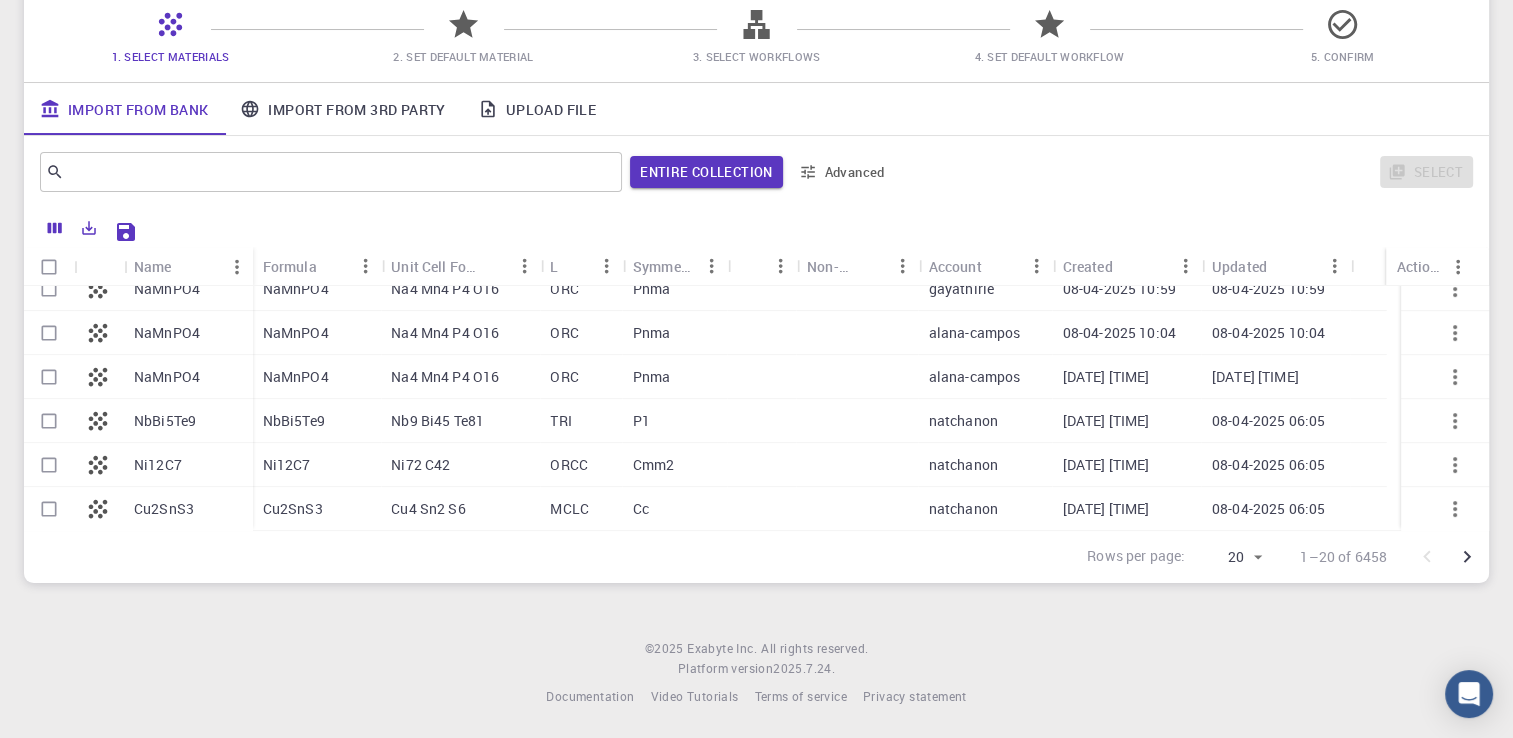 click 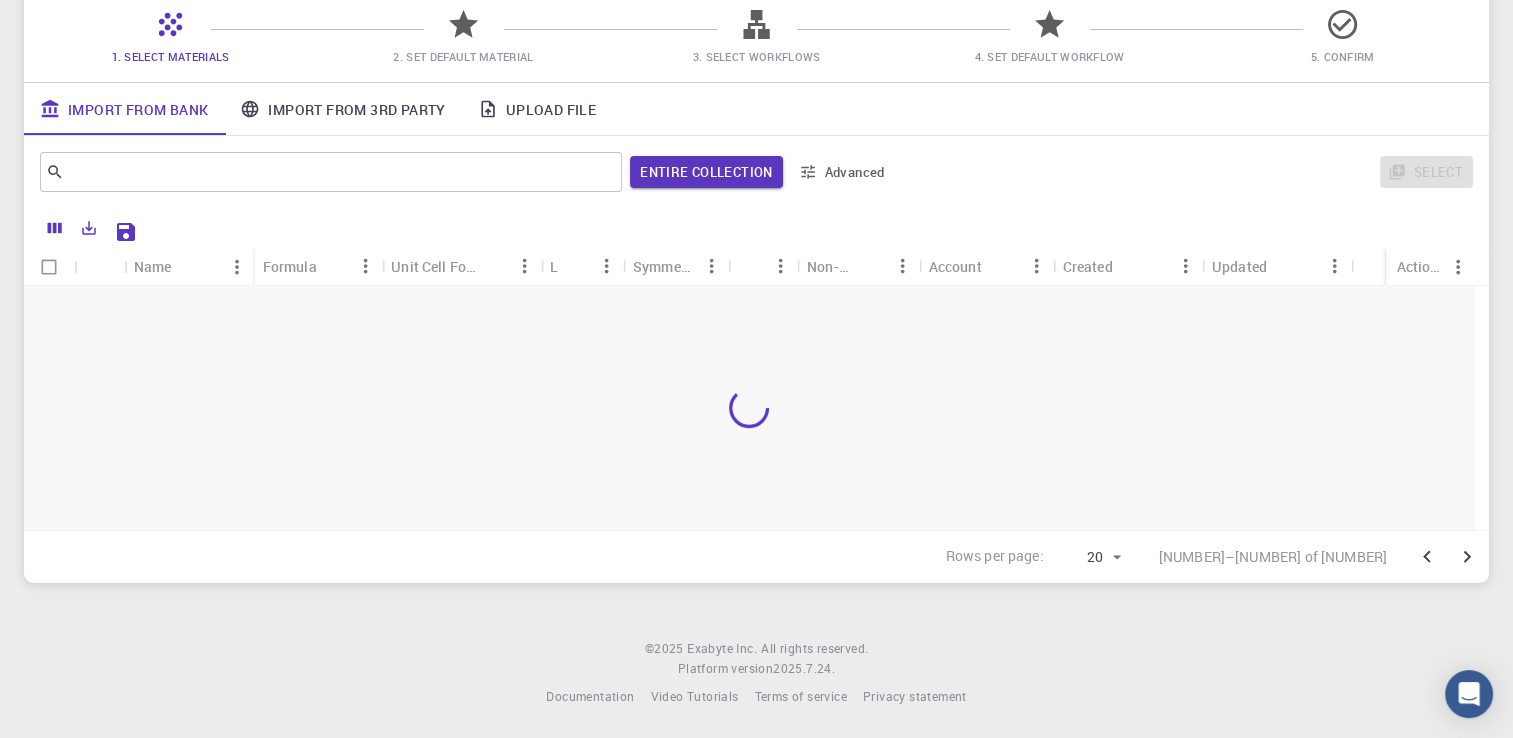scroll, scrollTop: 0, scrollLeft: 0, axis: both 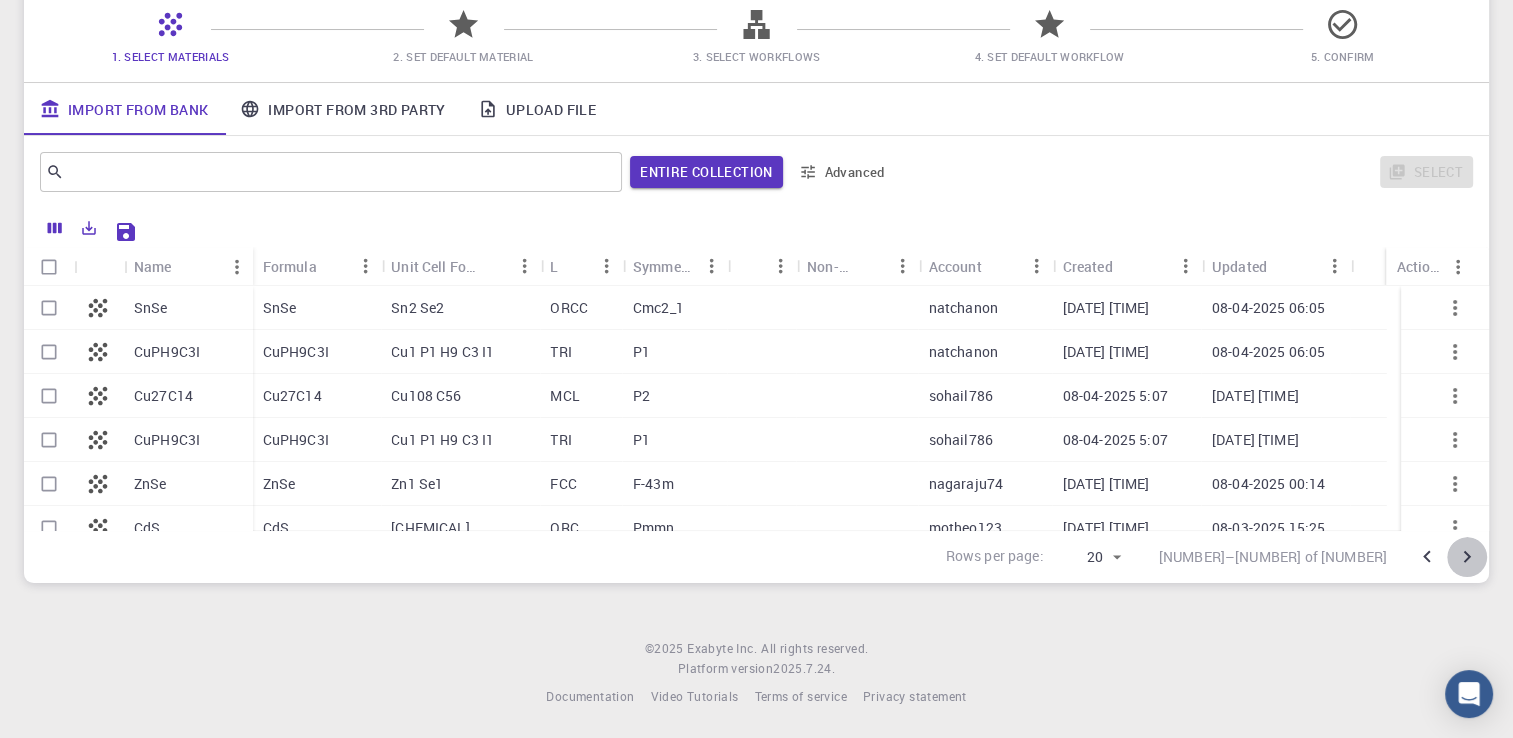click 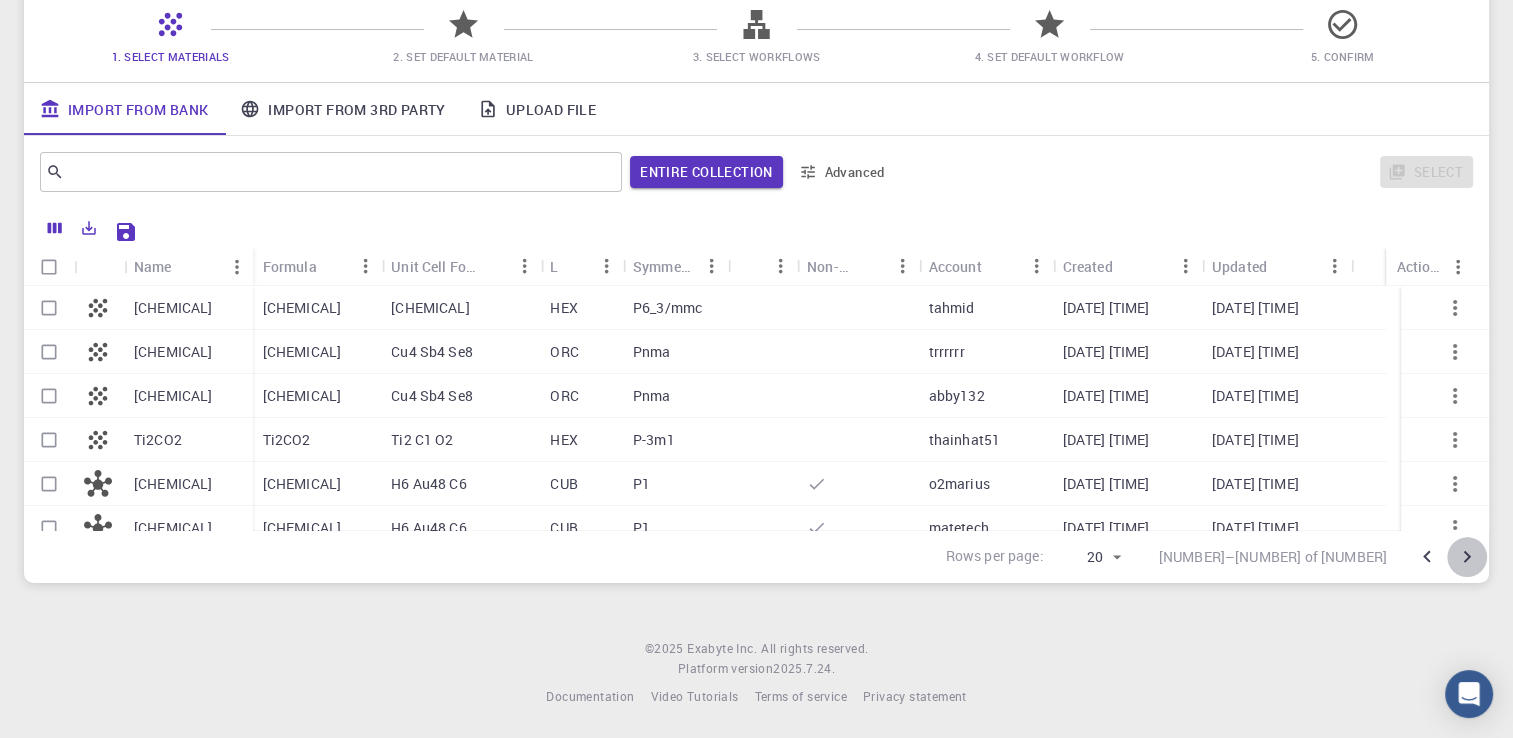 click 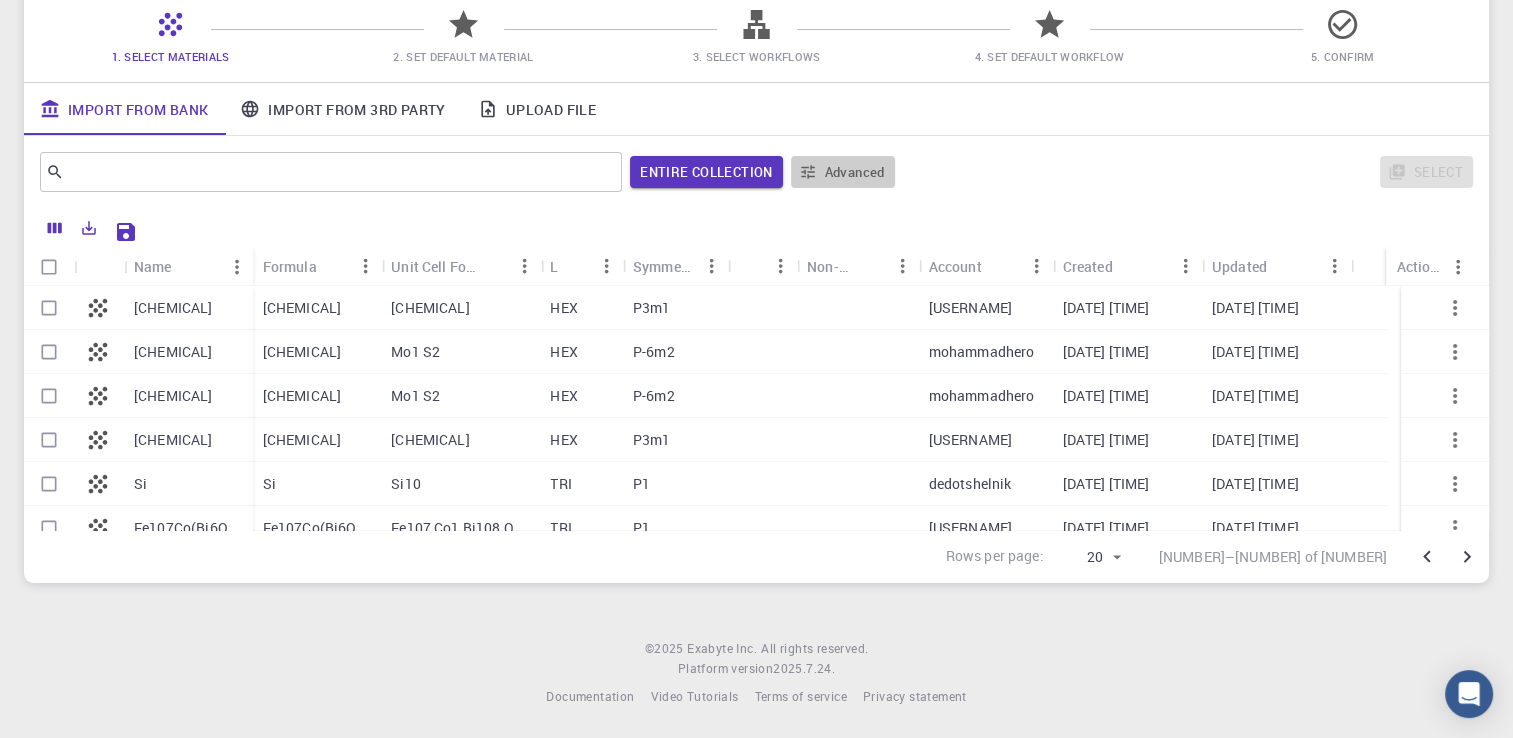 click on "Advanced" at bounding box center [843, 172] 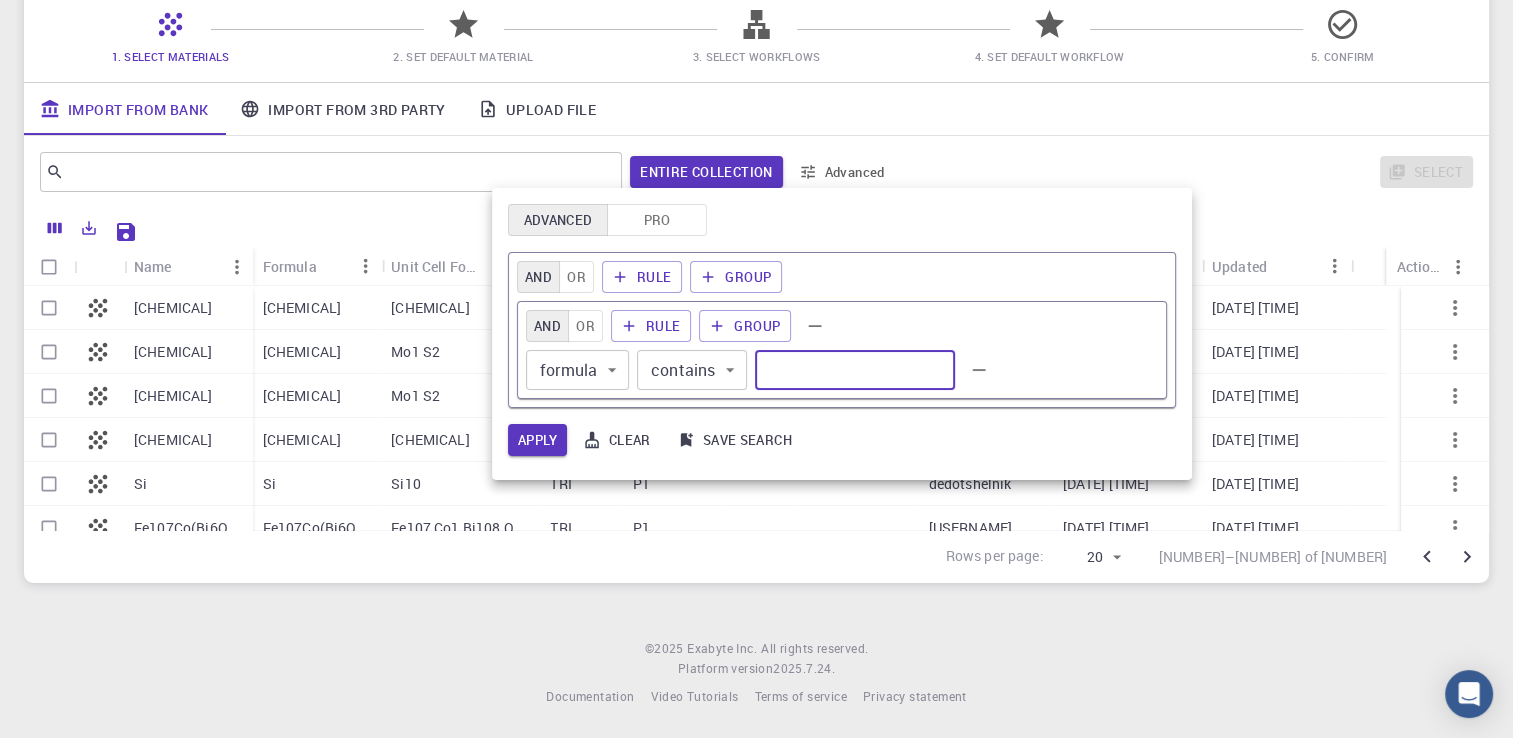 click at bounding box center [855, 370] 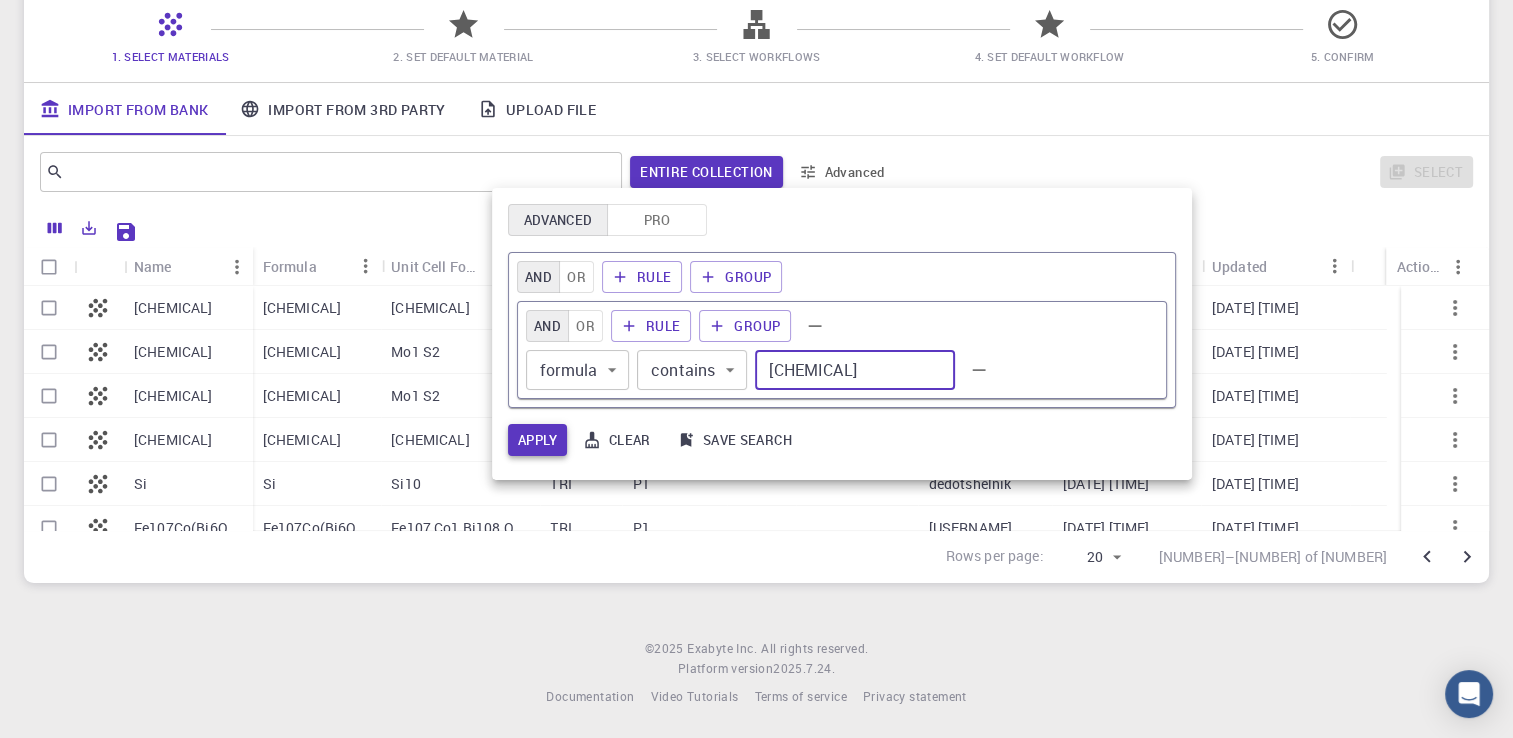 type on "styrene" 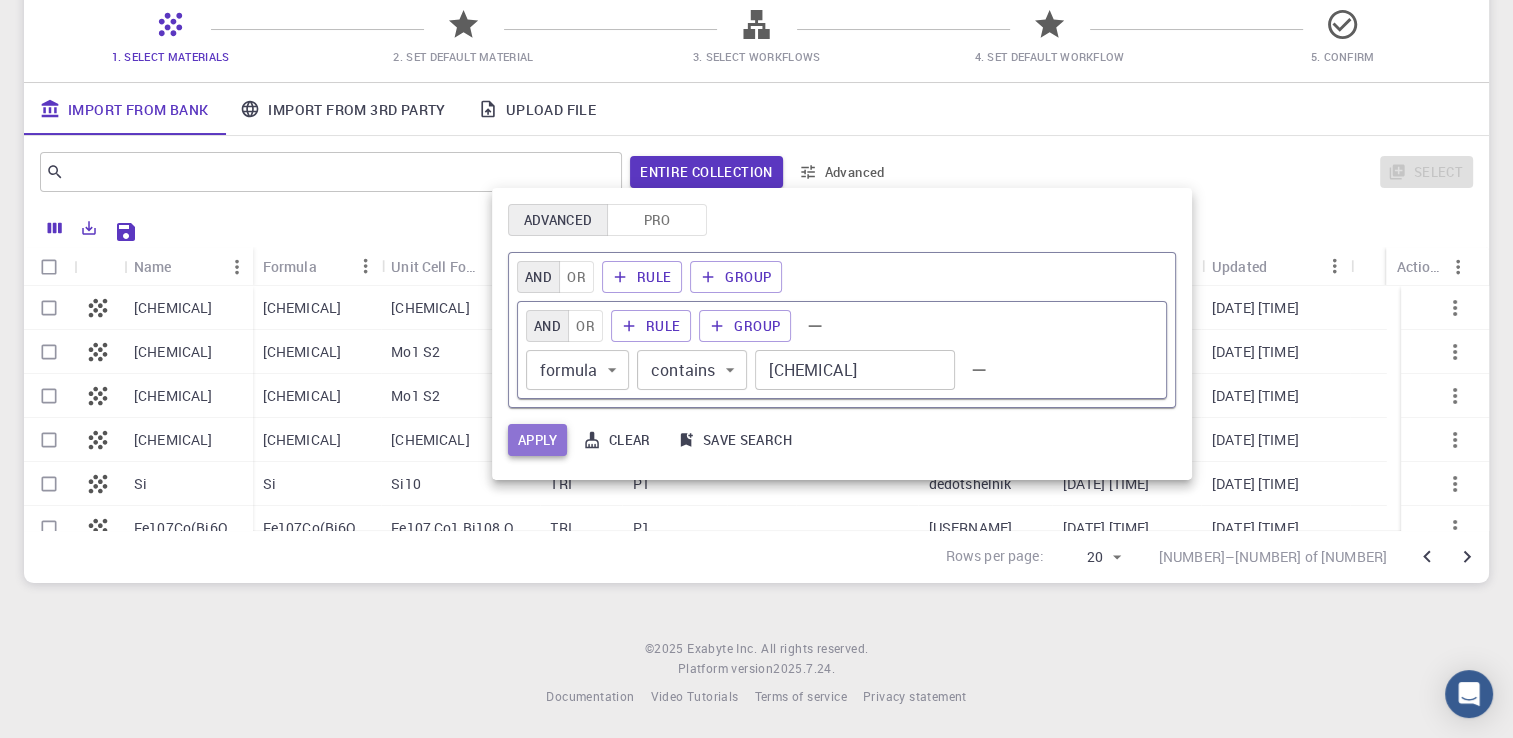 click on "Apply" at bounding box center (537, 440) 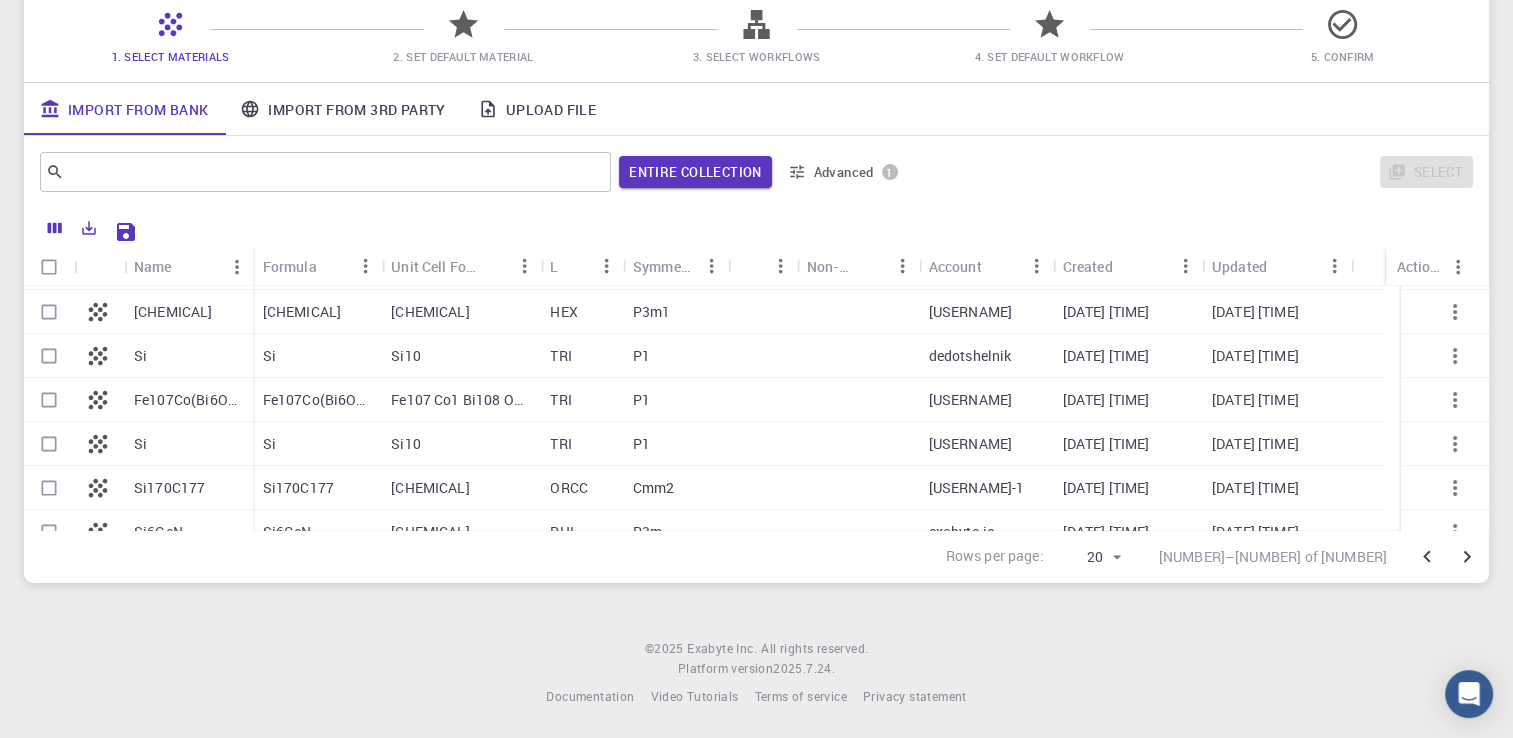 scroll, scrollTop: 94, scrollLeft: 0, axis: vertical 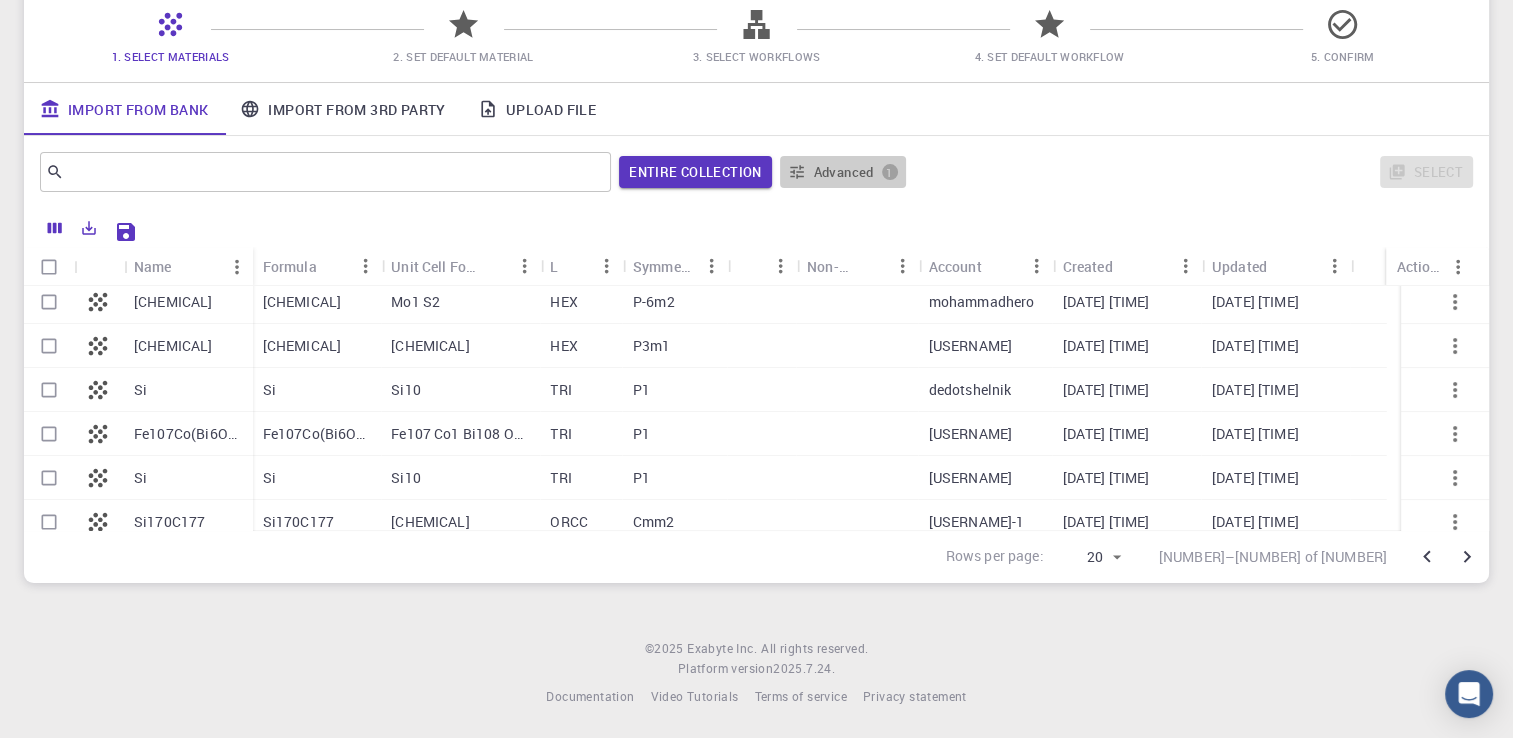 click on "Advanced 1" at bounding box center [843, 172] 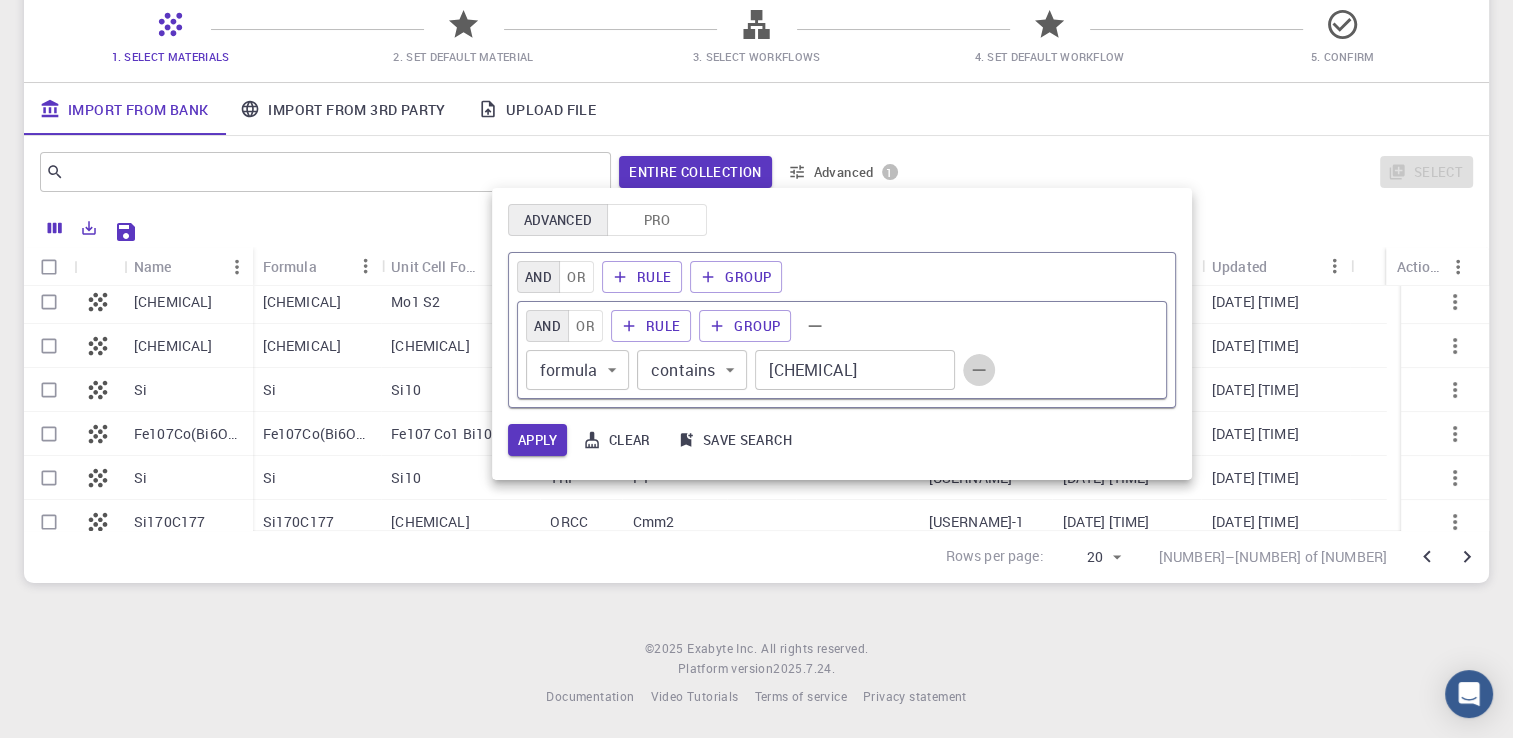 click 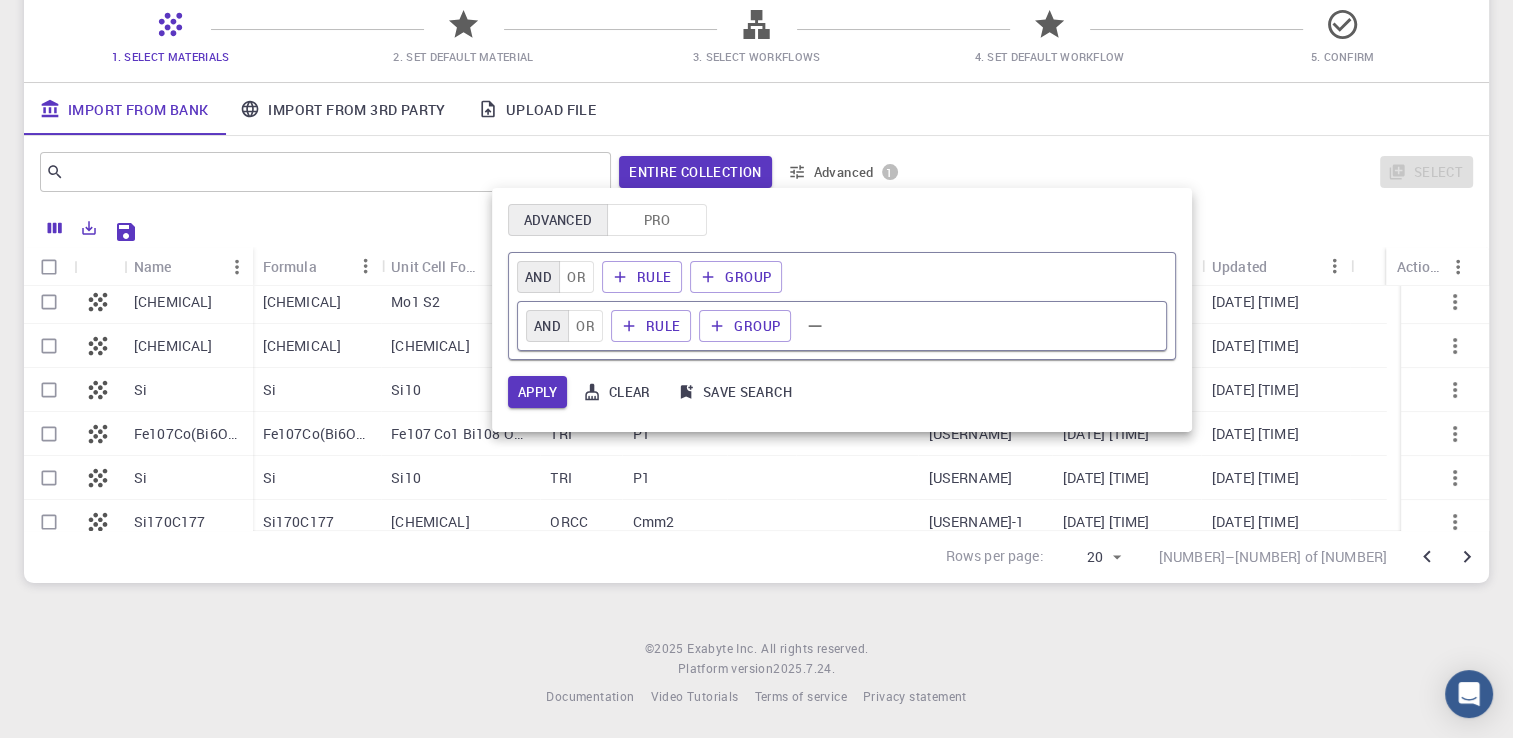 click at bounding box center (756, 369) 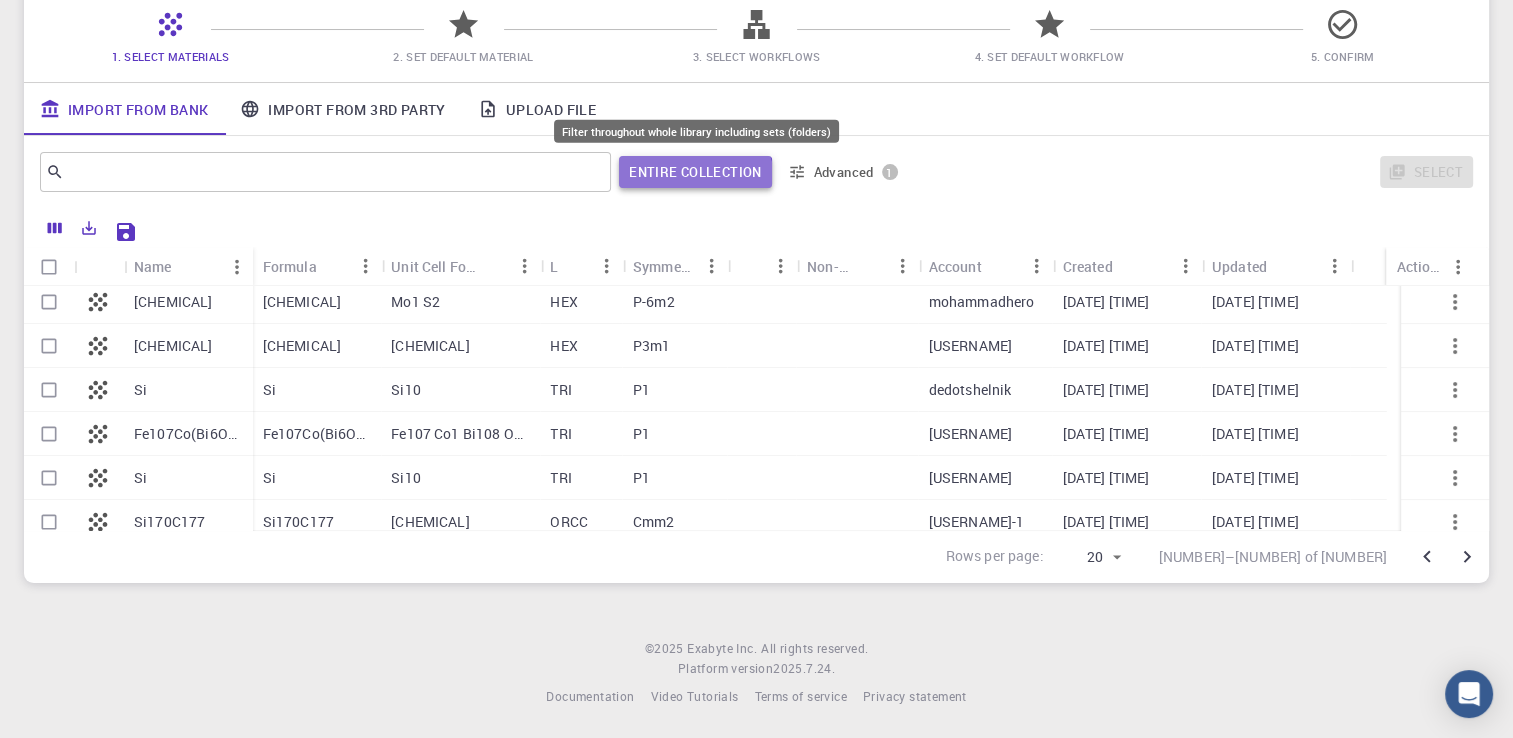 click on "Entire collection" at bounding box center (695, 172) 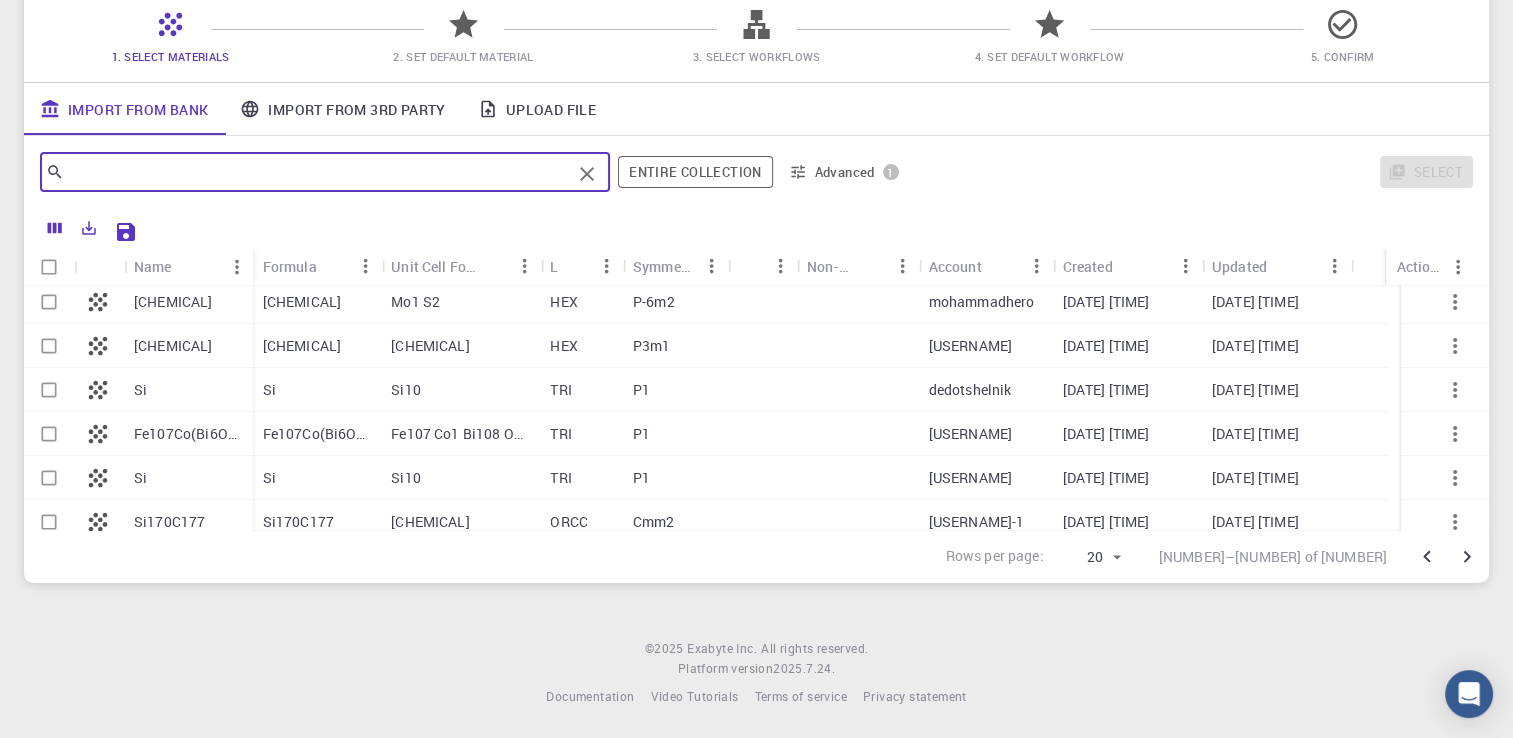 click at bounding box center [317, 172] 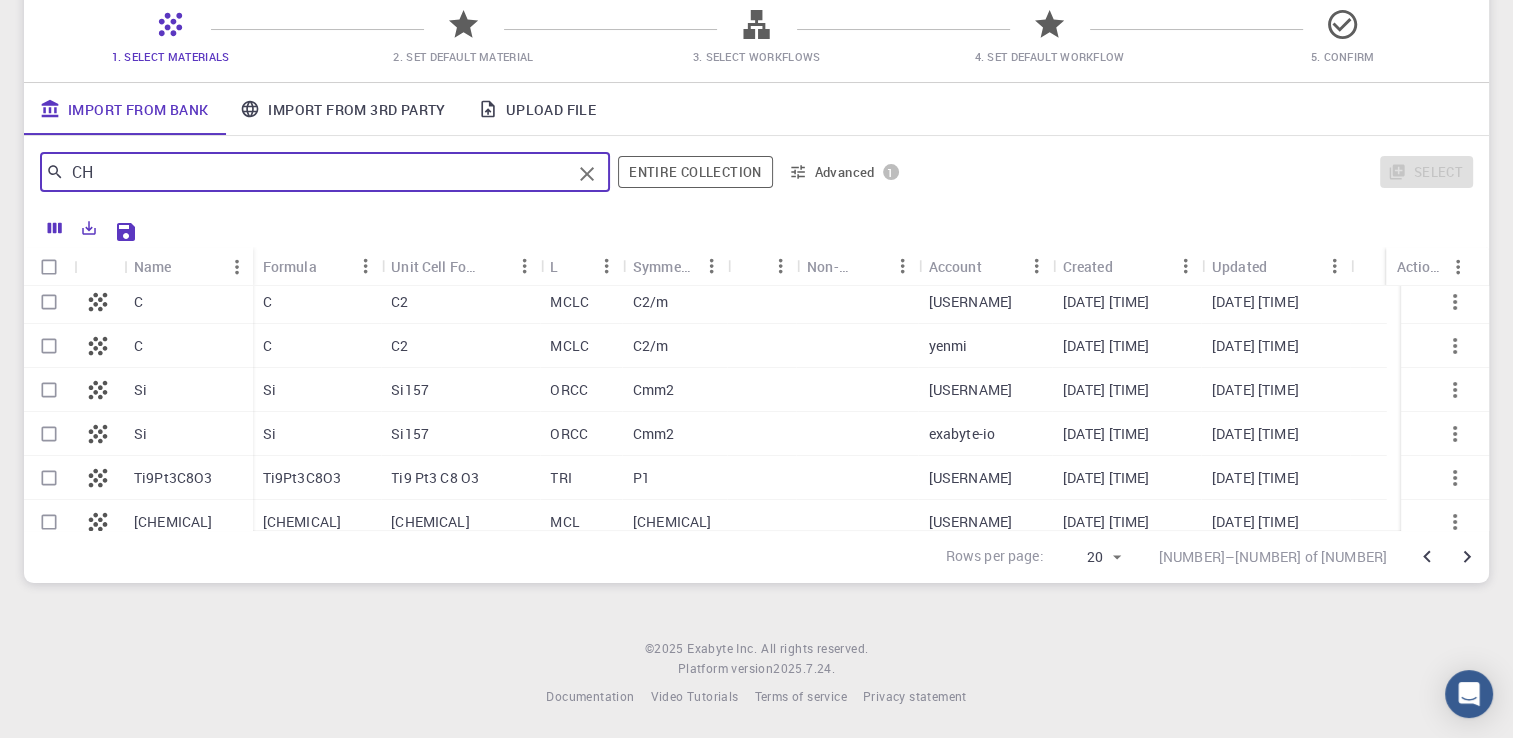 scroll, scrollTop: 0, scrollLeft: 0, axis: both 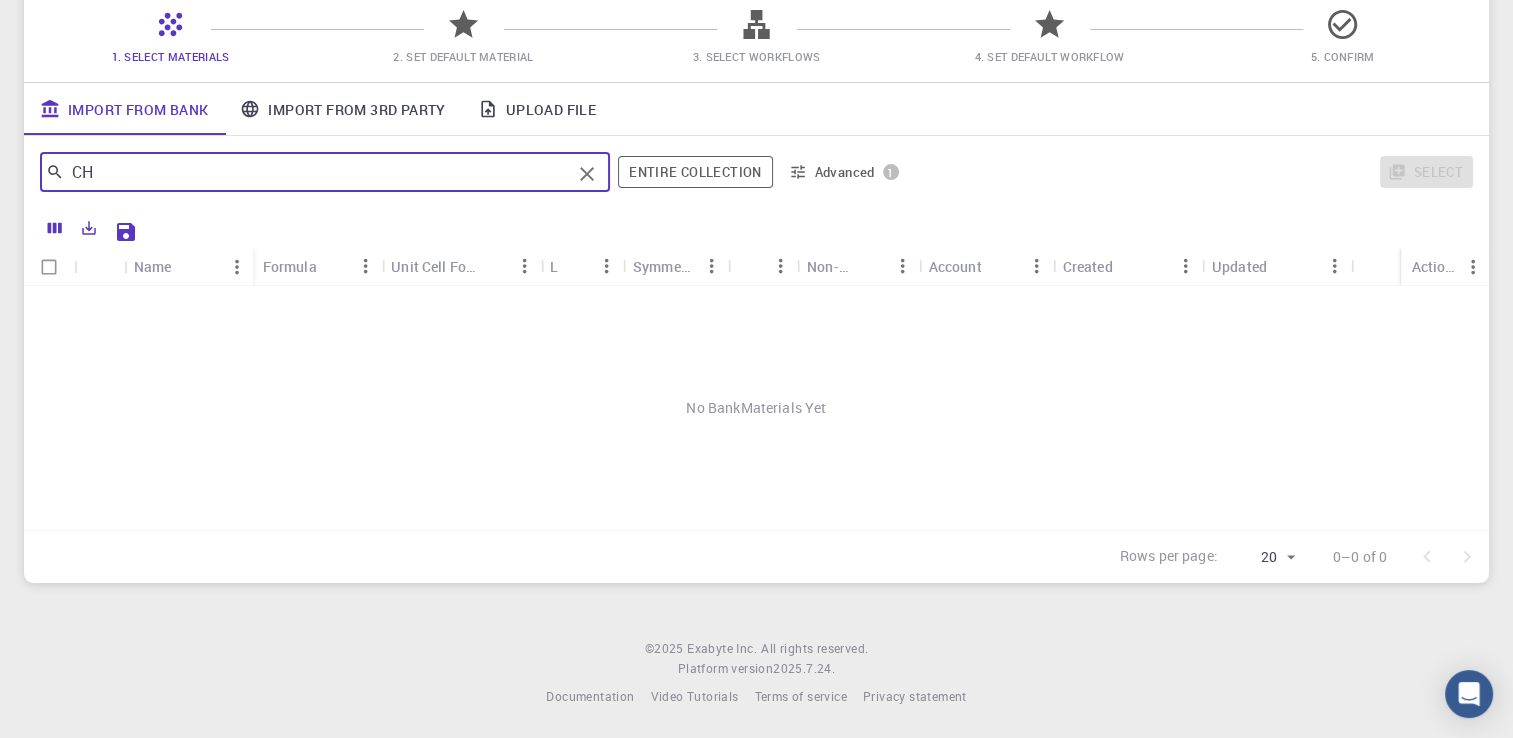type on "C" 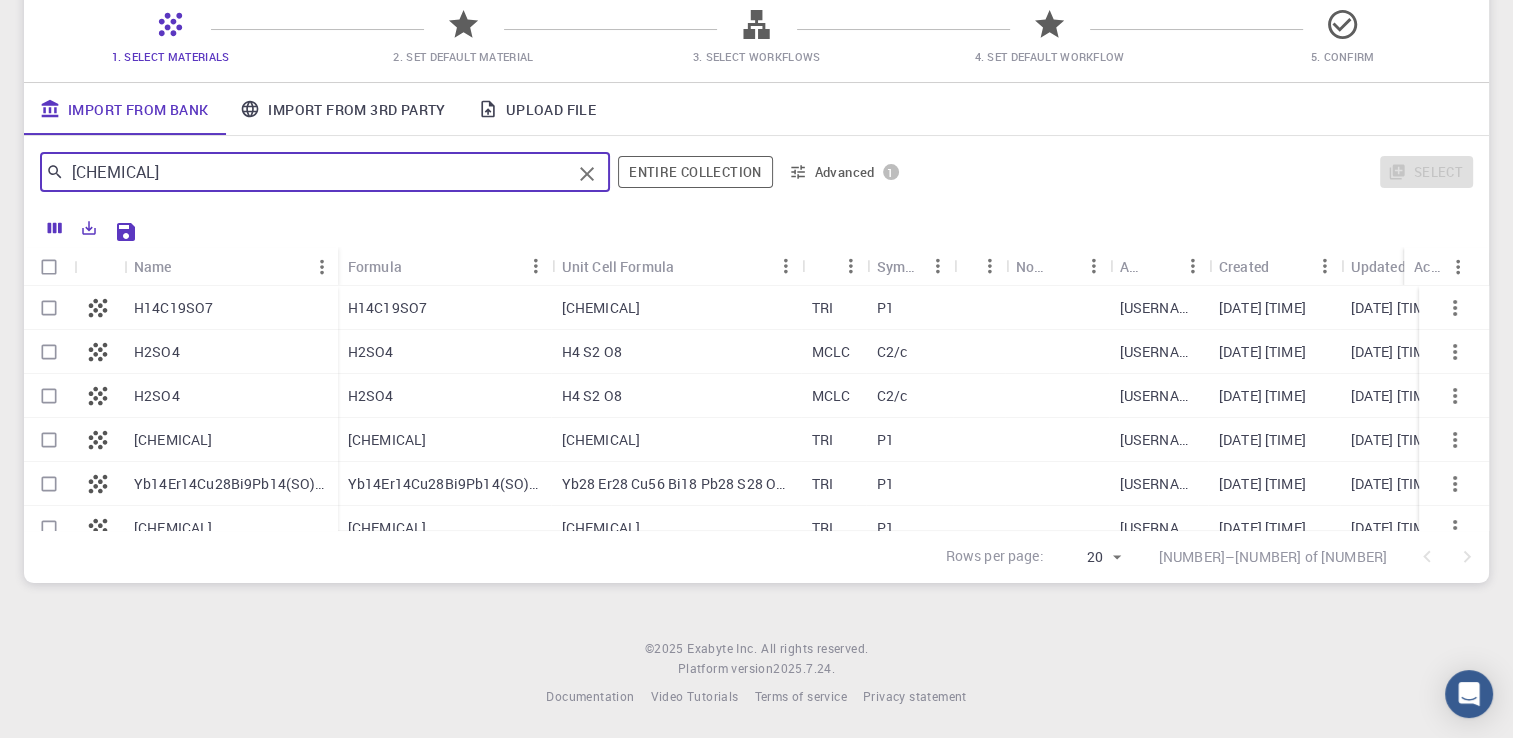 type on "SO" 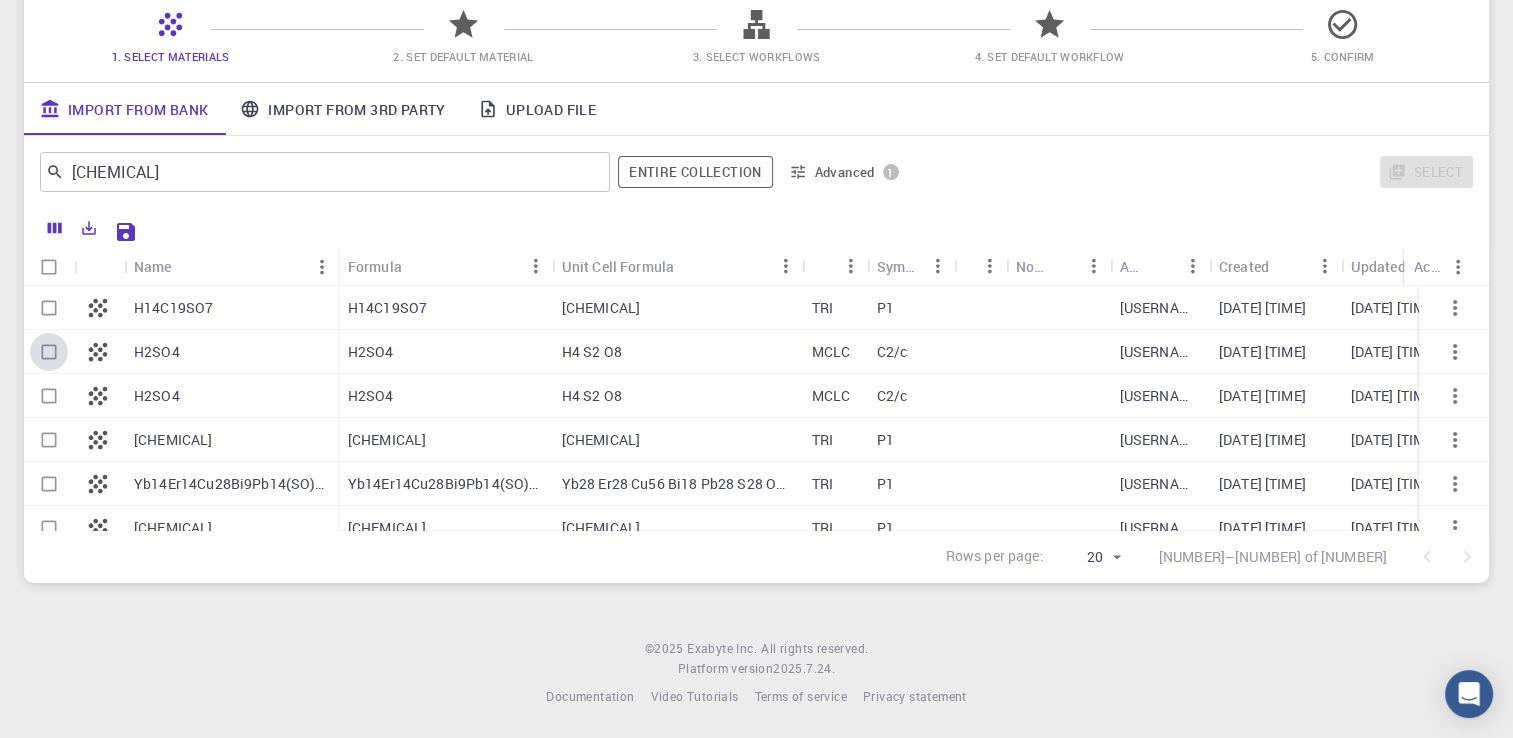 click at bounding box center [49, 352] 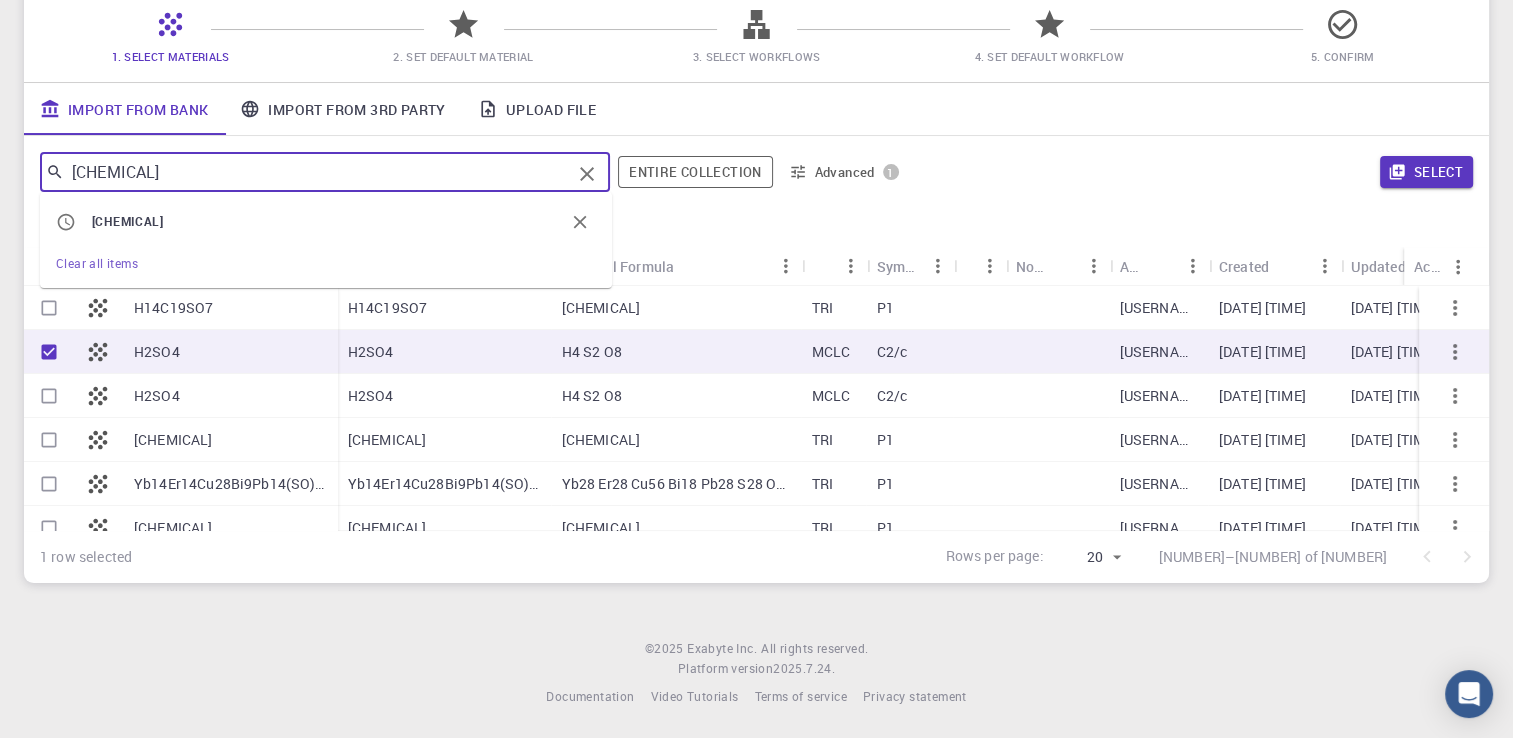 click on "SO" at bounding box center [317, 172] 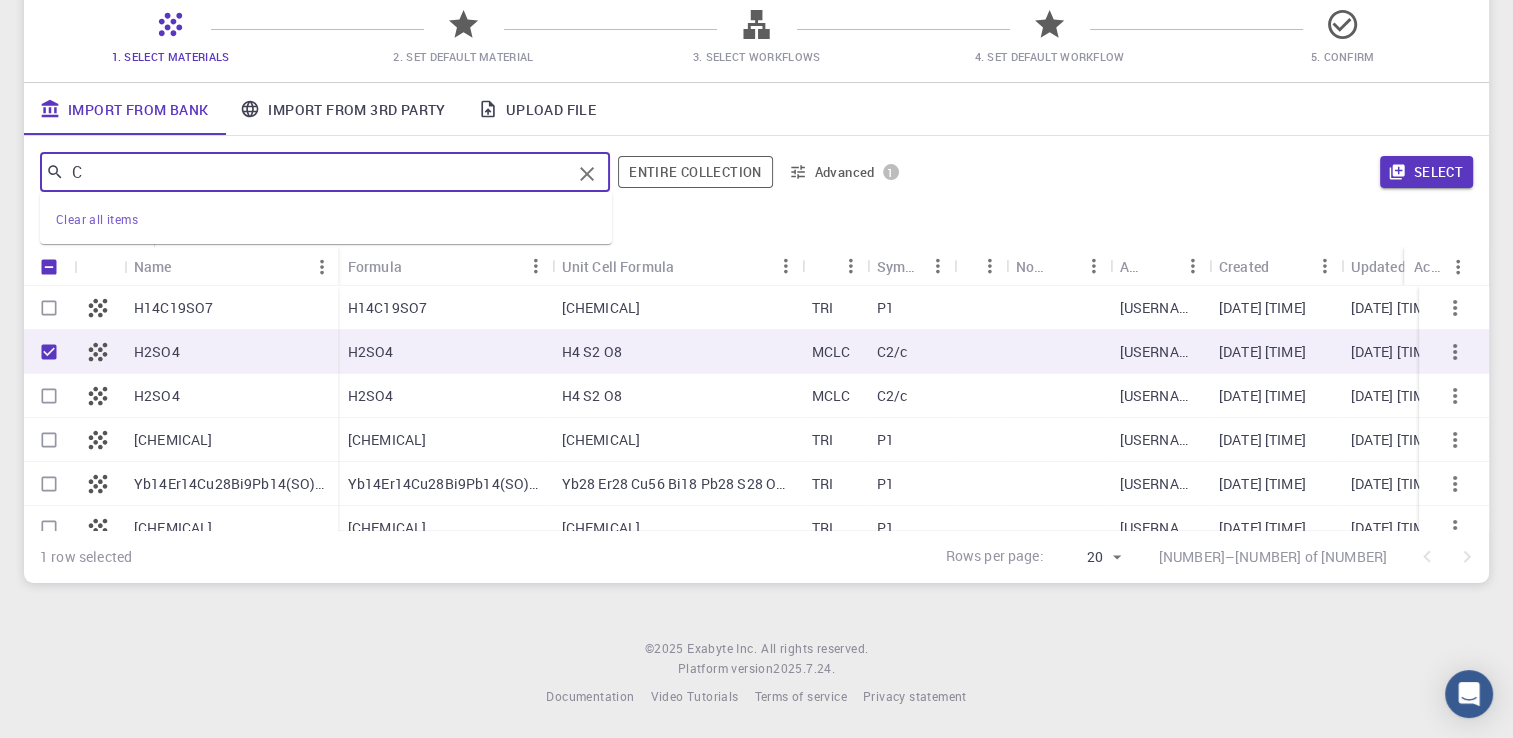 type on "C8" 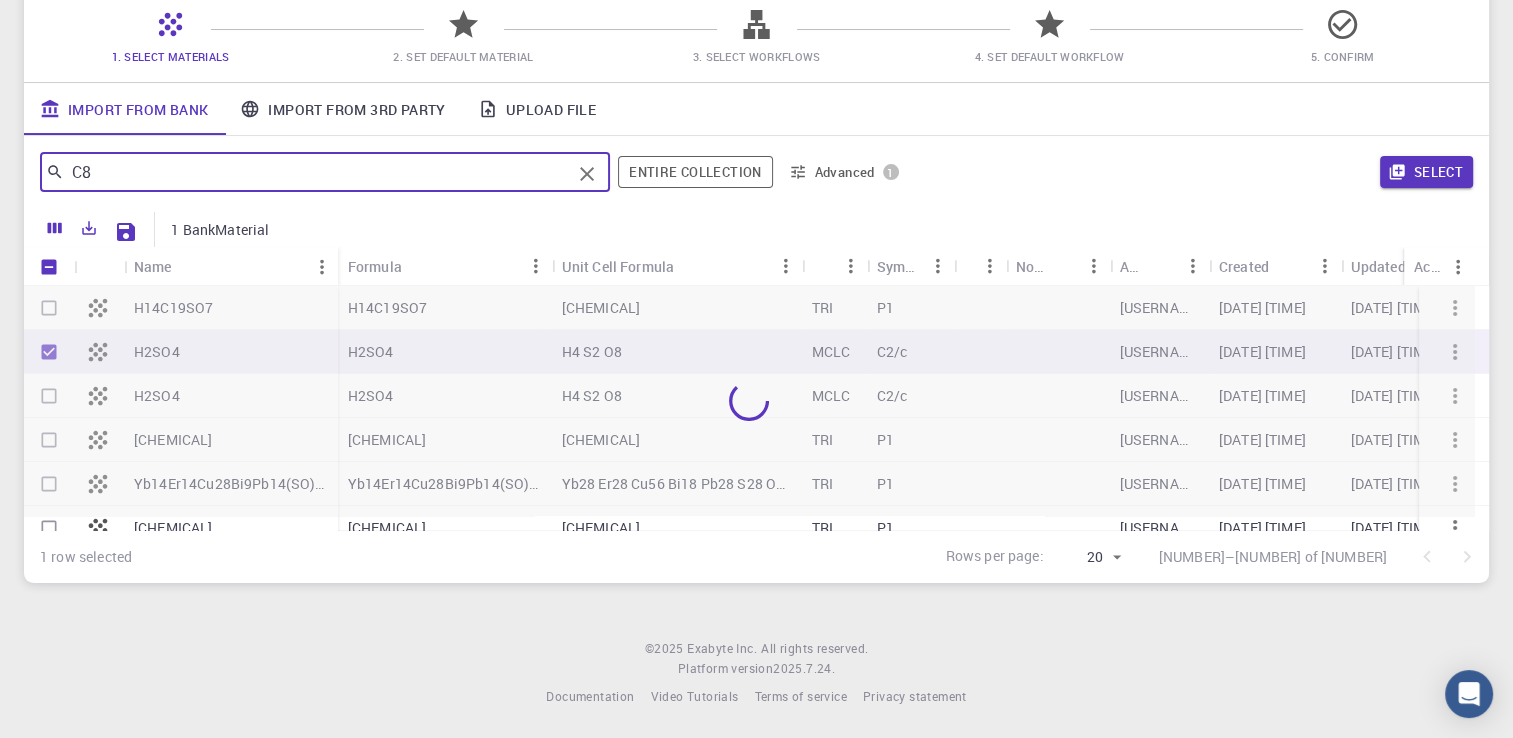 checkbox on "false" 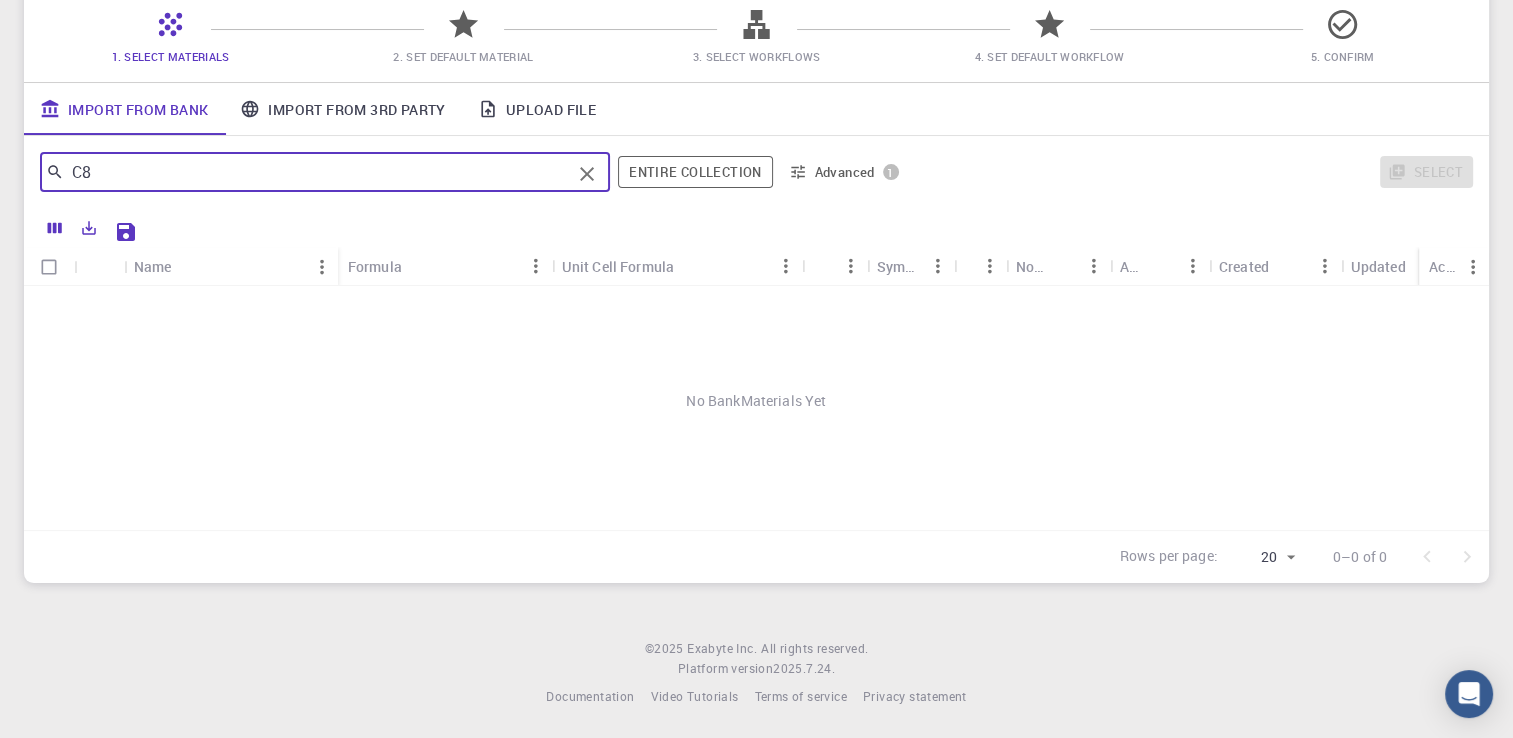 type on "C" 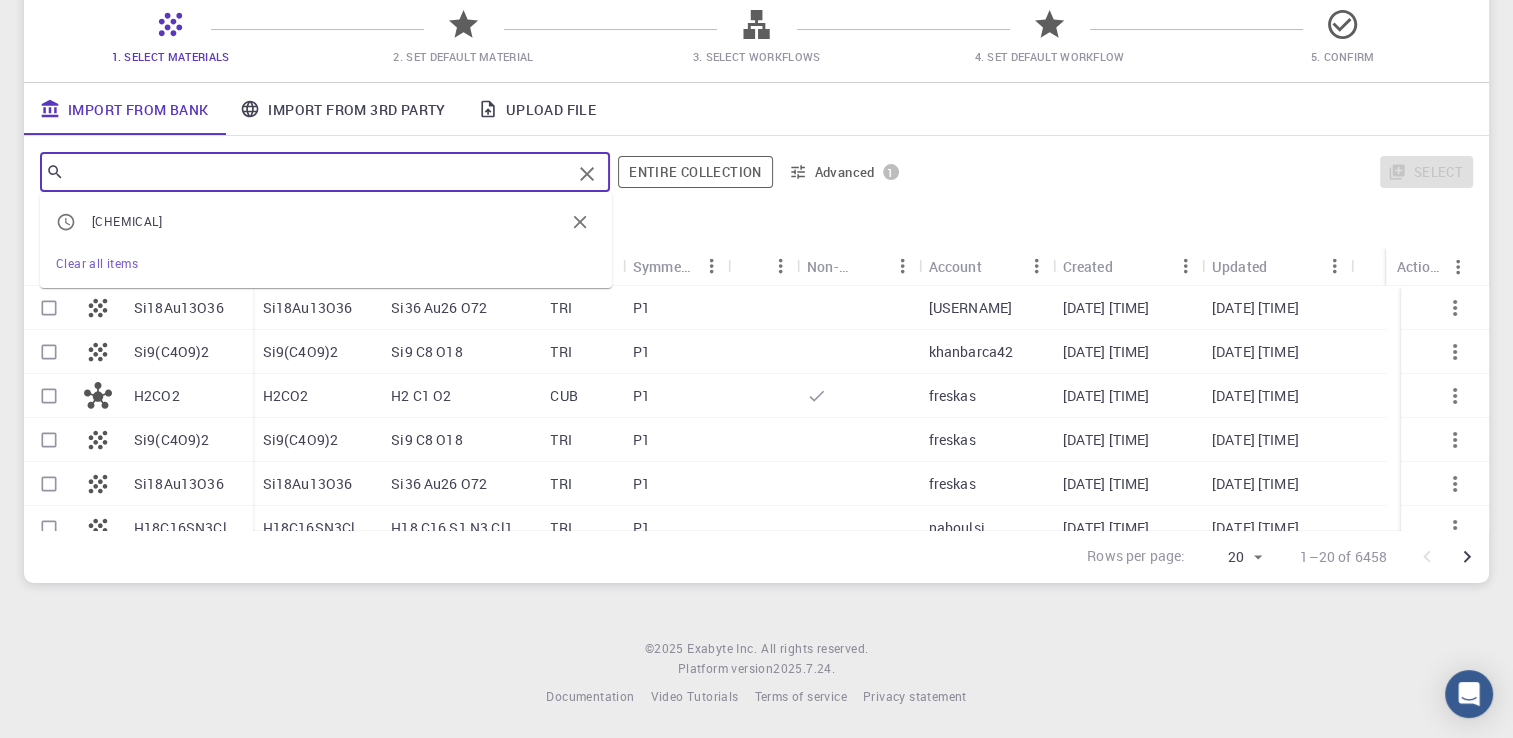 type 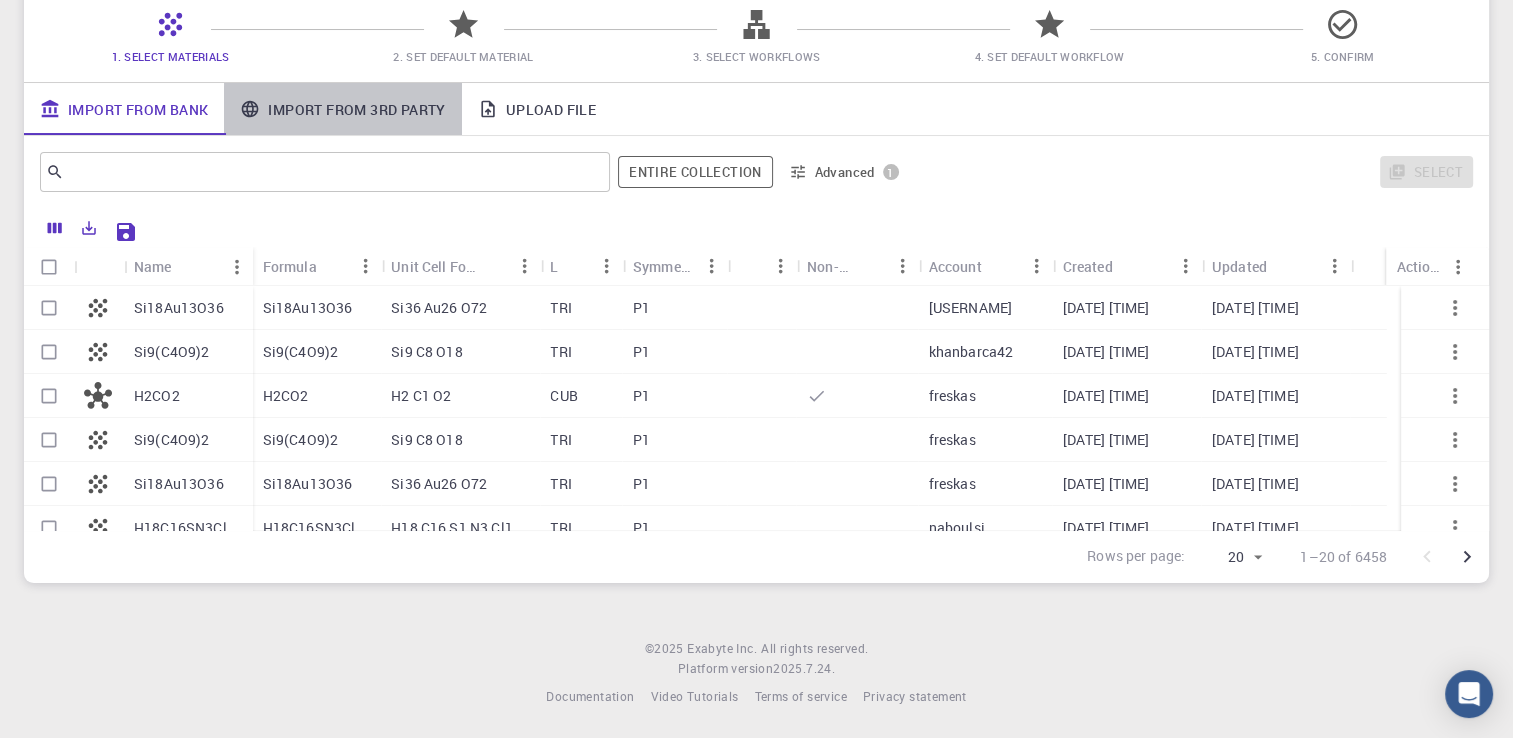 click on "Import From 3rd Party" at bounding box center [342, 109] 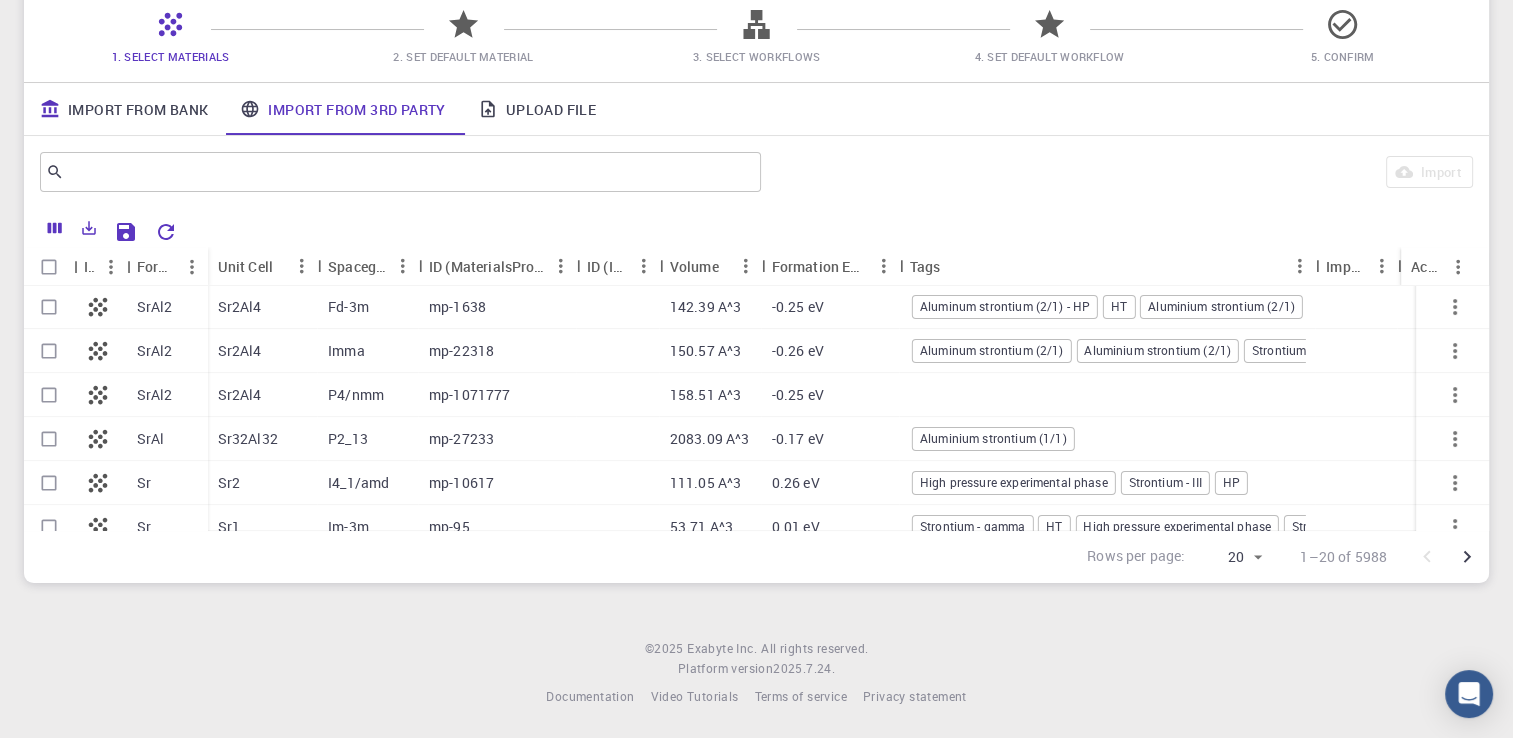 scroll, scrollTop: 619, scrollLeft: 0, axis: vertical 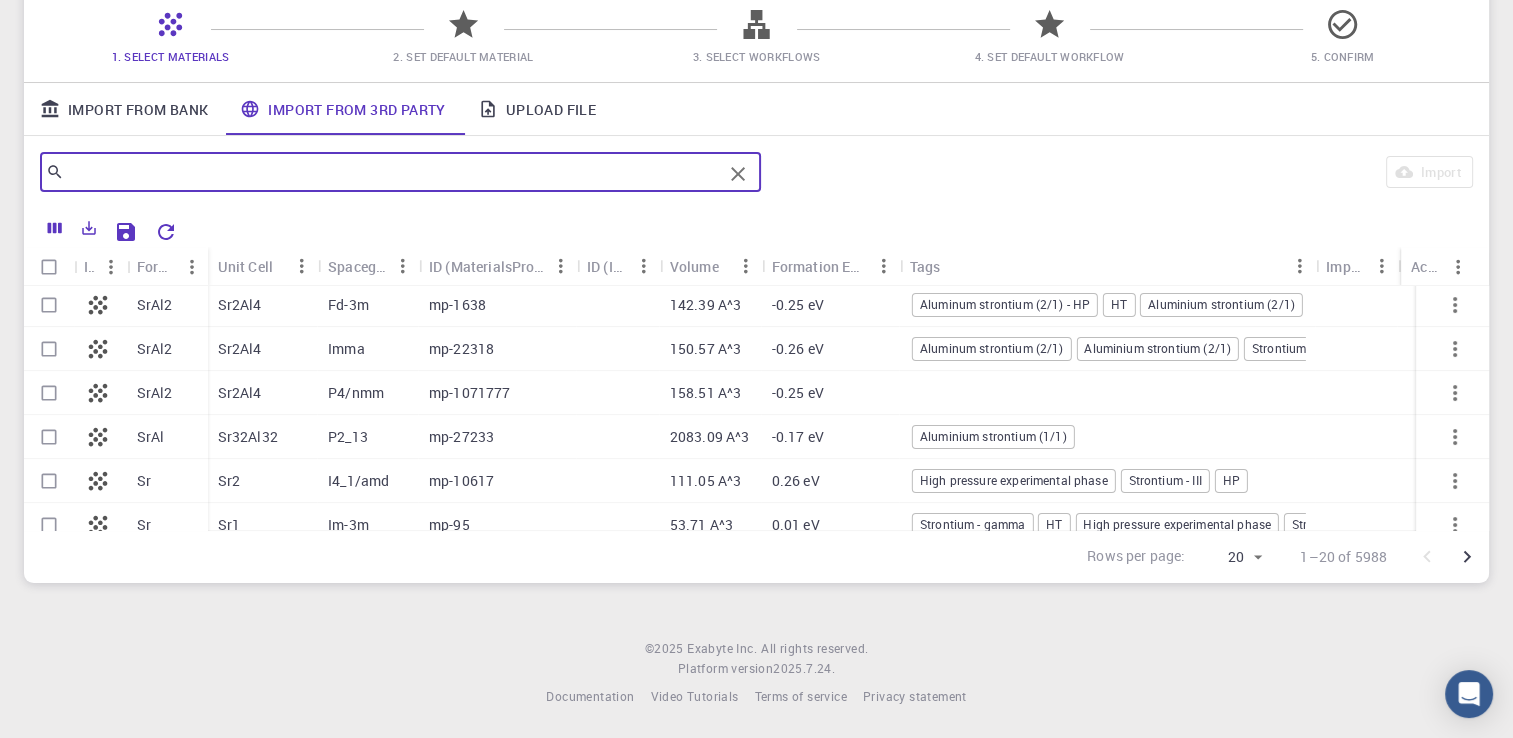 click at bounding box center [393, 172] 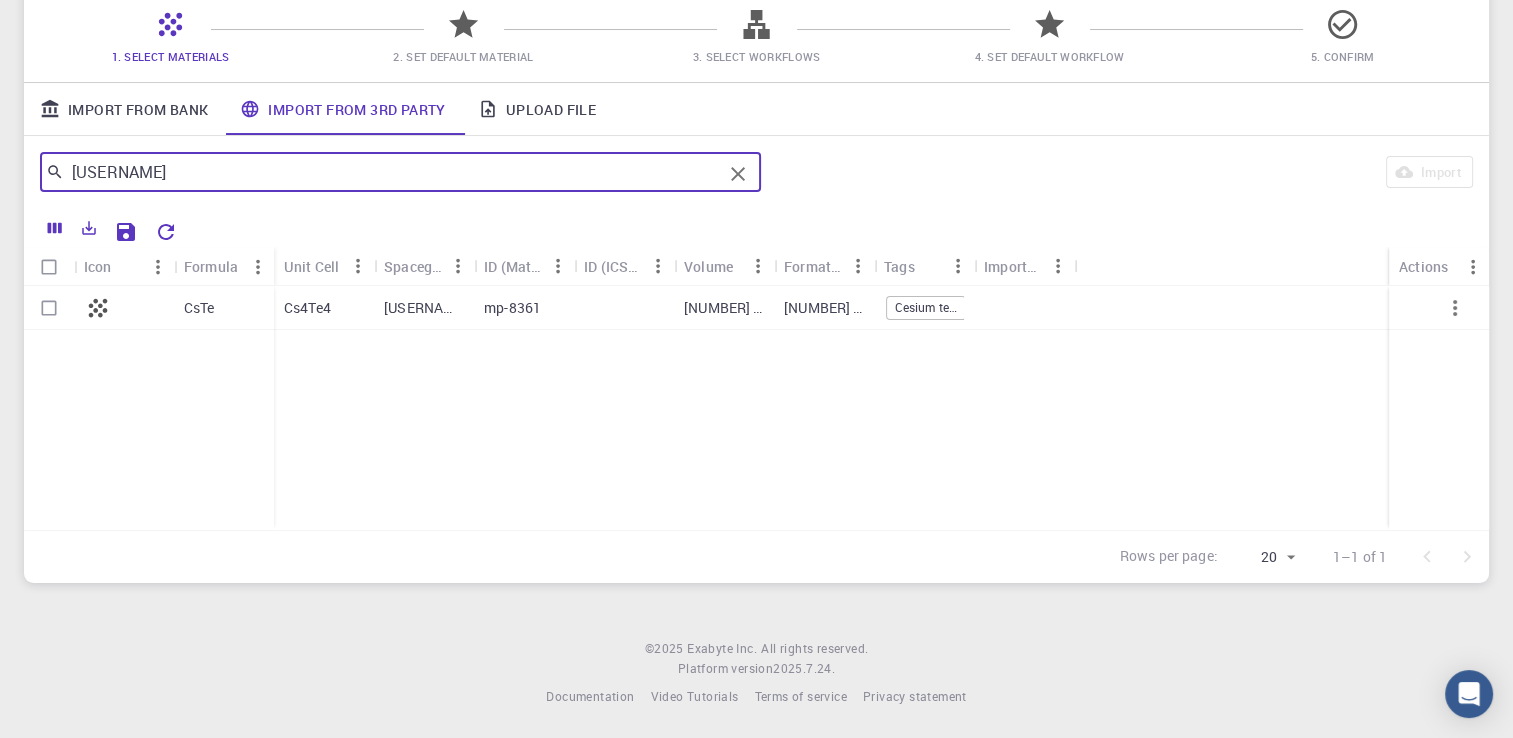 scroll, scrollTop: 0, scrollLeft: 0, axis: both 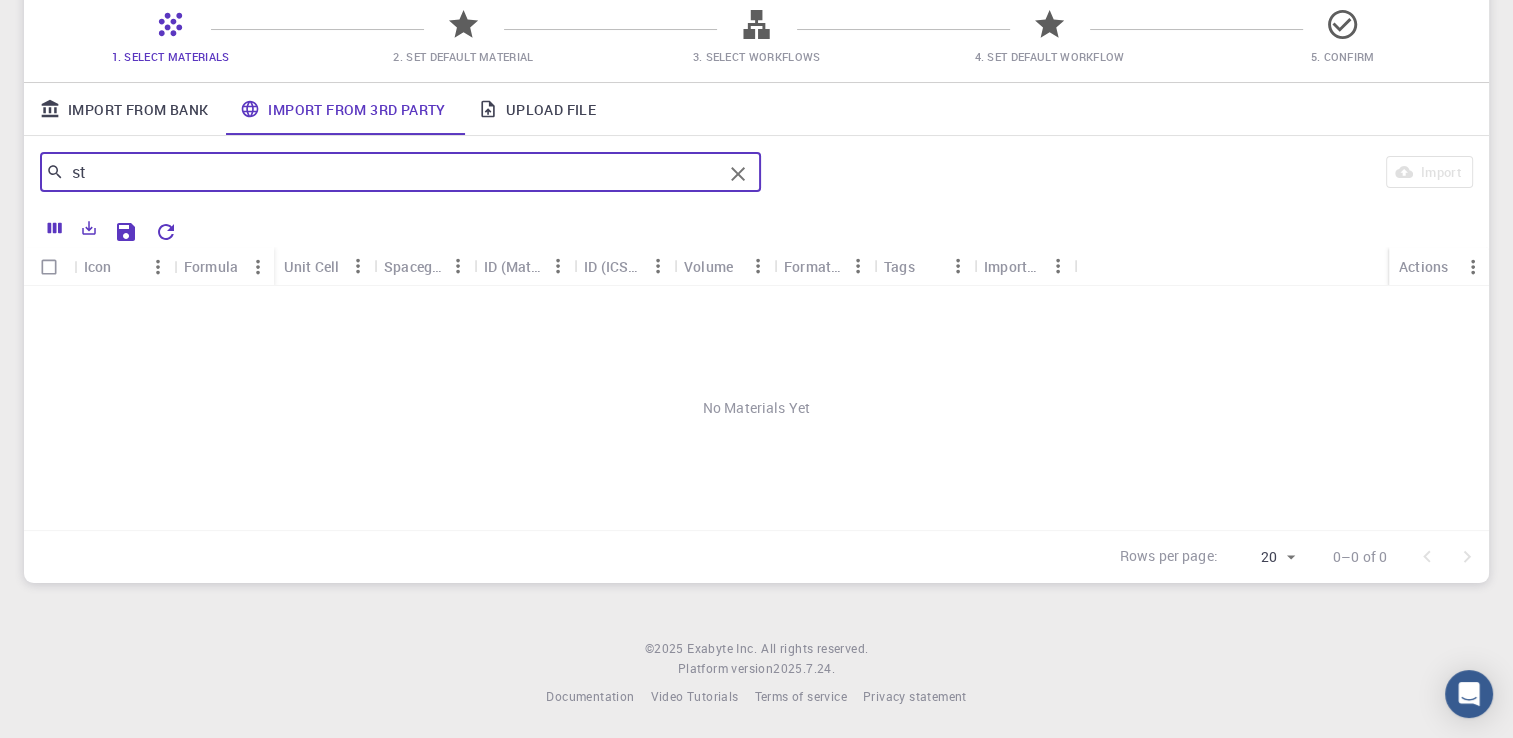 type on "s" 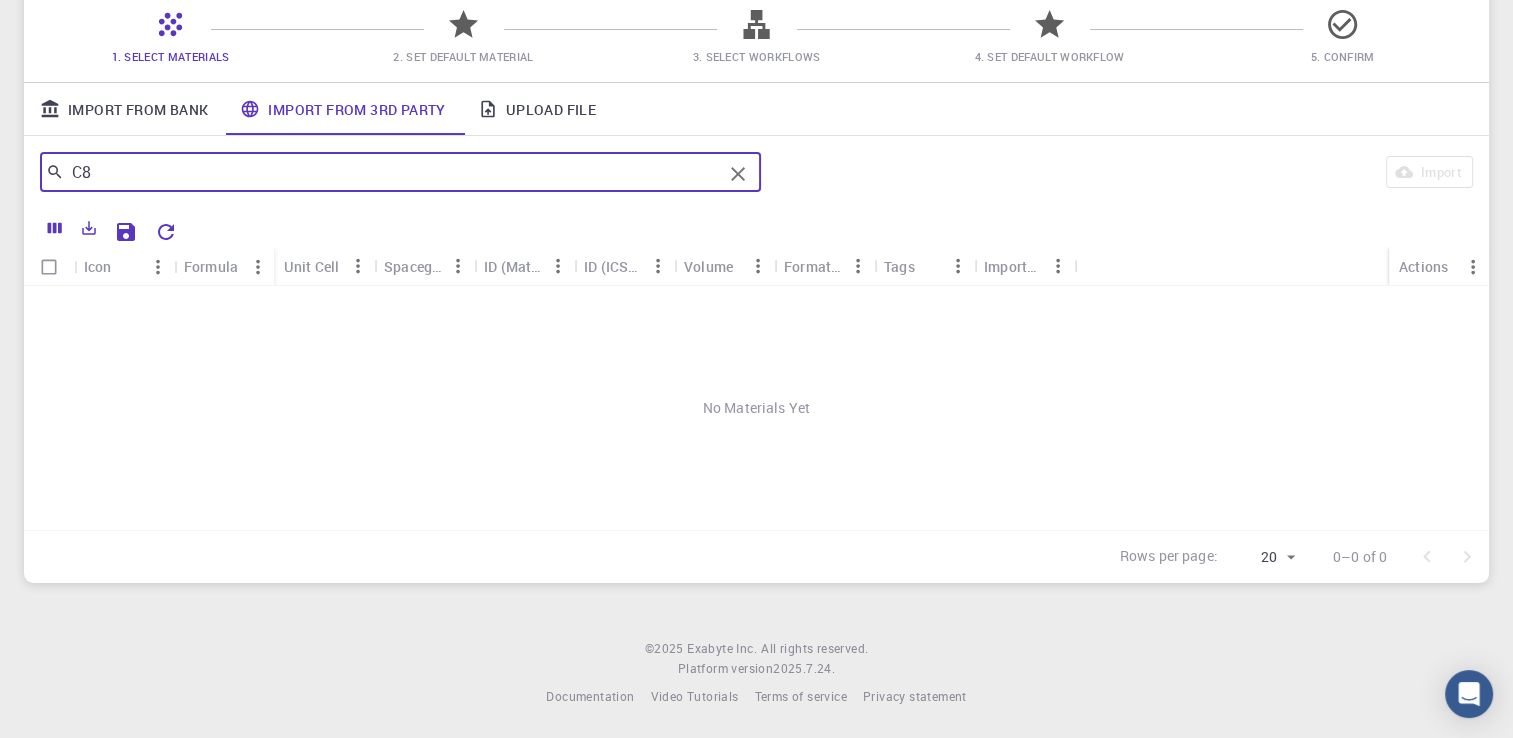 type on "C" 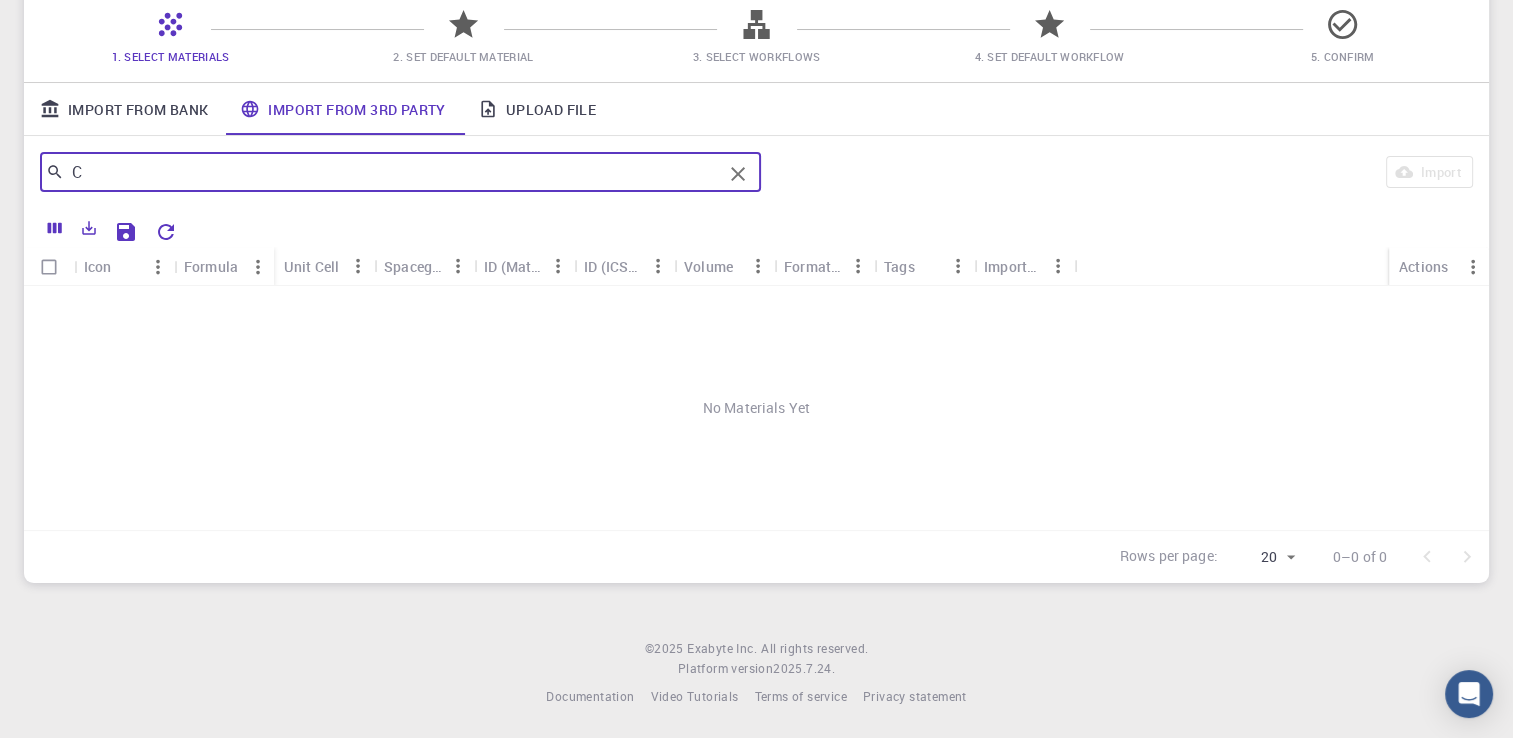 type 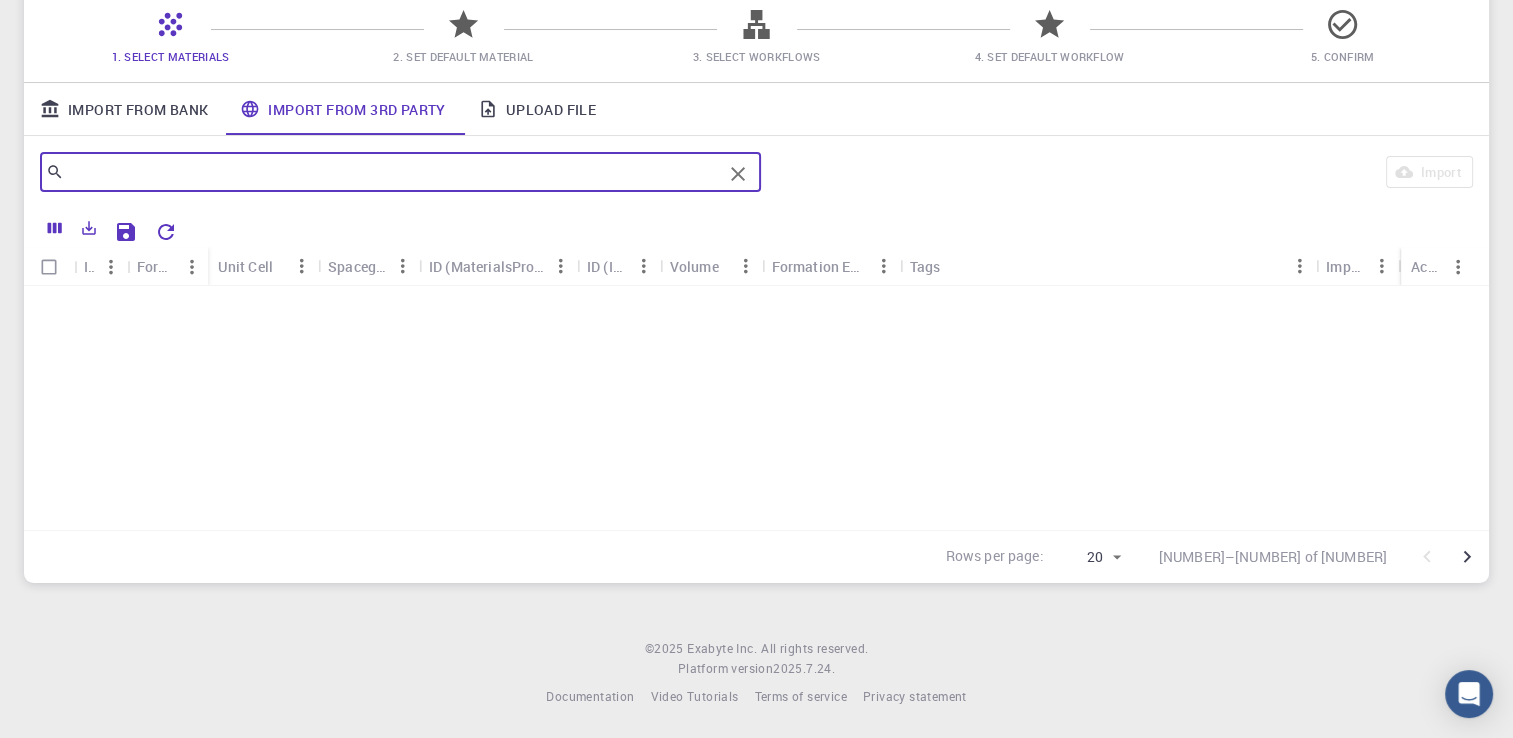 scroll, scrollTop: 635, scrollLeft: 0, axis: vertical 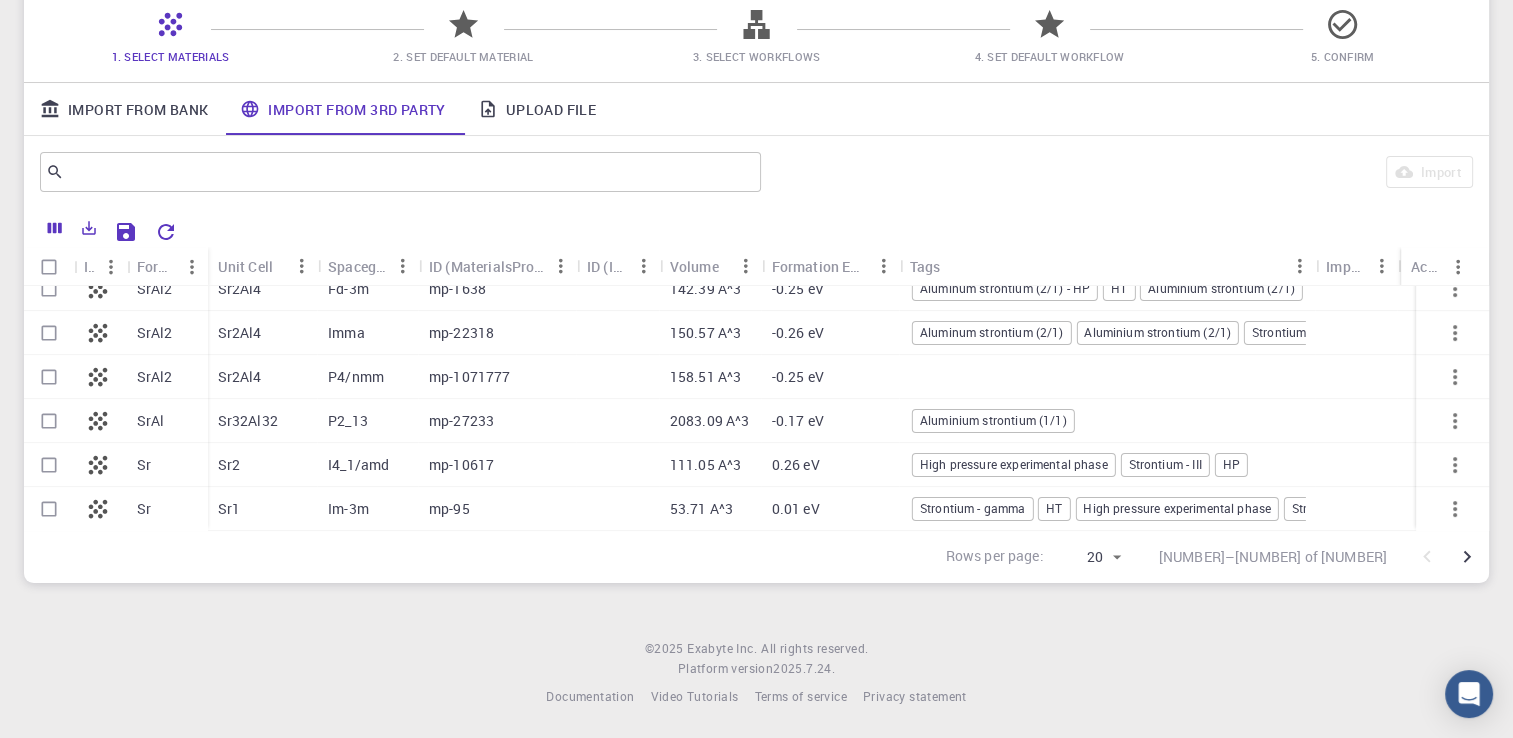 click 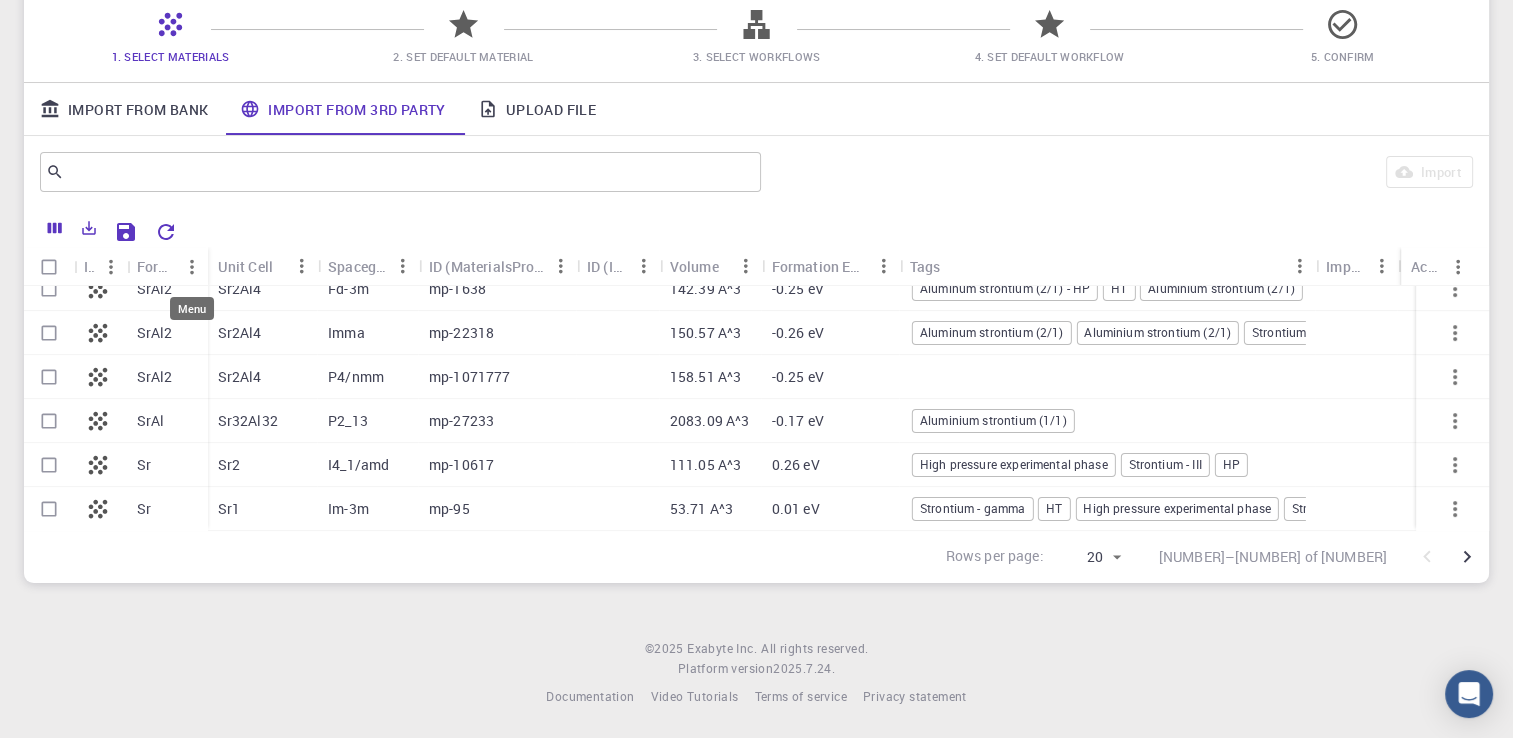 click 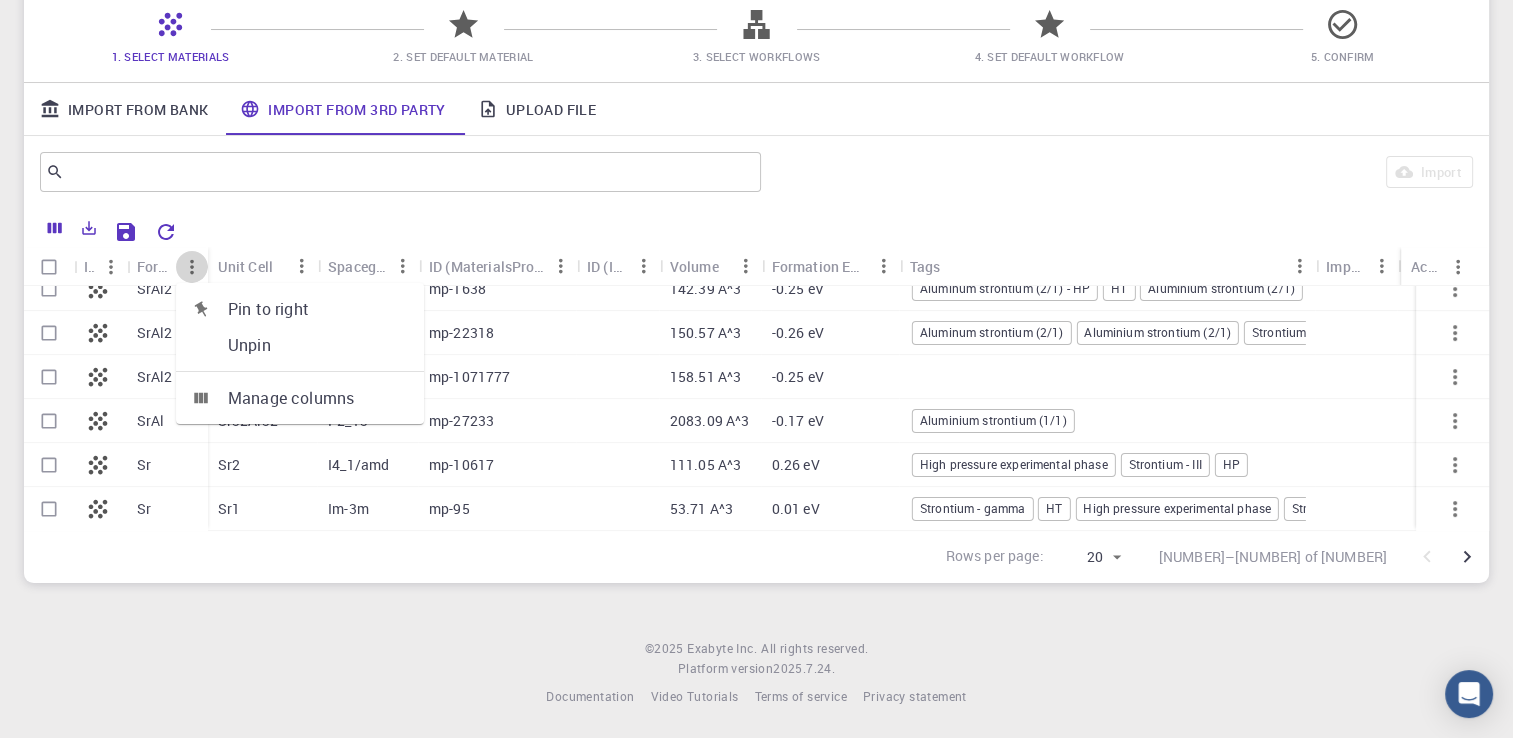 click 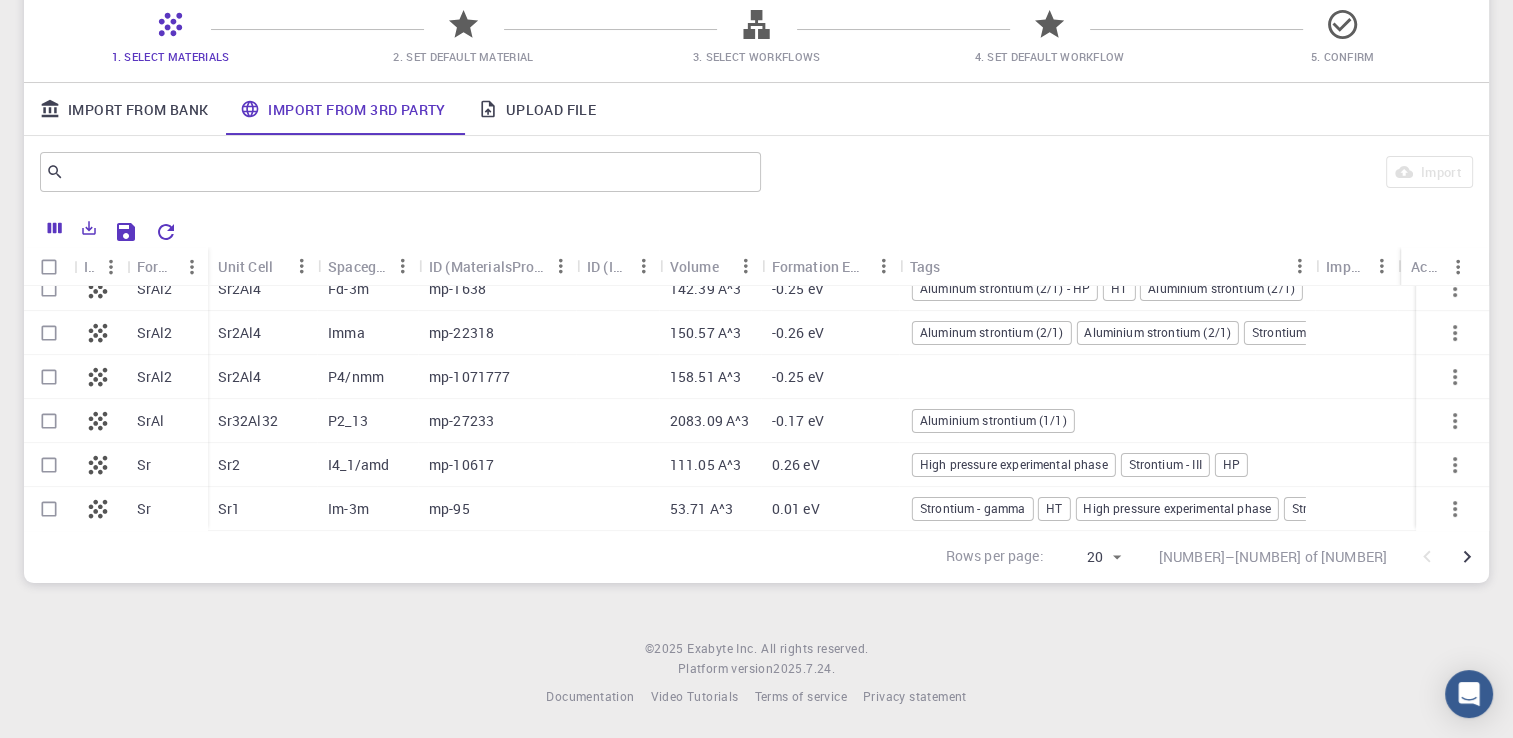 click 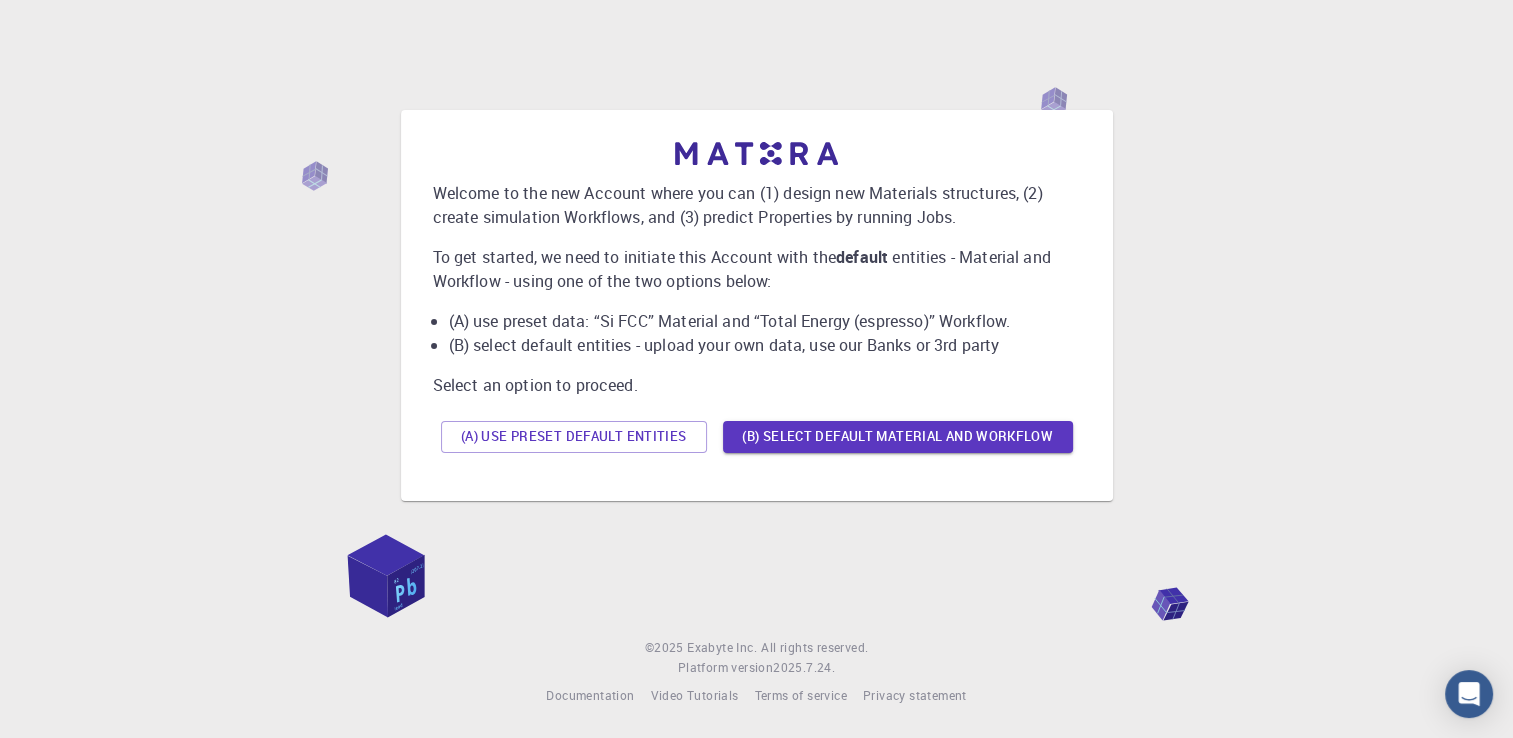 scroll, scrollTop: 0, scrollLeft: 0, axis: both 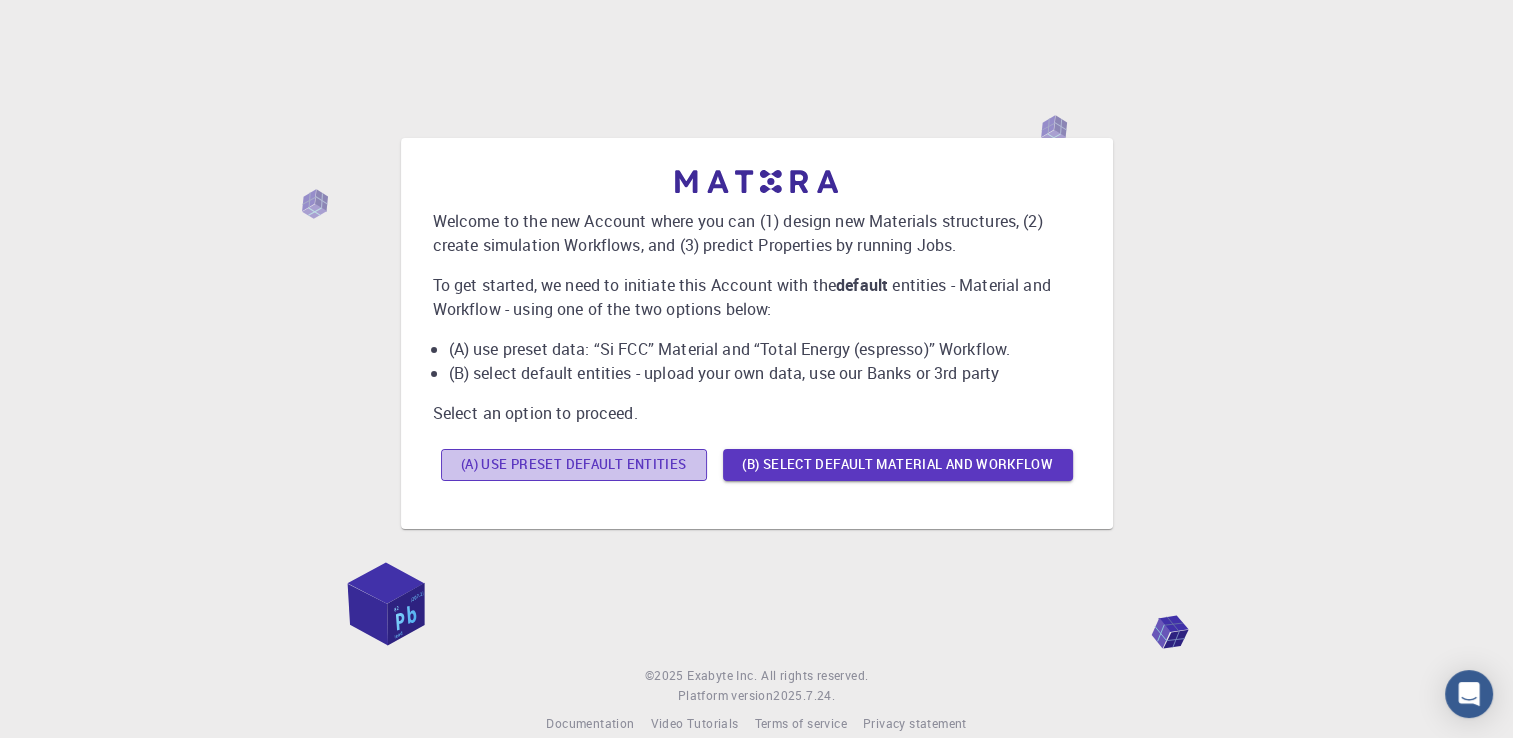 click on "(A) Use preset default entities" at bounding box center (574, 465) 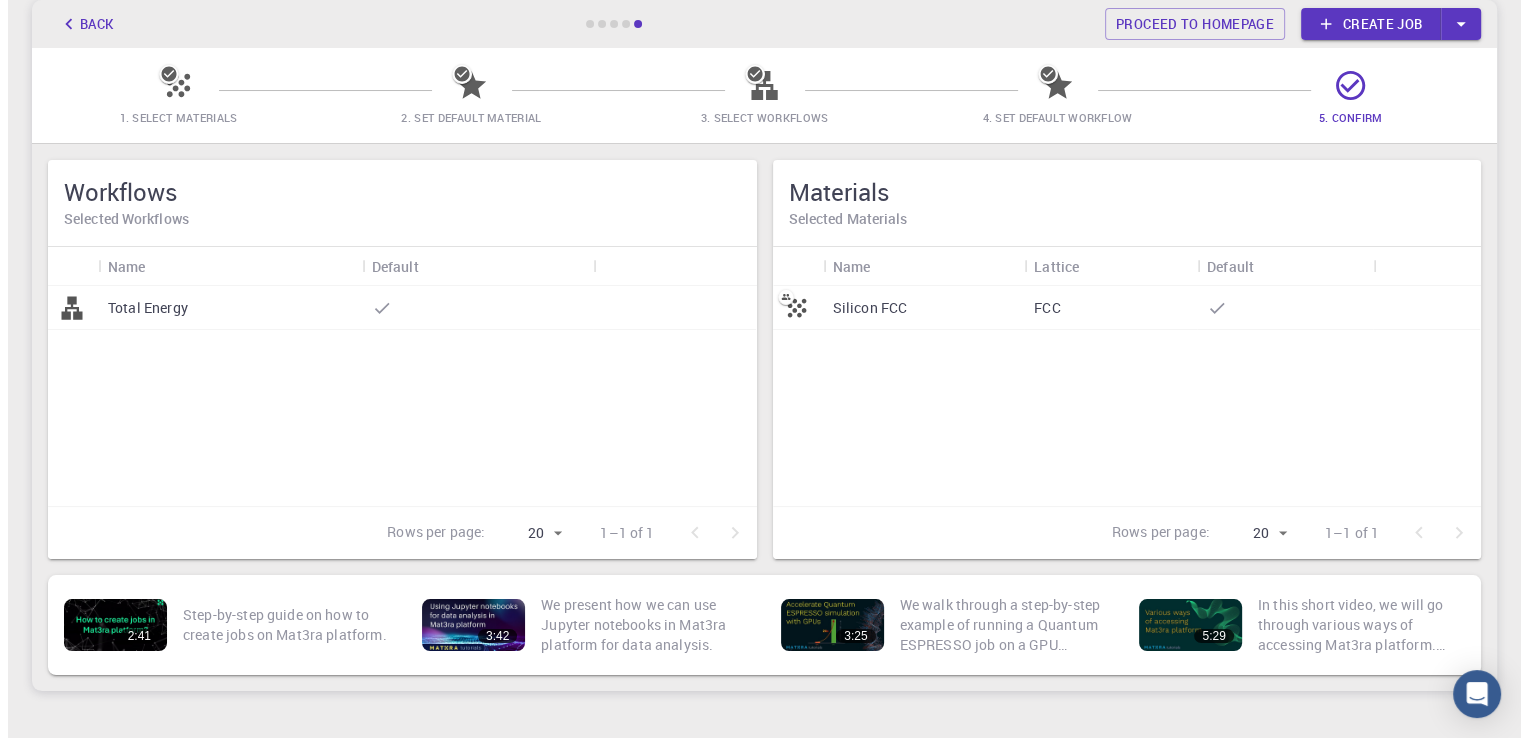 scroll, scrollTop: 0, scrollLeft: 0, axis: both 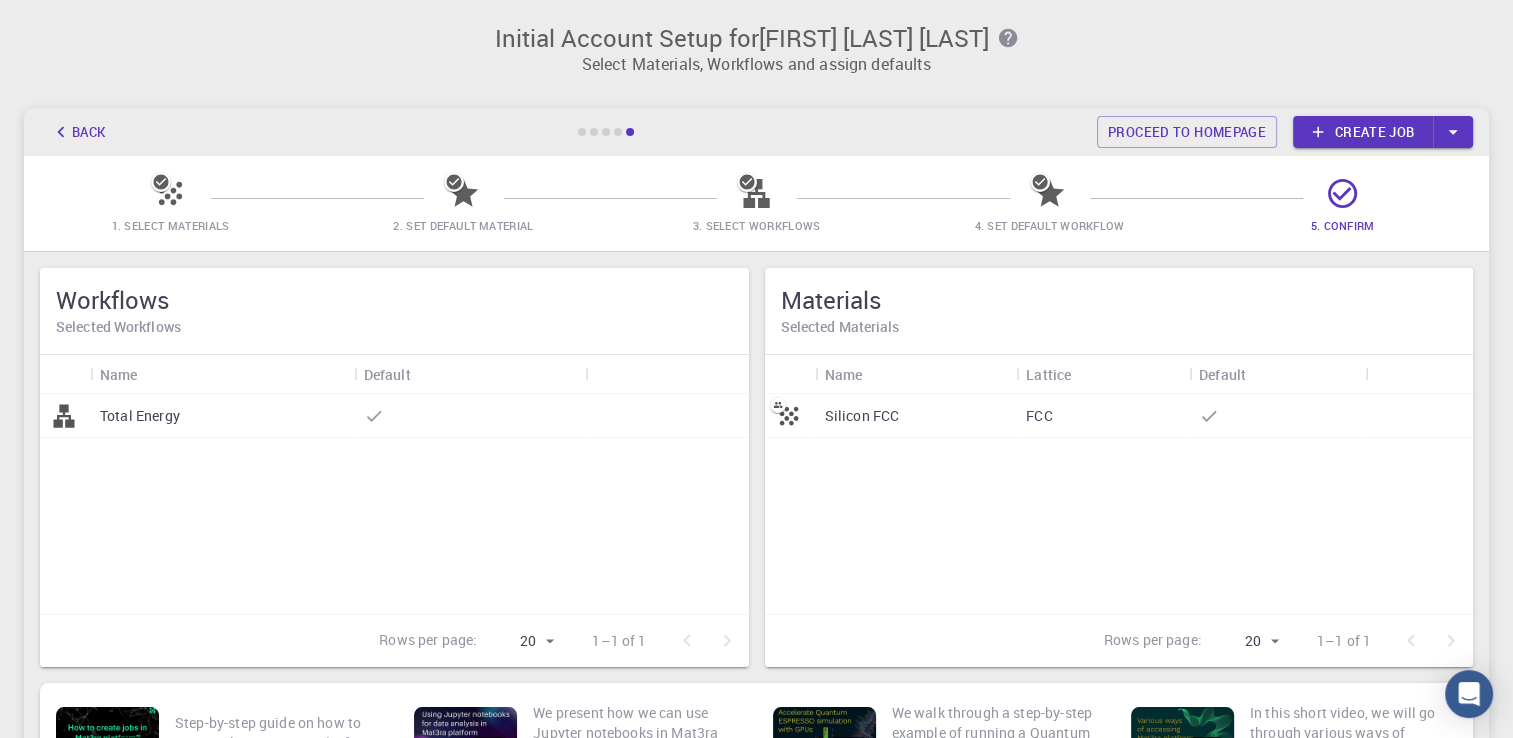 click 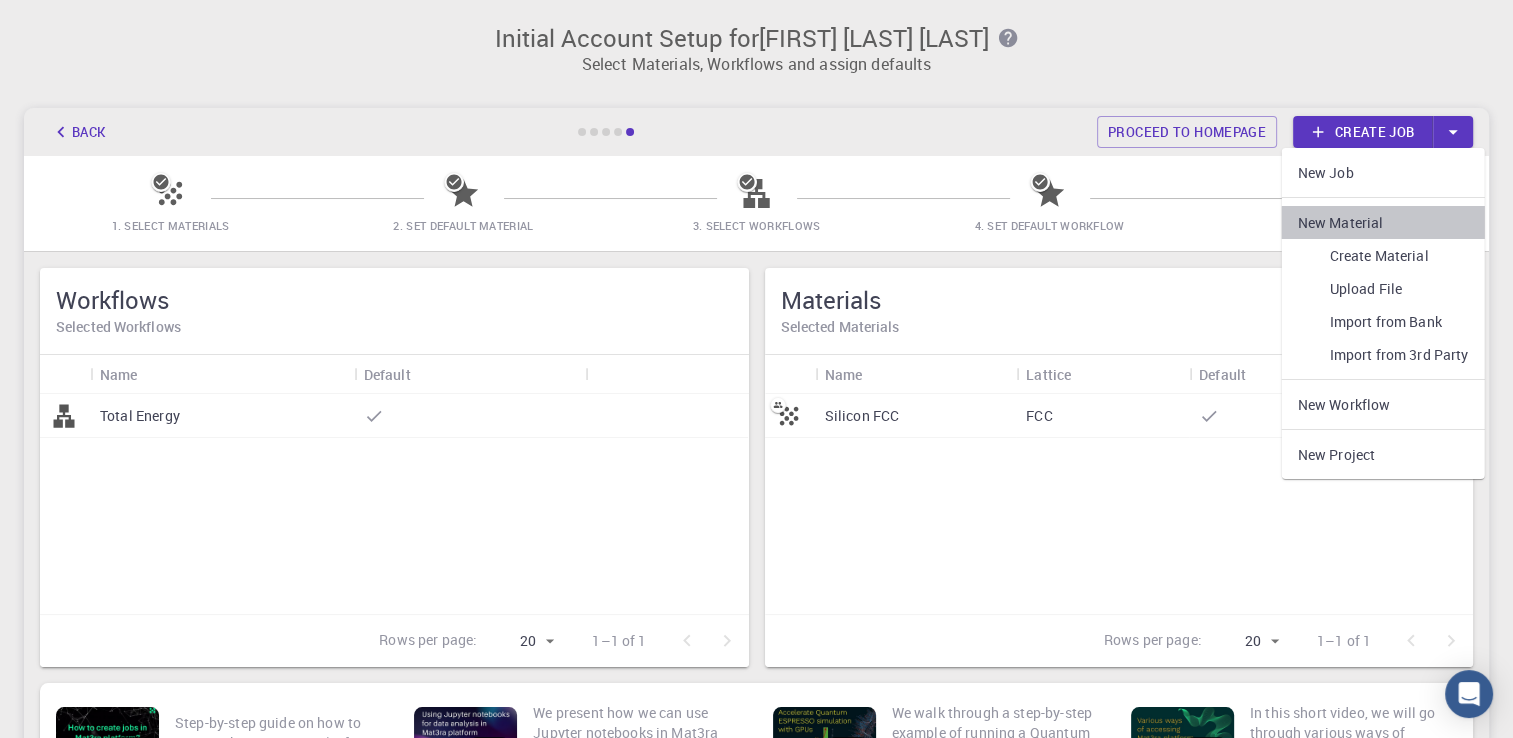 click on "New Material" at bounding box center [1383, 222] 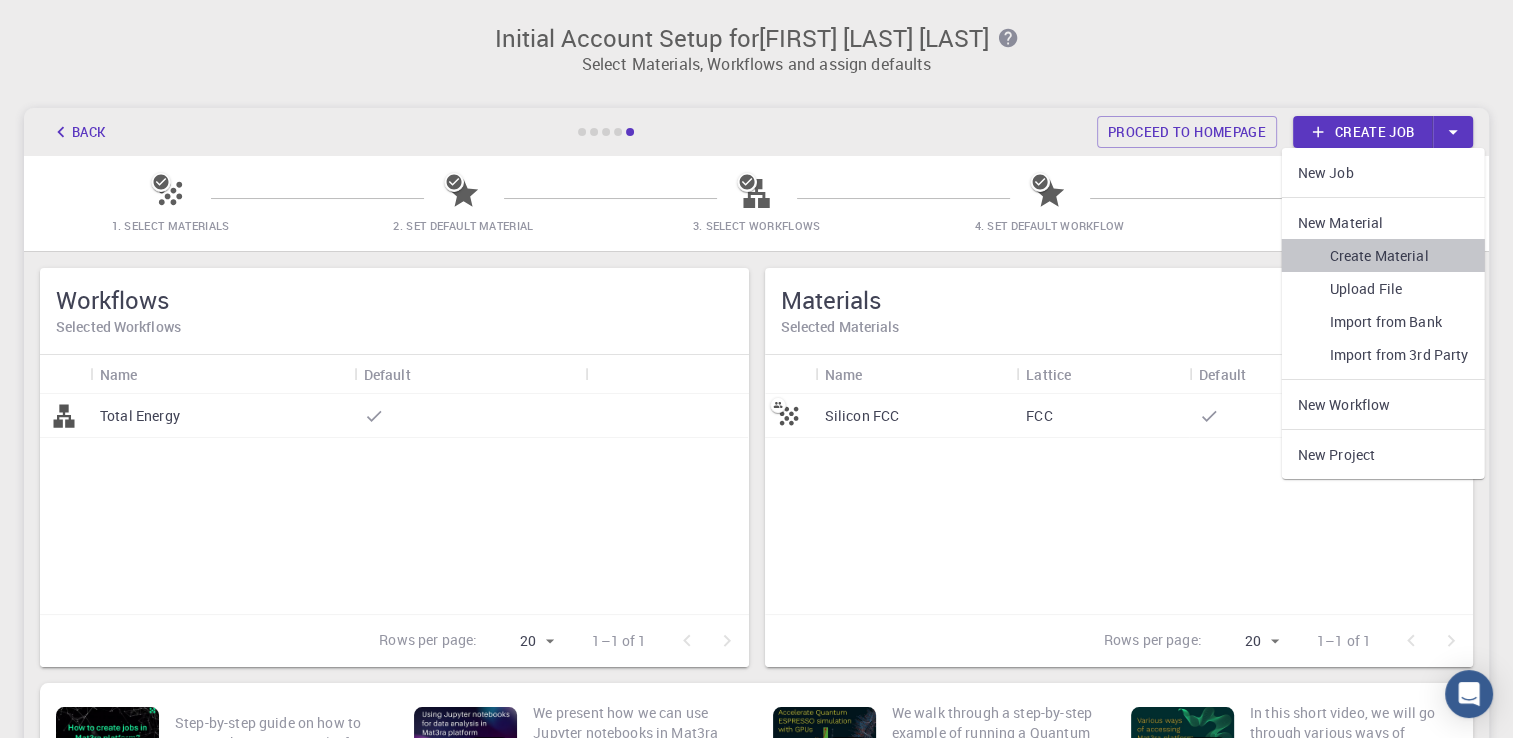 click on "Create Material" at bounding box center [1383, 255] 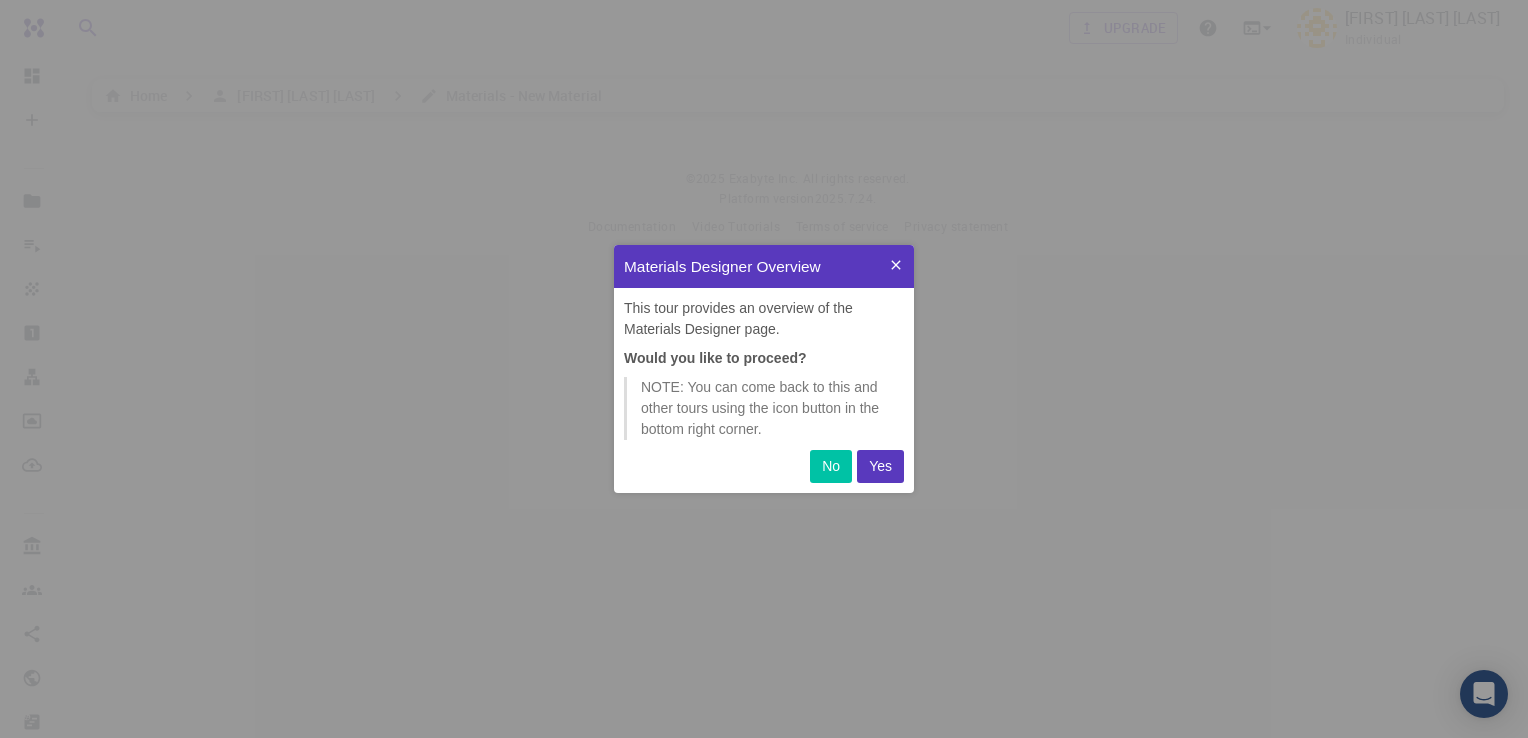 scroll, scrollTop: 0, scrollLeft: 0, axis: both 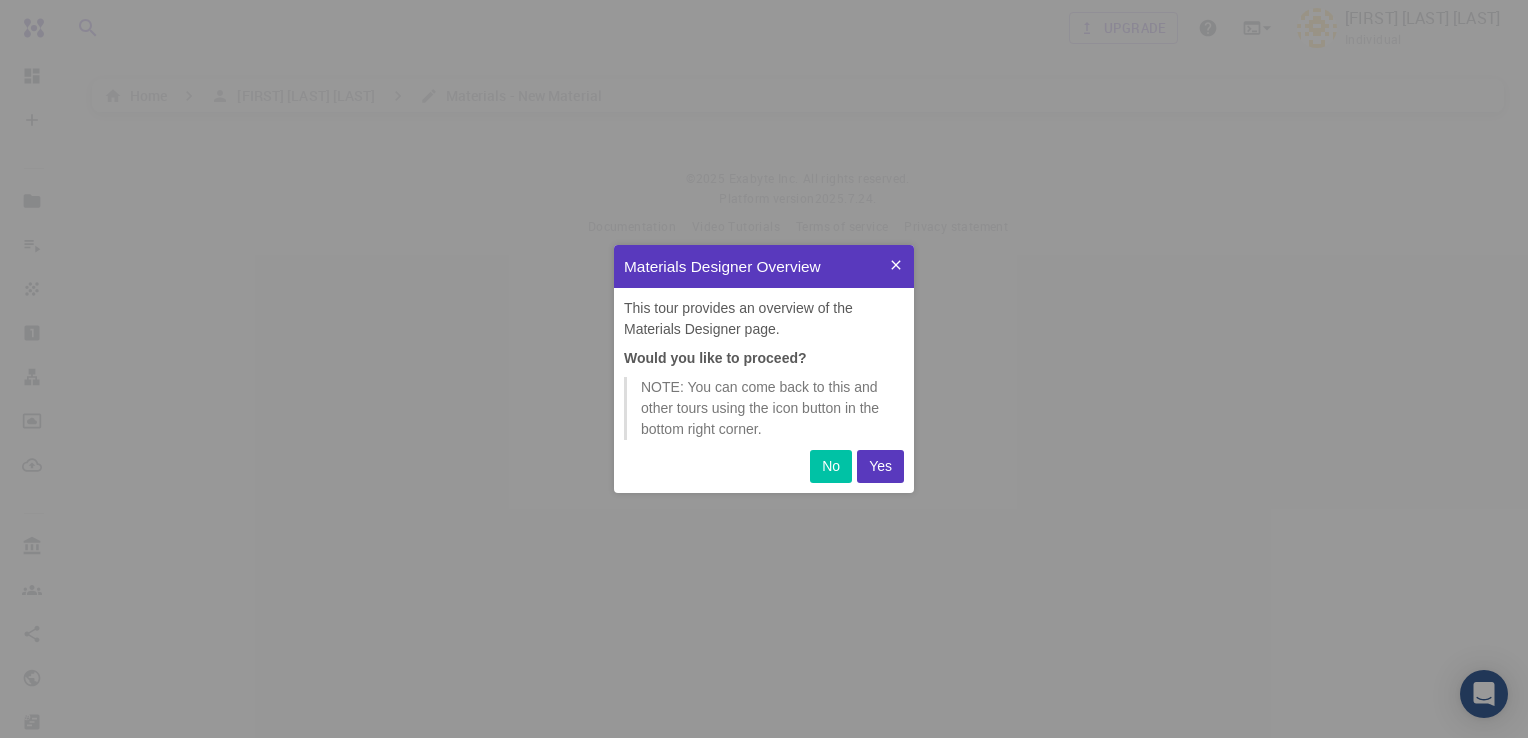 click on "Yes" at bounding box center [880, 466] 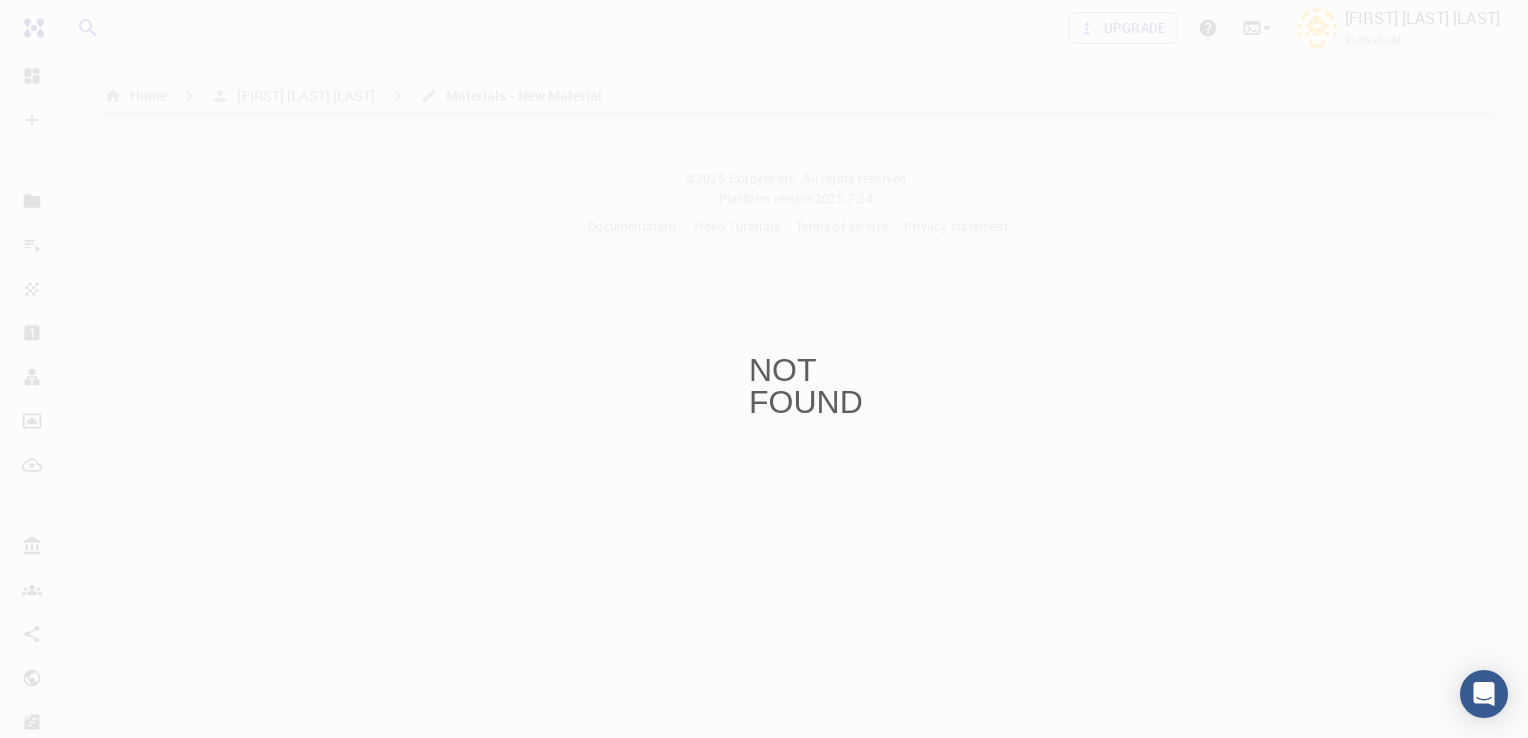 click on "NOT FOUND" at bounding box center [764, 369] 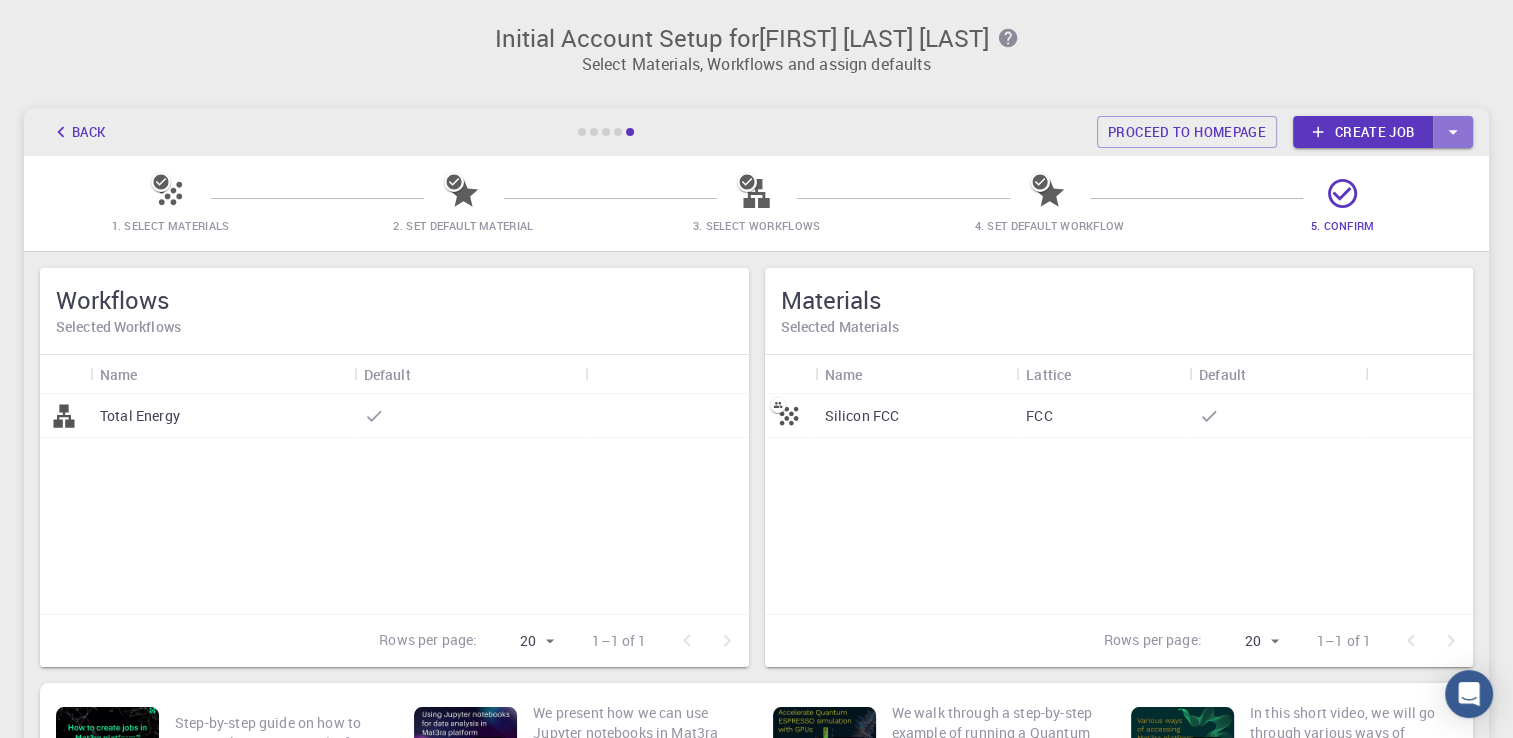 click 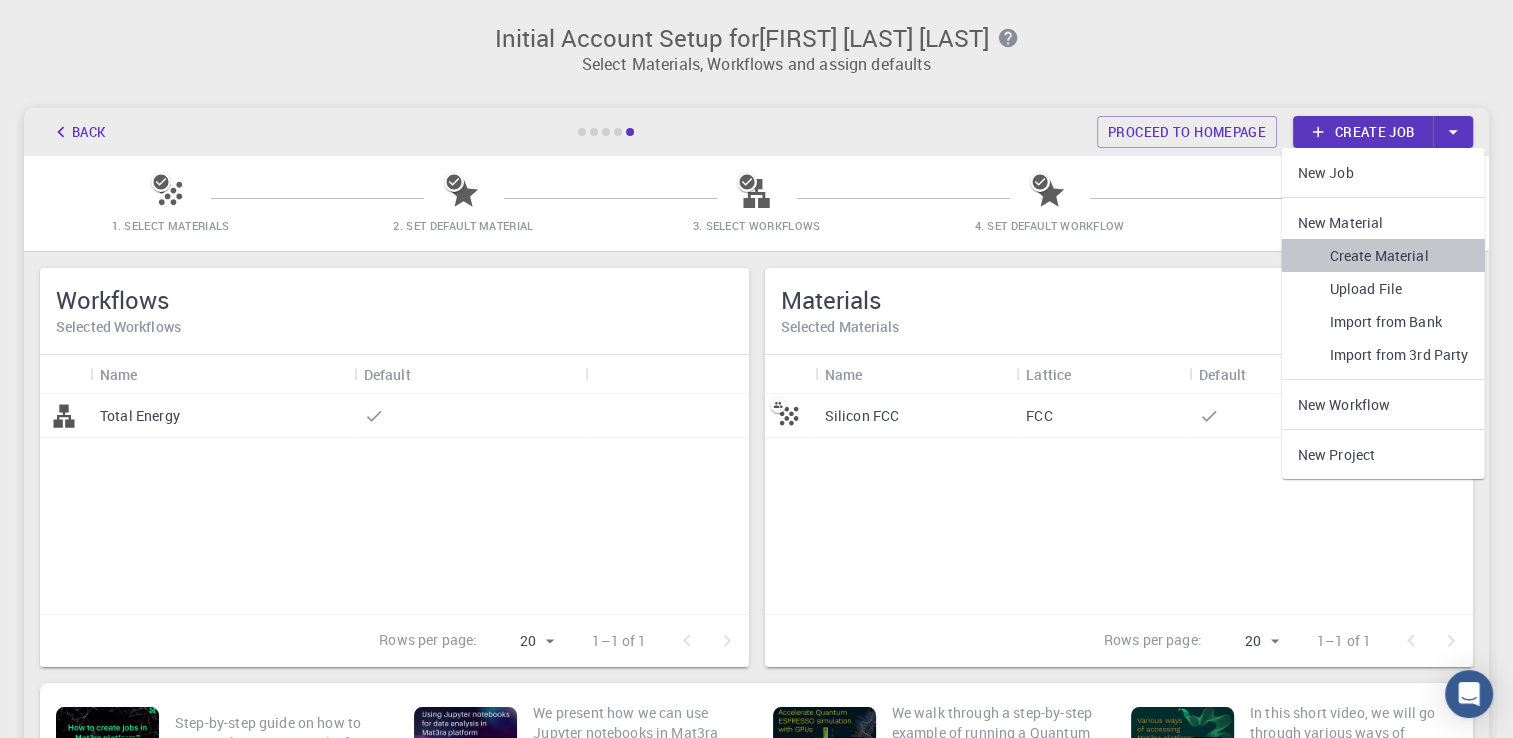 click on "Create Material" at bounding box center (1383, 255) 